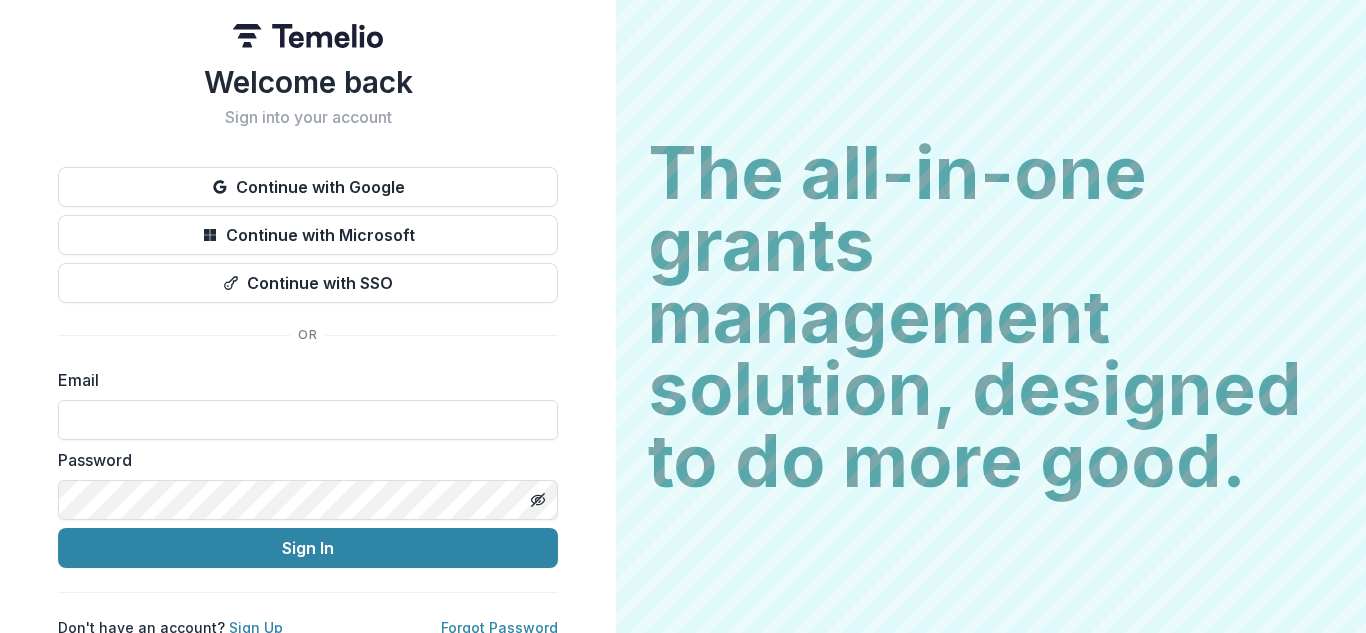 scroll, scrollTop: 0, scrollLeft: 0, axis: both 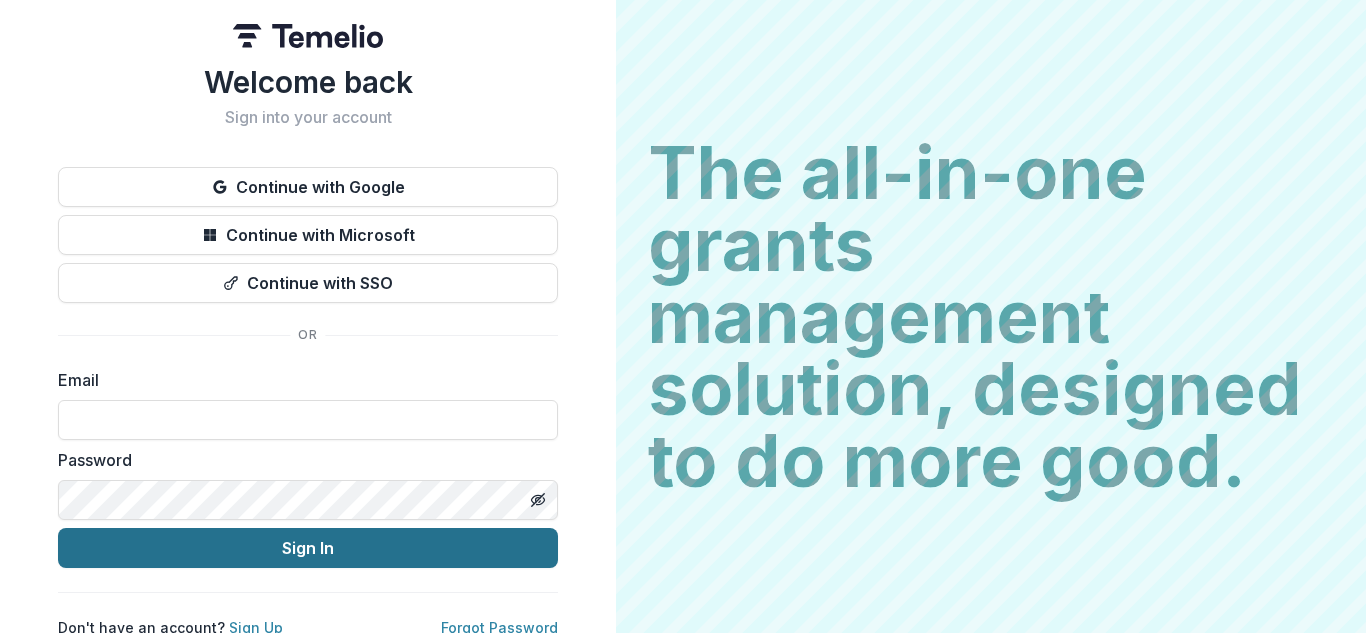 type on "**********" 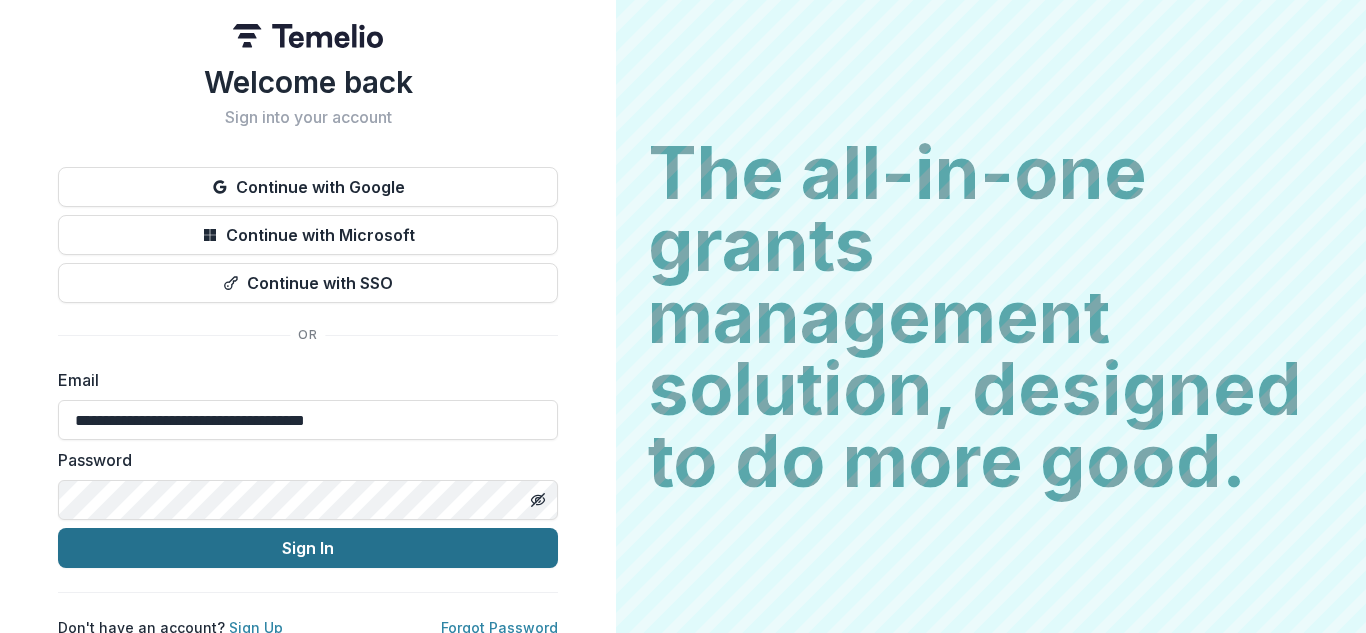 click on "Sign In" at bounding box center [308, 548] 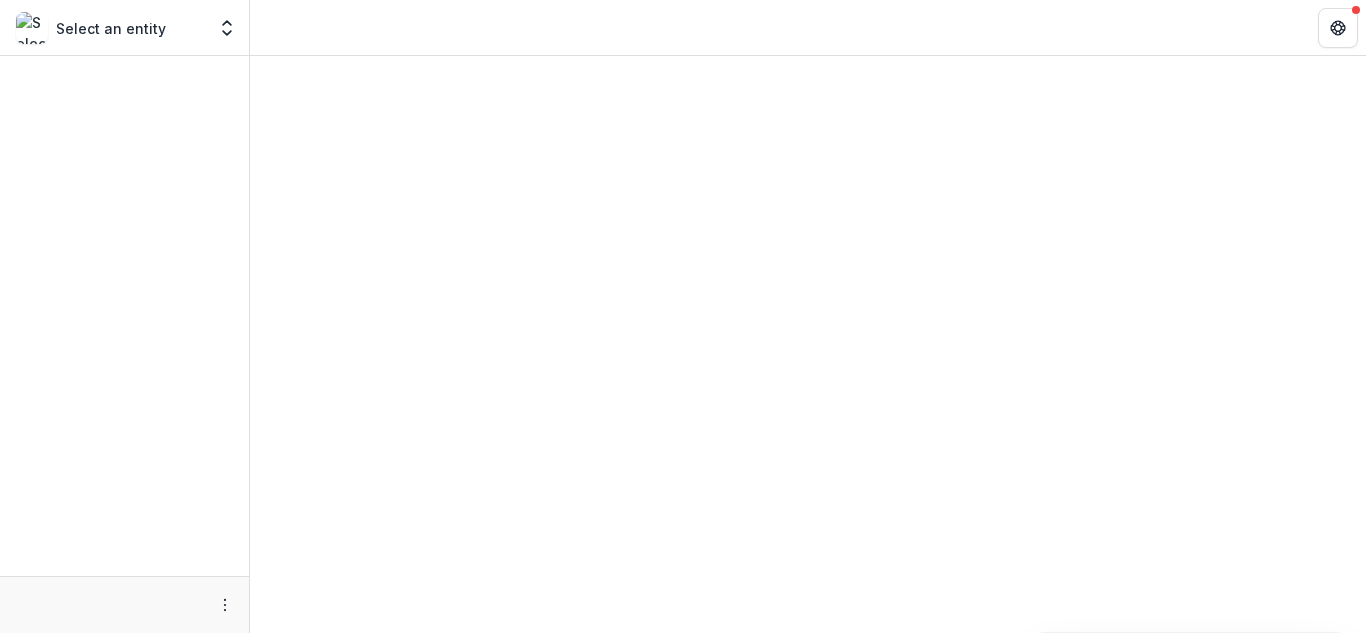 scroll, scrollTop: 0, scrollLeft: 0, axis: both 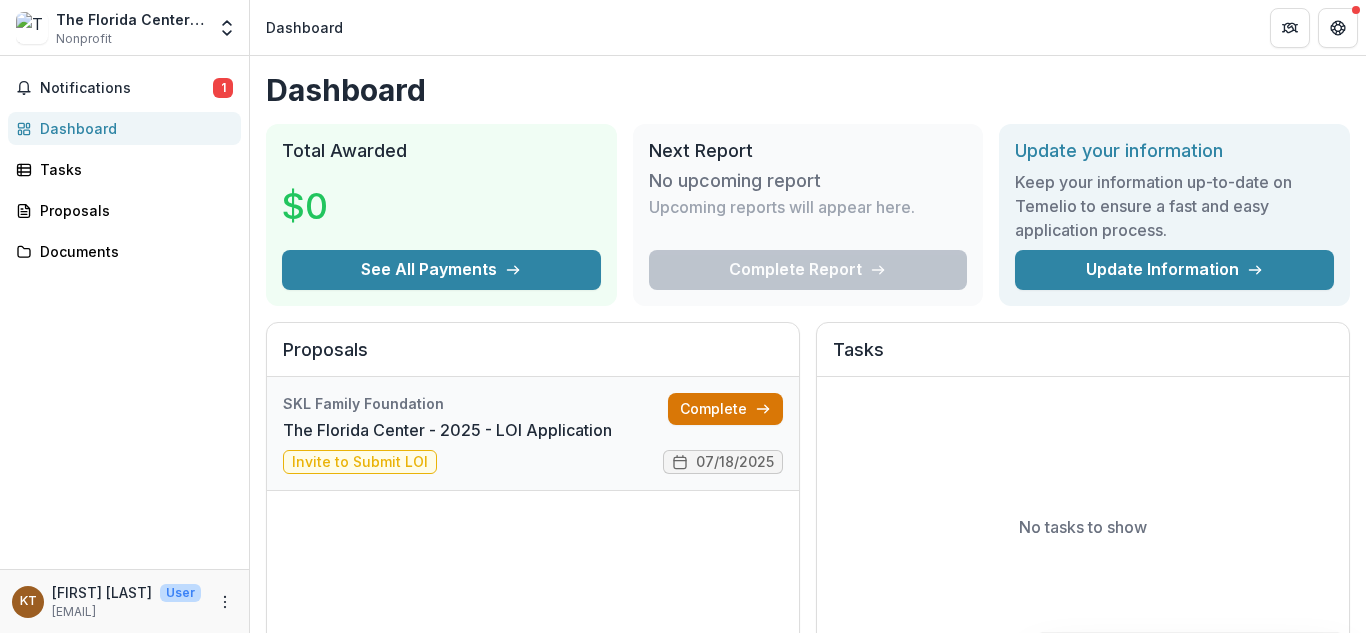 click on "Complete" at bounding box center [725, 409] 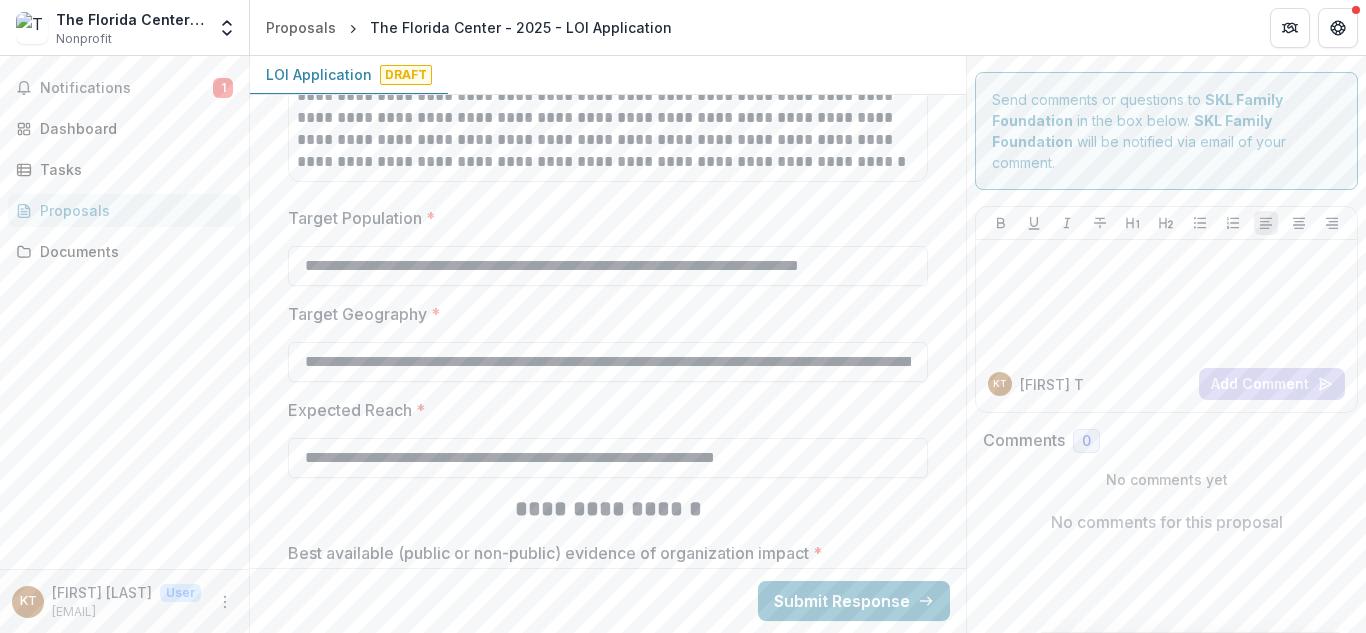 scroll, scrollTop: 3241, scrollLeft: 0, axis: vertical 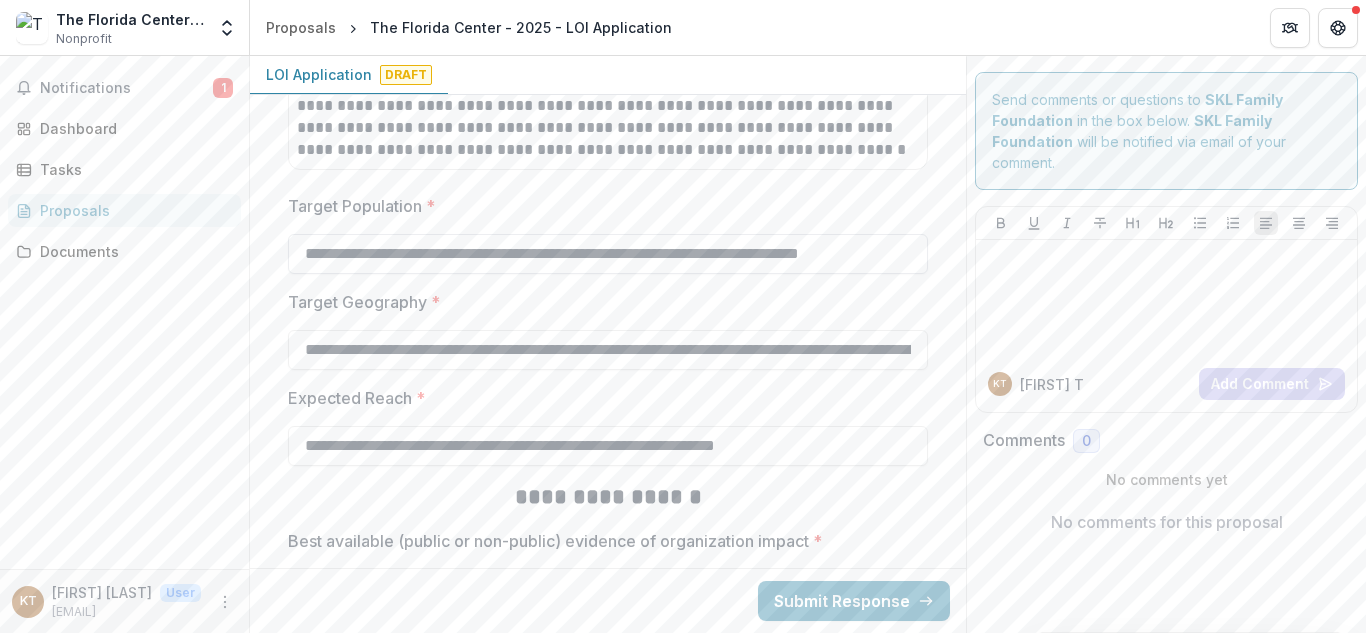click on "**********" at bounding box center (608, 254) 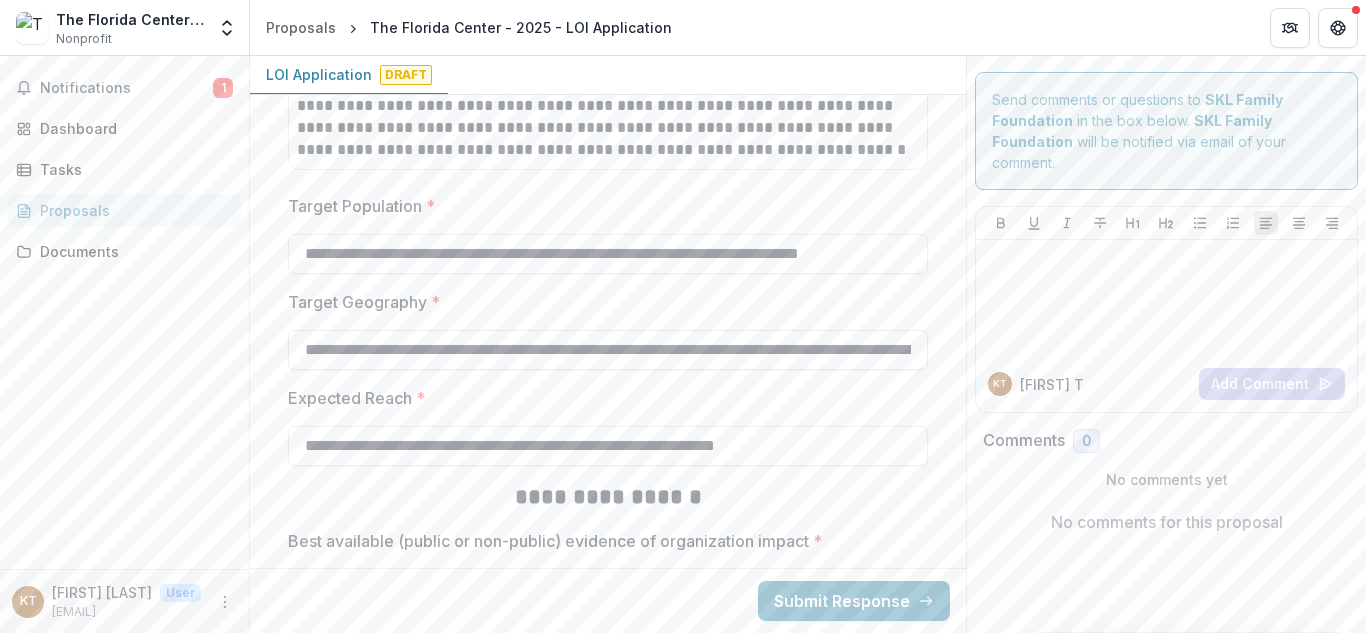 type on "**********" 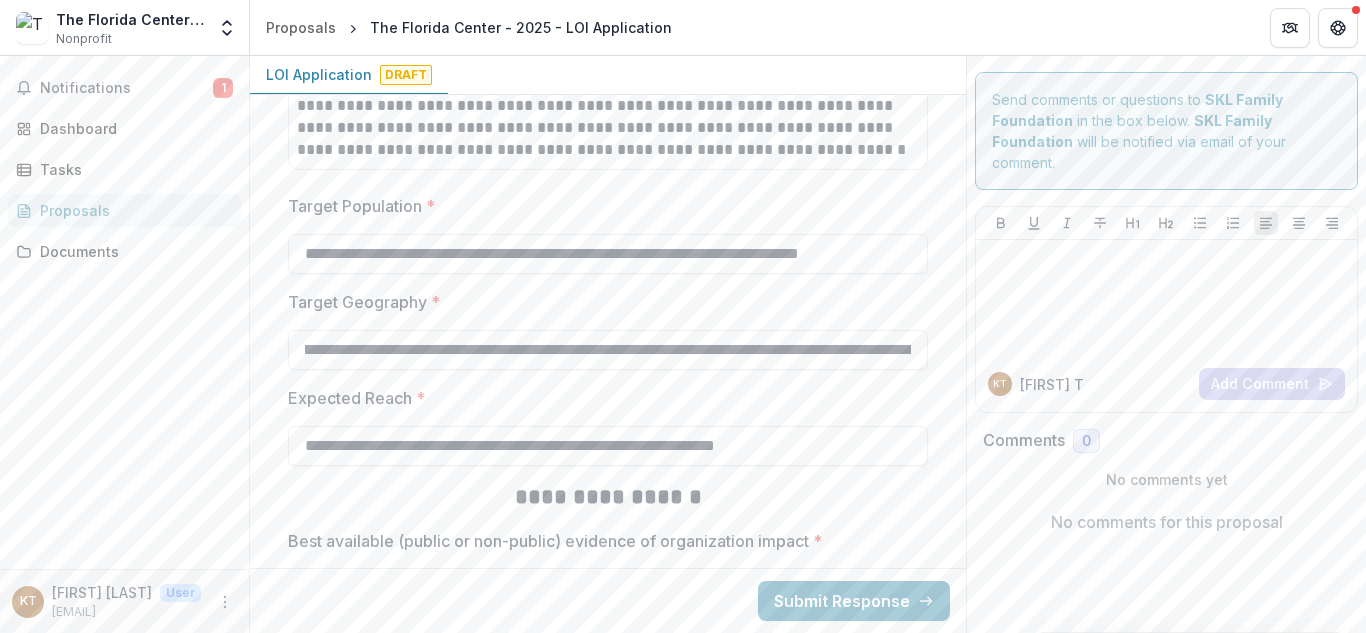 scroll, scrollTop: 0, scrollLeft: 0, axis: both 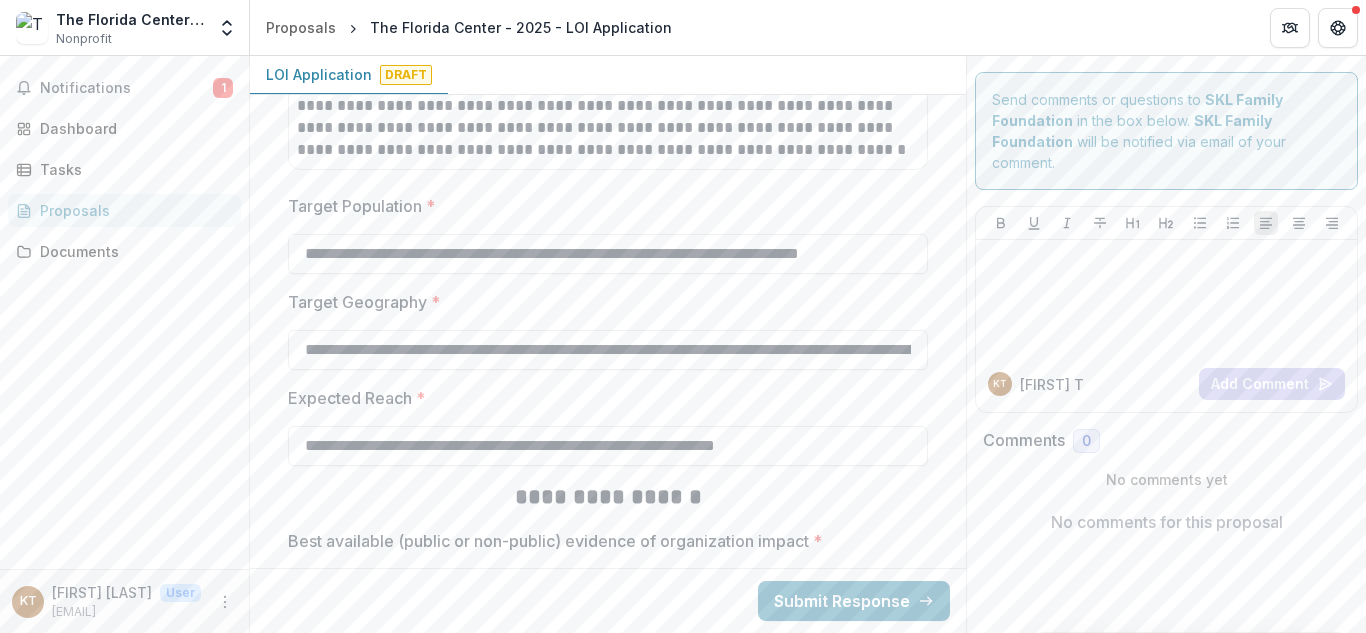 drag, startPoint x: 846, startPoint y: 337, endPoint x: 835, endPoint y: 370, distance: 34.785053 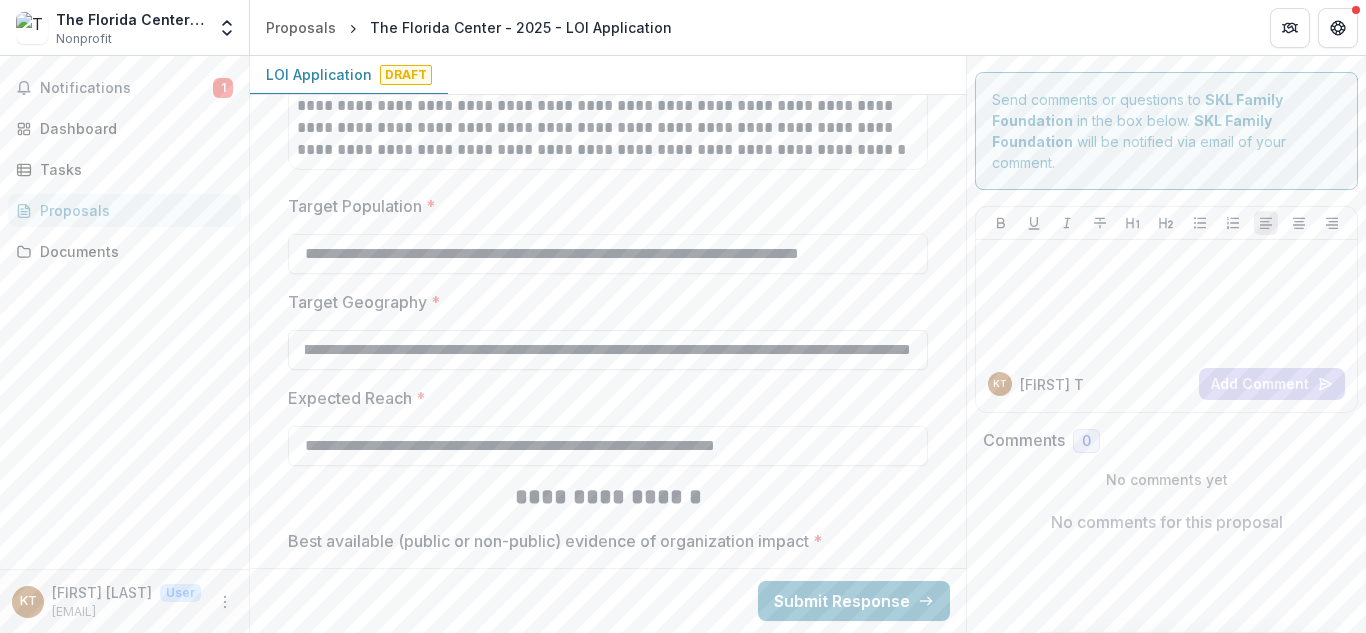 scroll, scrollTop: 0, scrollLeft: 930, axis: horizontal 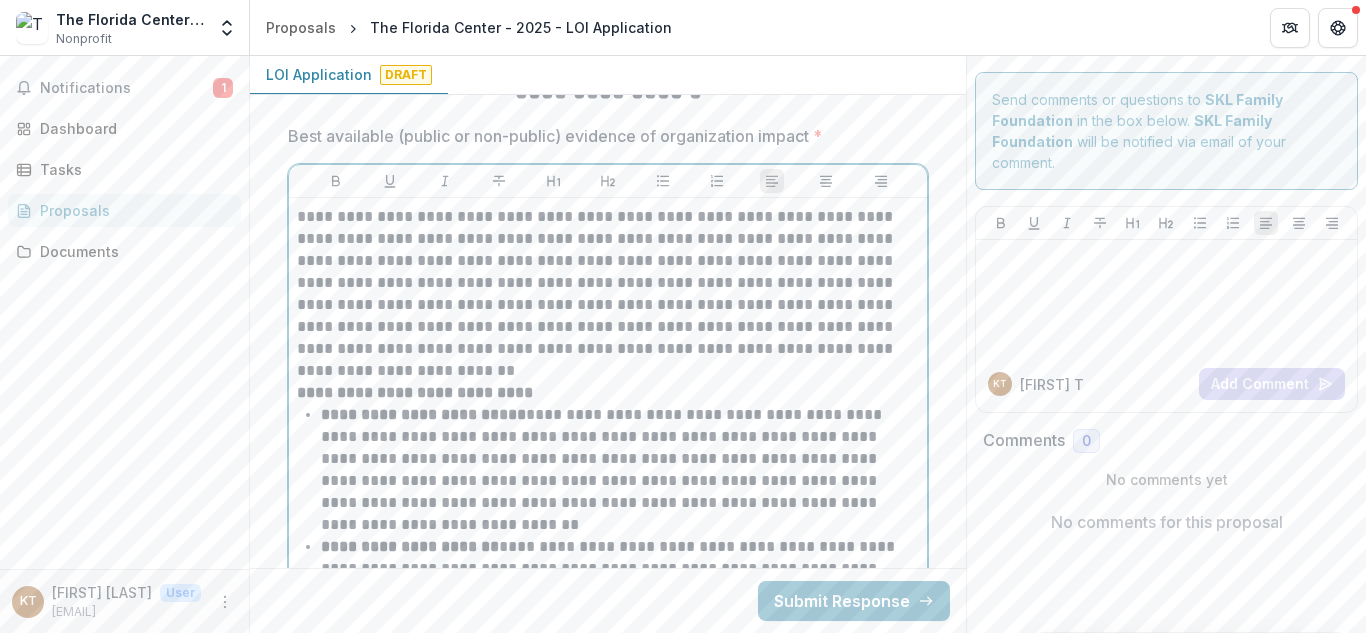 click on "**********" at bounding box center [415, 392] 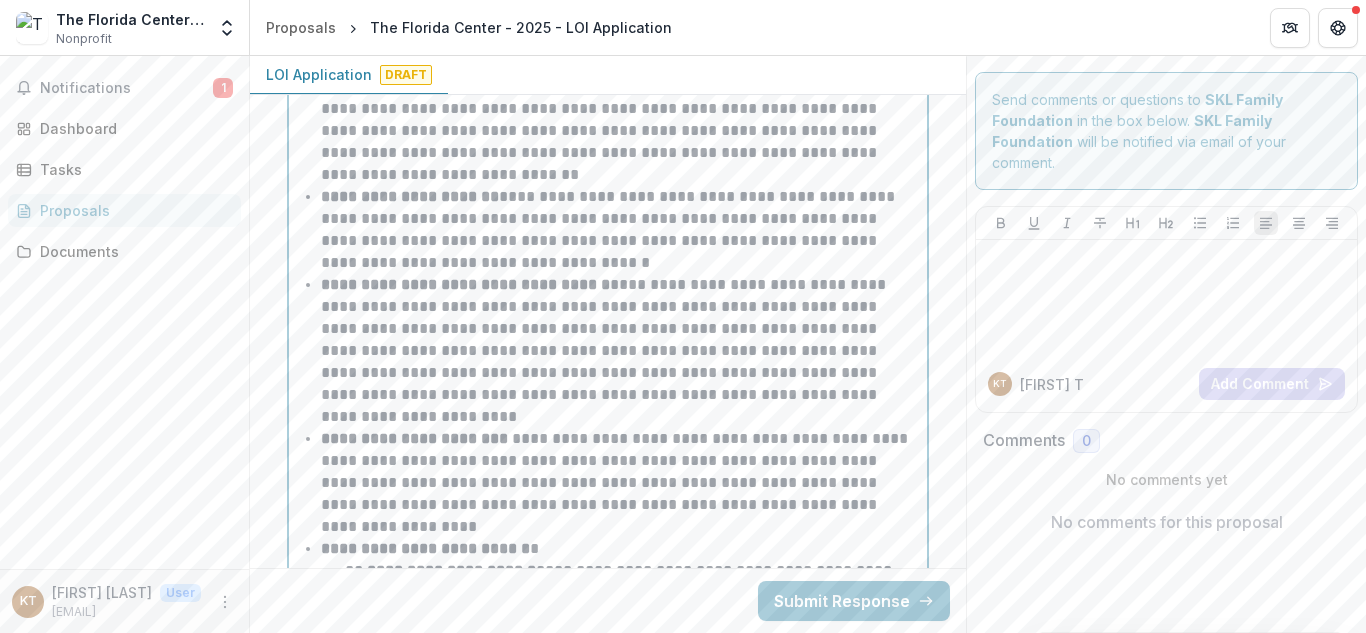 scroll, scrollTop: 3998, scrollLeft: 0, axis: vertical 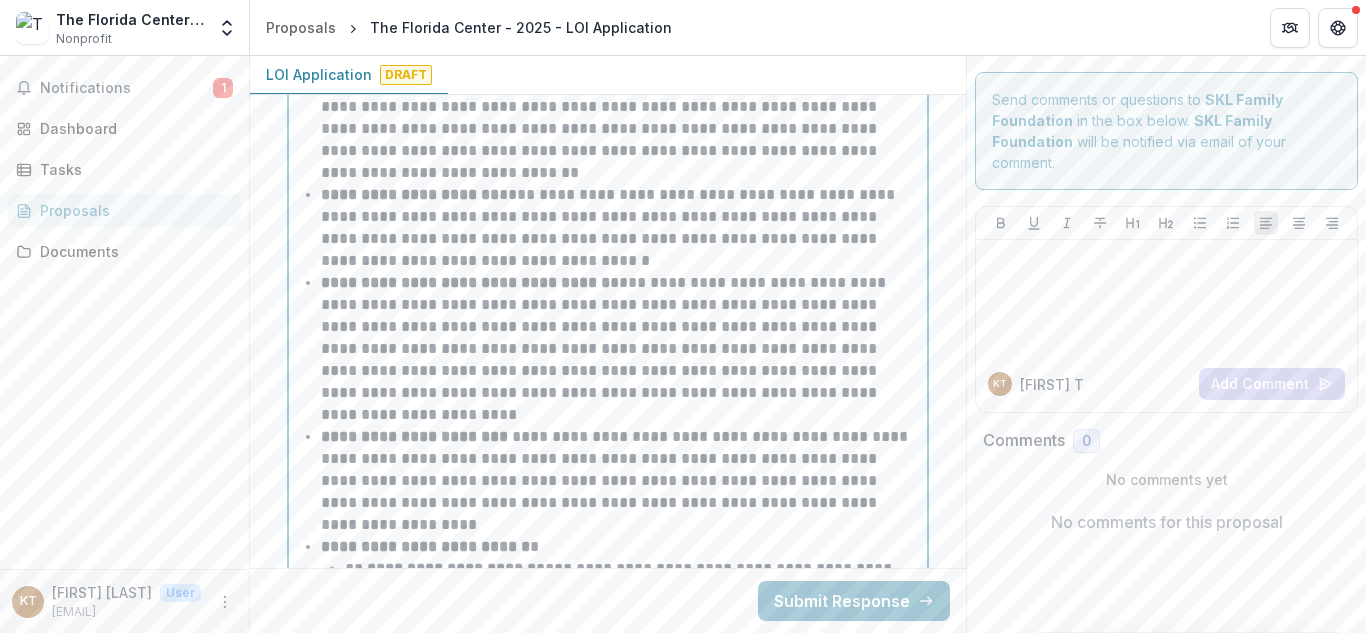 click on "**********" at bounding box center (620, 228) 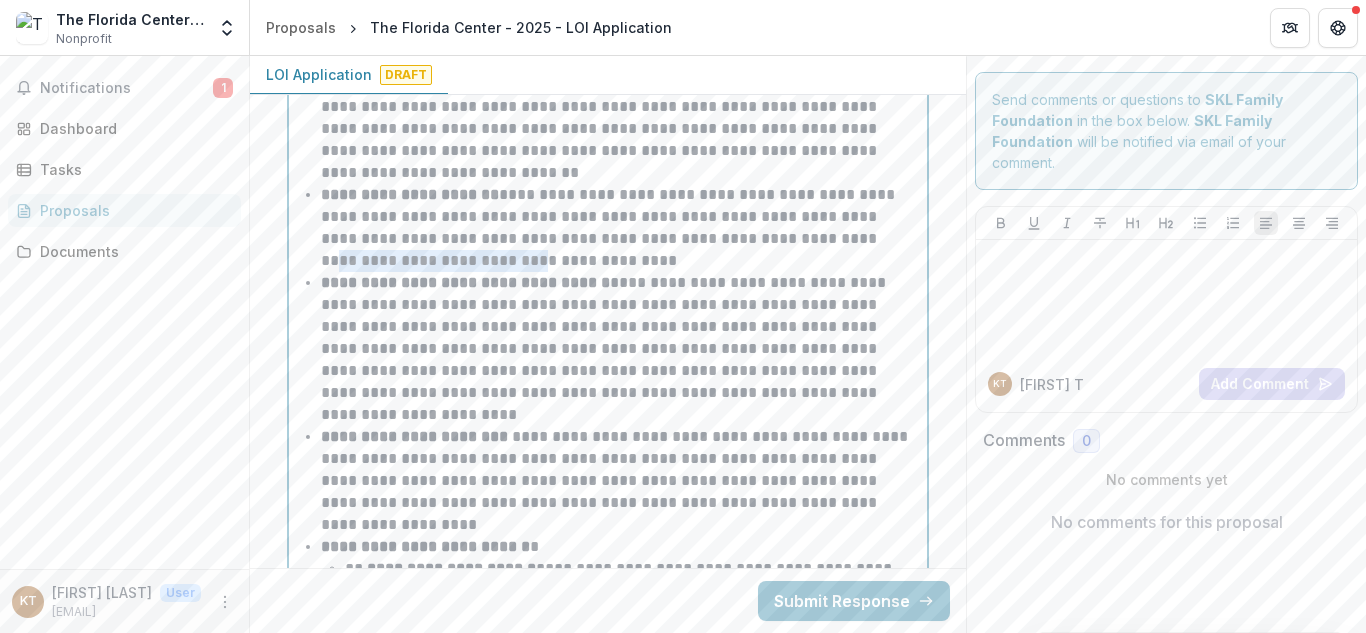 drag, startPoint x: 626, startPoint y: 263, endPoint x: 436, endPoint y: 262, distance: 190.00262 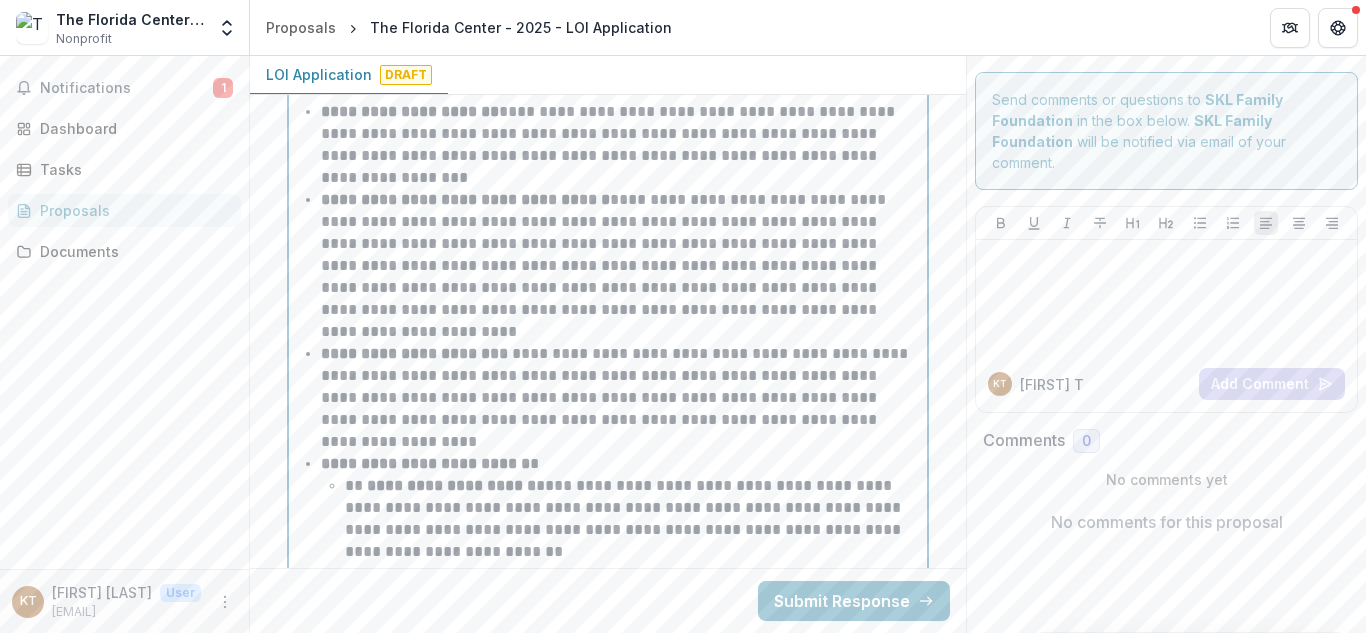 scroll, scrollTop: 4082, scrollLeft: 0, axis: vertical 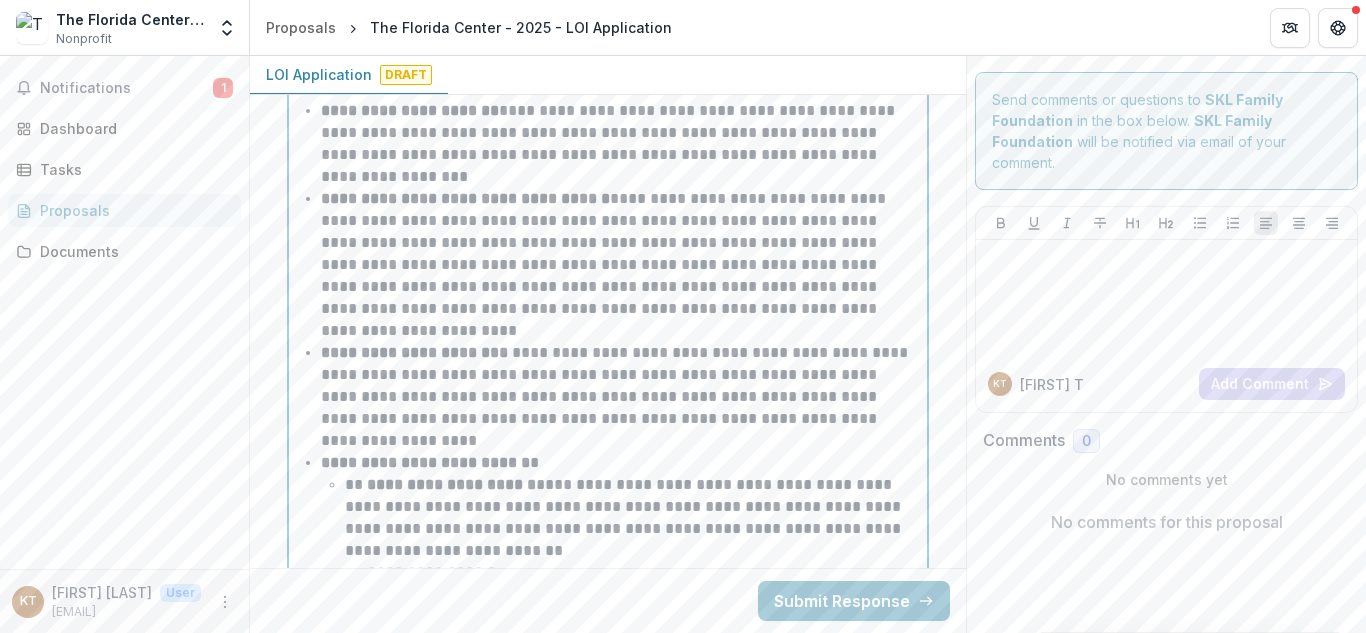 click on "**********" at bounding box center (620, 265) 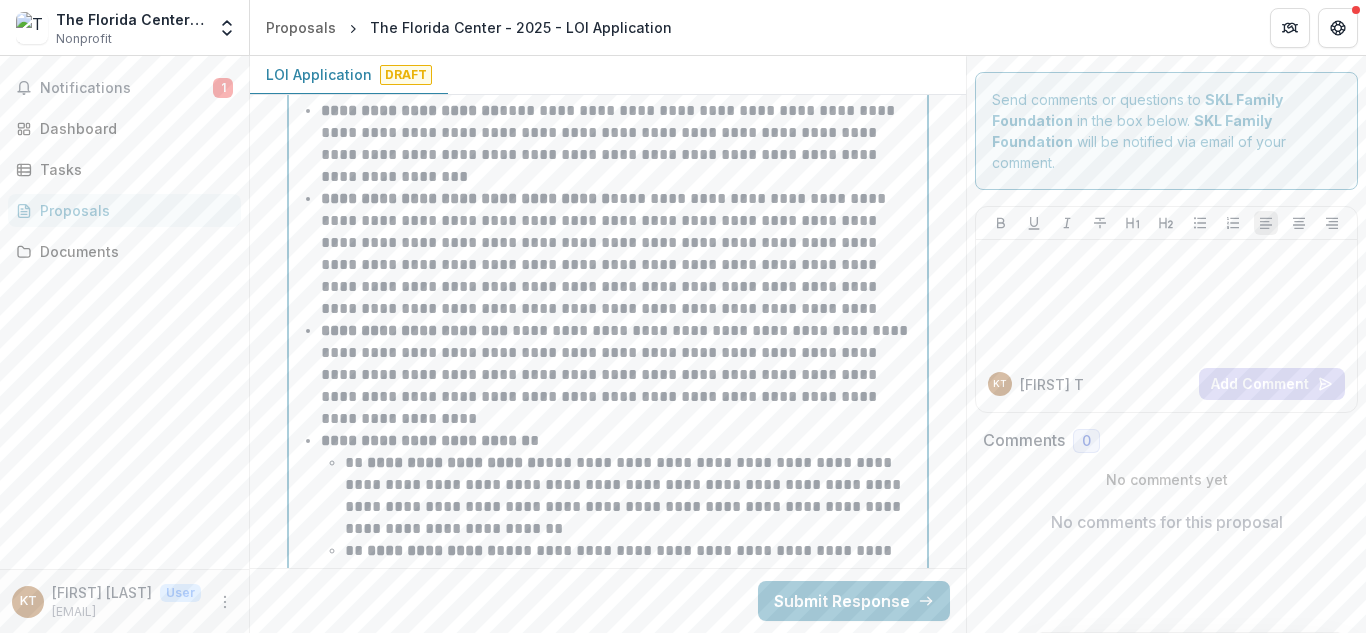 click on "**********" at bounding box center [620, 254] 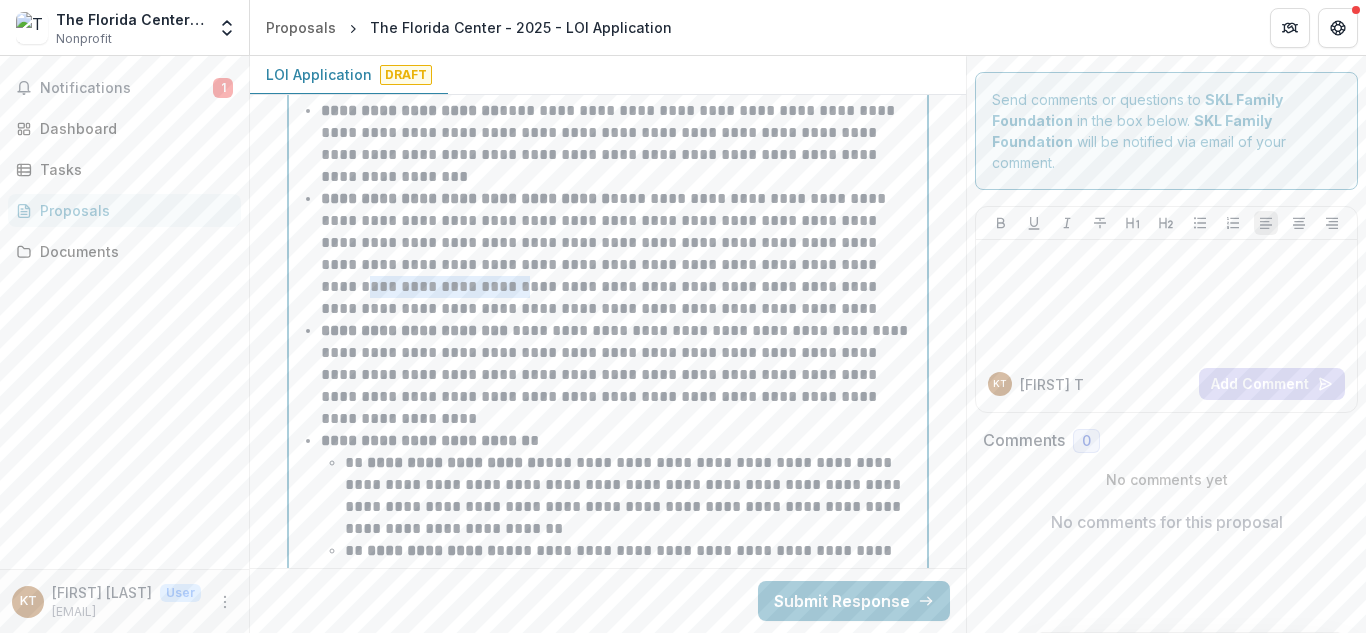 drag, startPoint x: 493, startPoint y: 279, endPoint x: 317, endPoint y: 289, distance: 176.28386 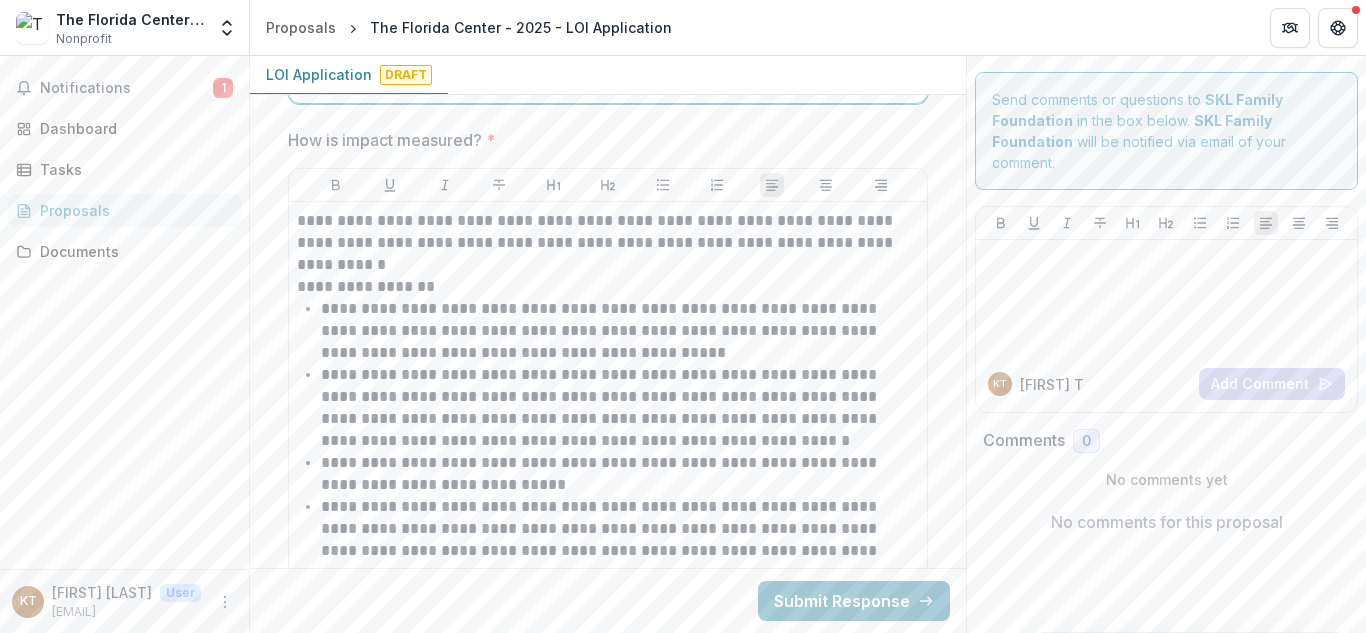scroll, scrollTop: 4798, scrollLeft: 0, axis: vertical 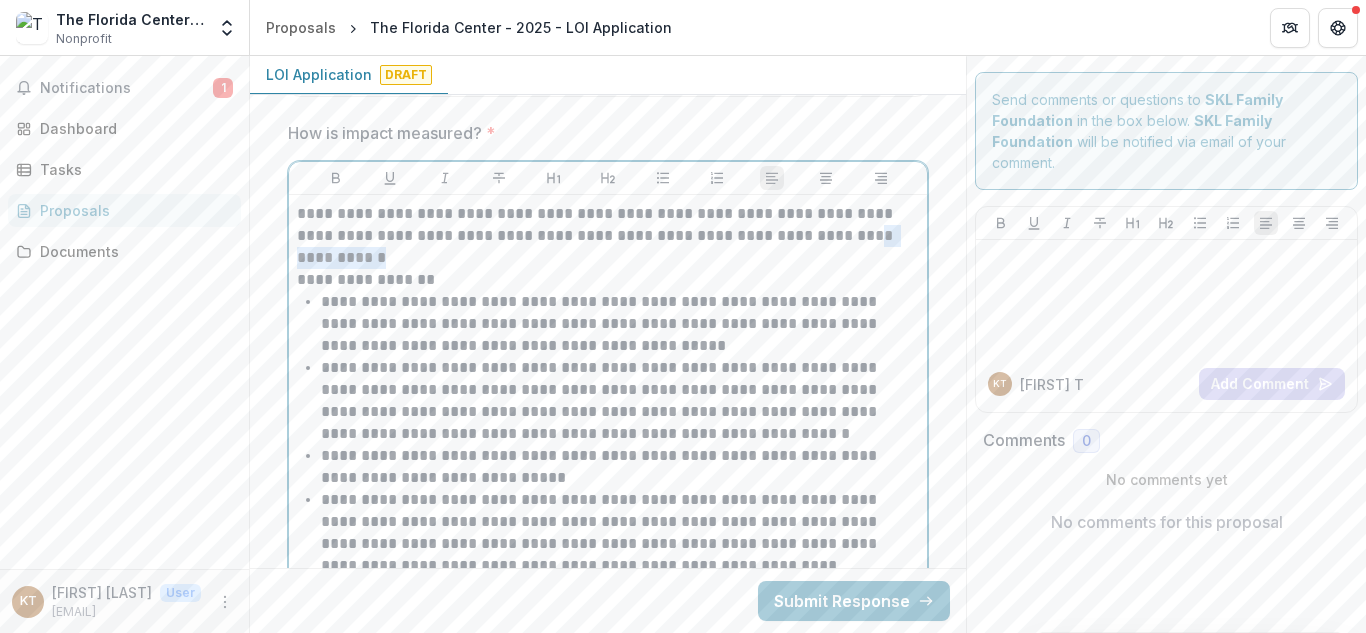 drag, startPoint x: 460, startPoint y: 259, endPoint x: 823, endPoint y: 242, distance: 363.39786 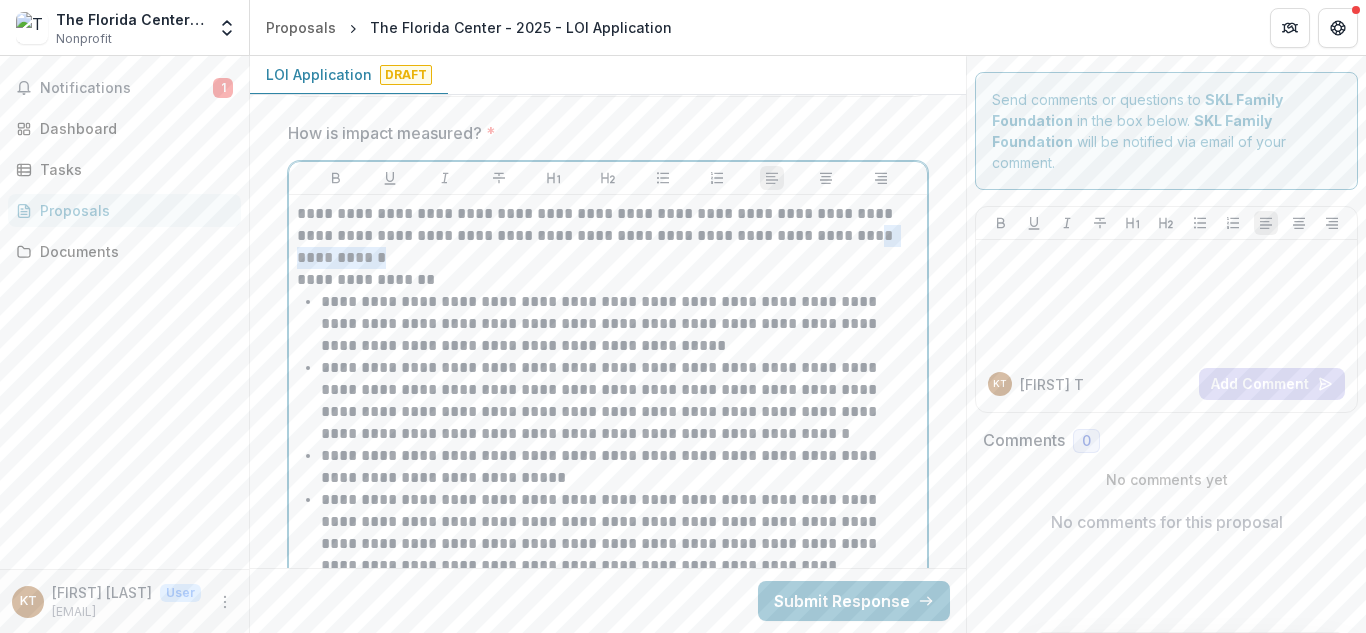 click on "**********" at bounding box center [608, 236] 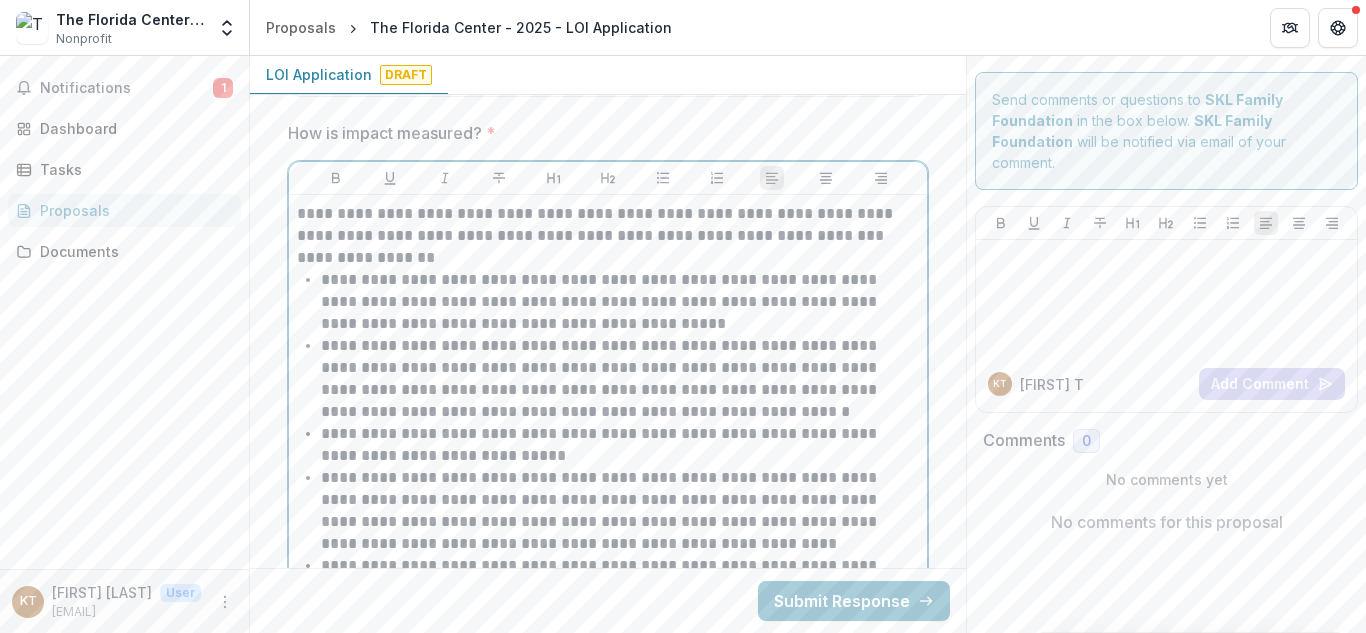 type 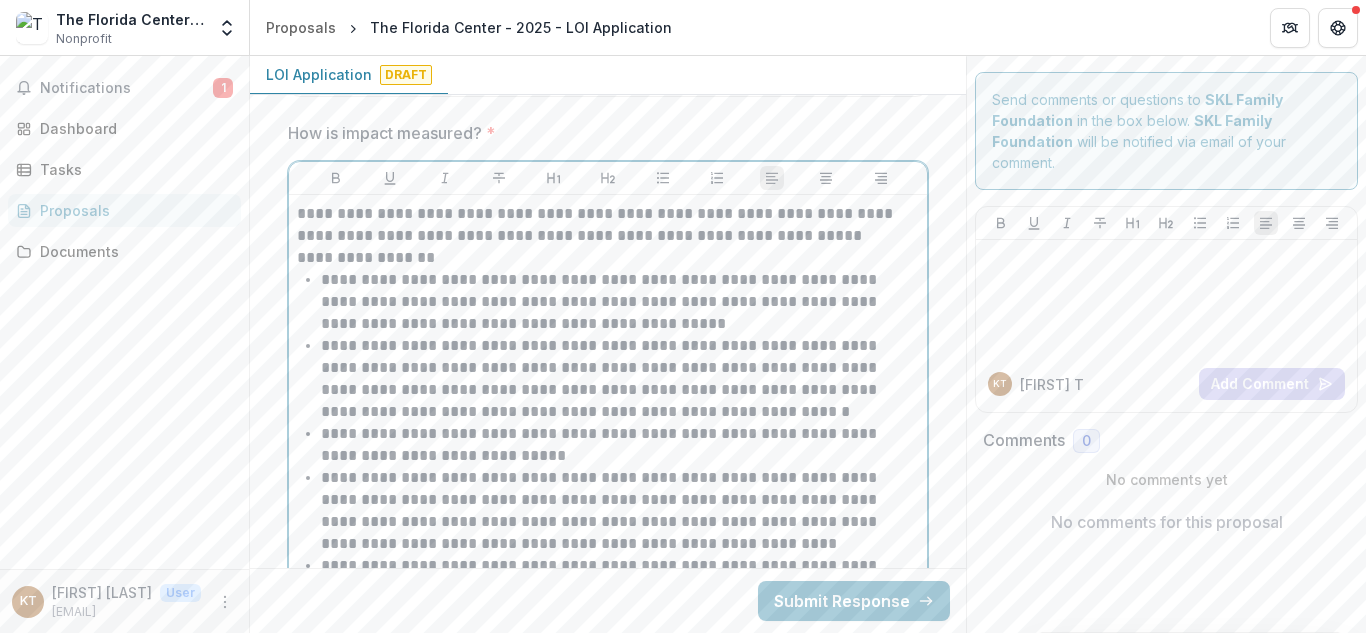 click on "**********" at bounding box center (608, 225) 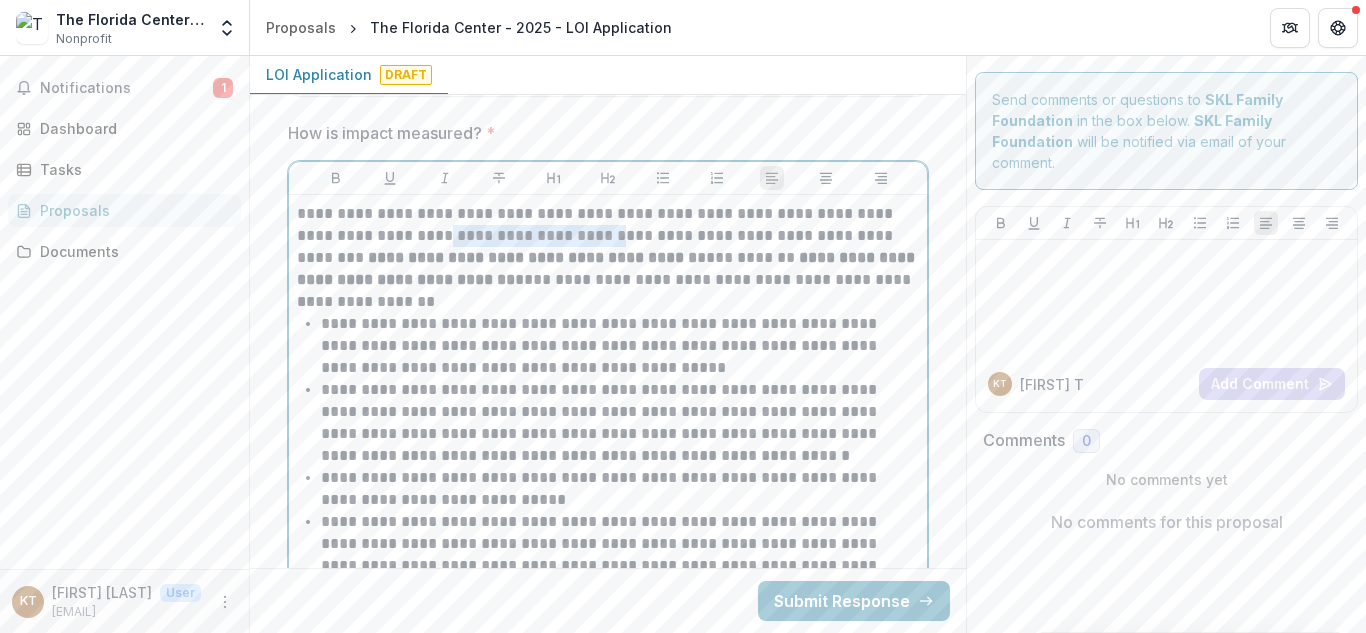 drag, startPoint x: 568, startPoint y: 236, endPoint x: 405, endPoint y: 241, distance: 163.07668 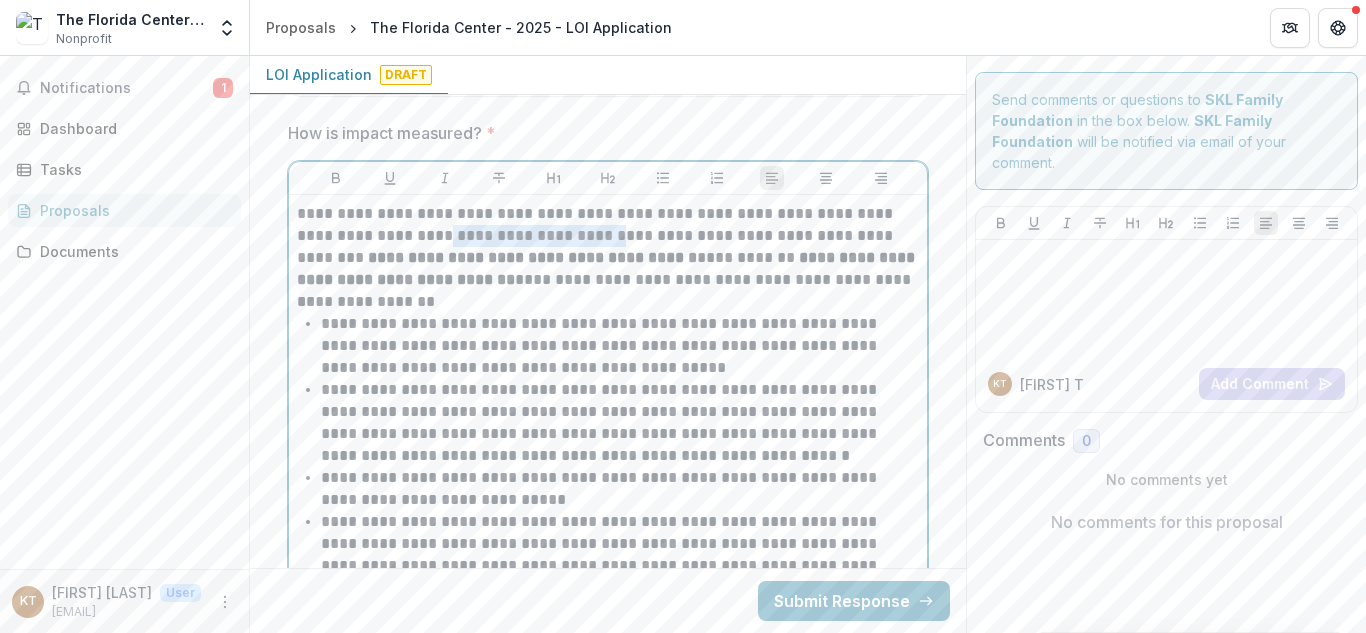 click on "**********" at bounding box center (608, 247) 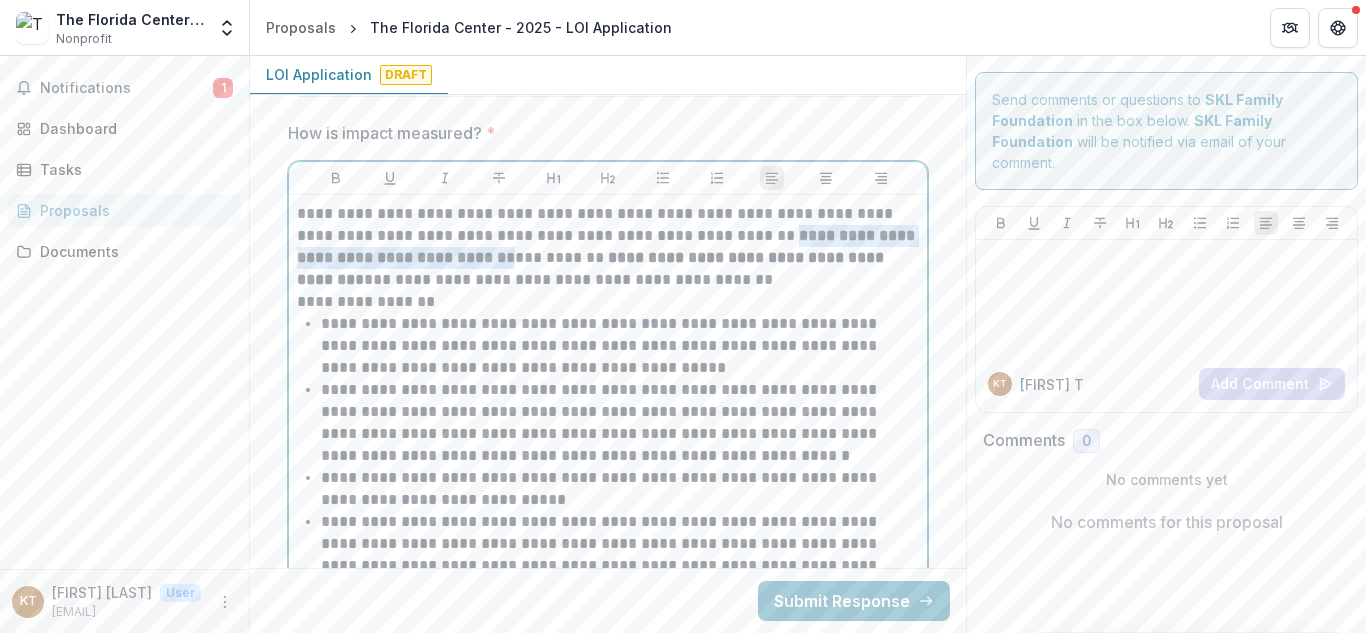 drag, startPoint x: 491, startPoint y: 254, endPoint x: 750, endPoint y: 239, distance: 259.434 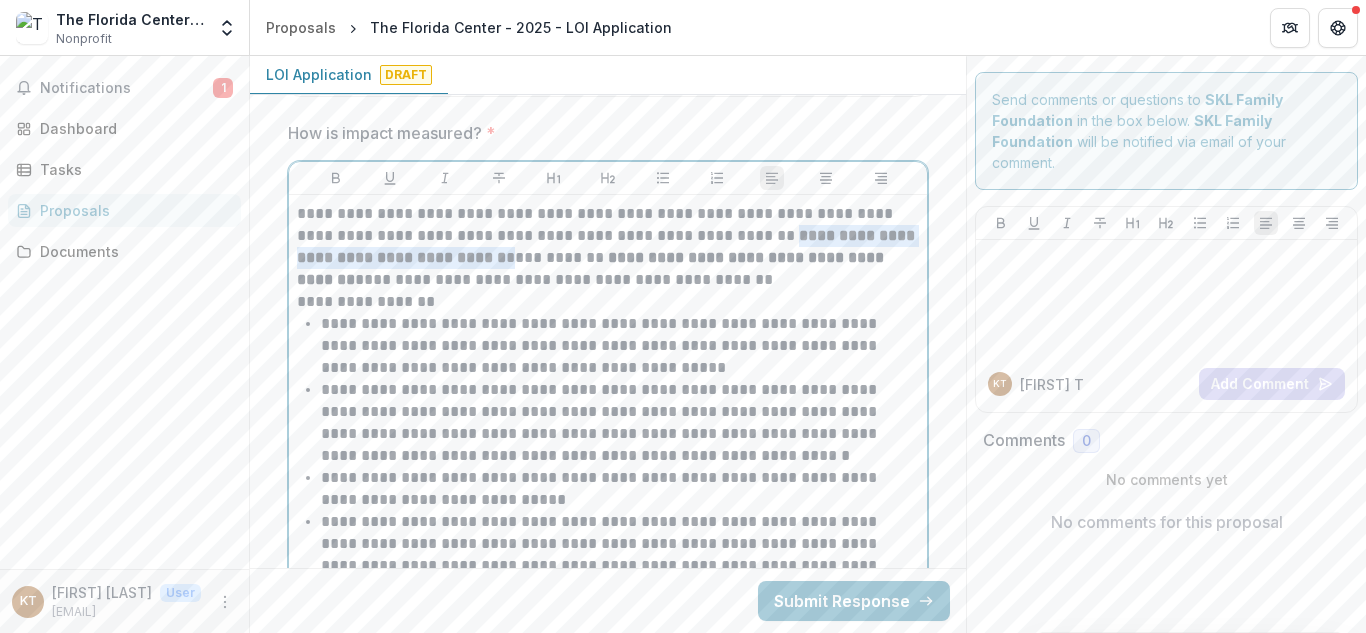 click on "**********" at bounding box center (608, 247) 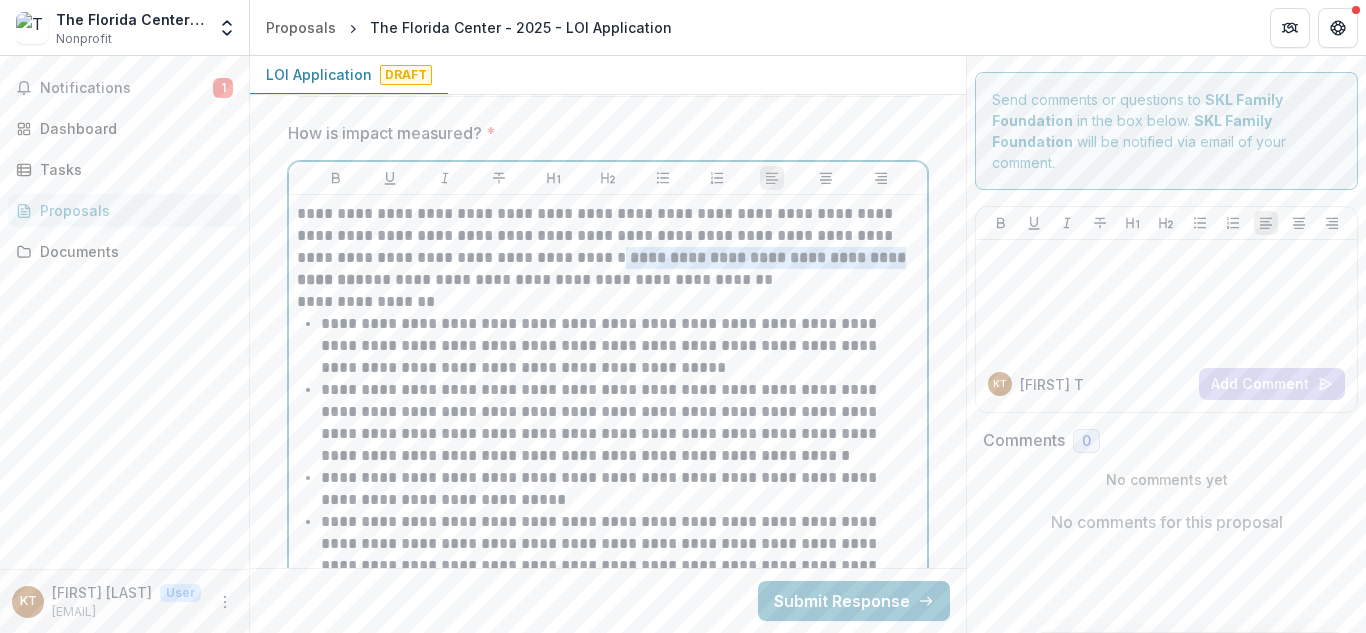 drag, startPoint x: 828, startPoint y: 257, endPoint x: 569, endPoint y: 262, distance: 259.04825 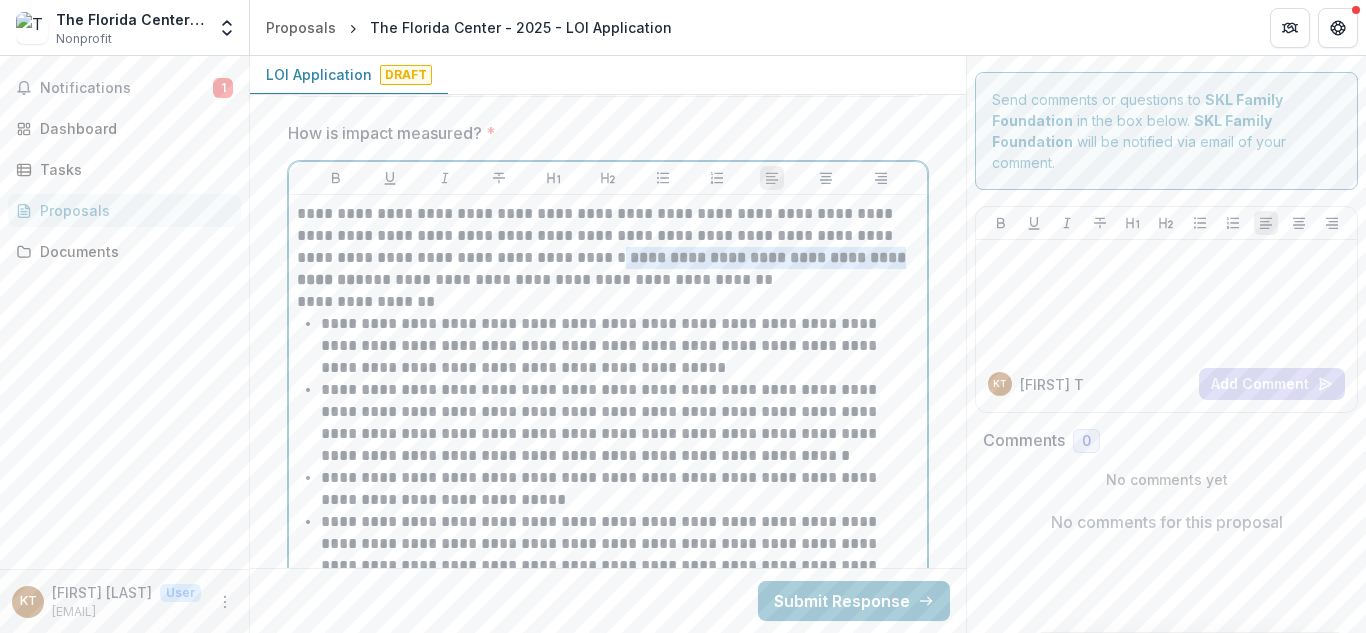 click on "**********" at bounding box center [608, 247] 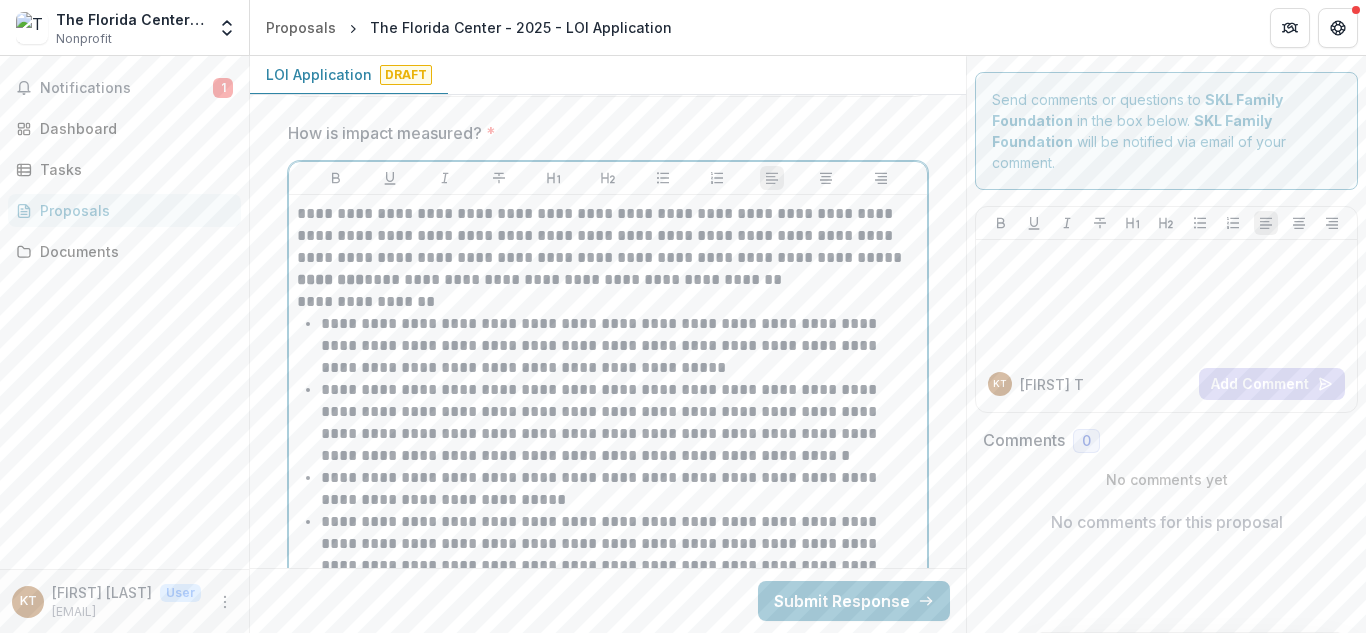 click on "**********" at bounding box center [608, 247] 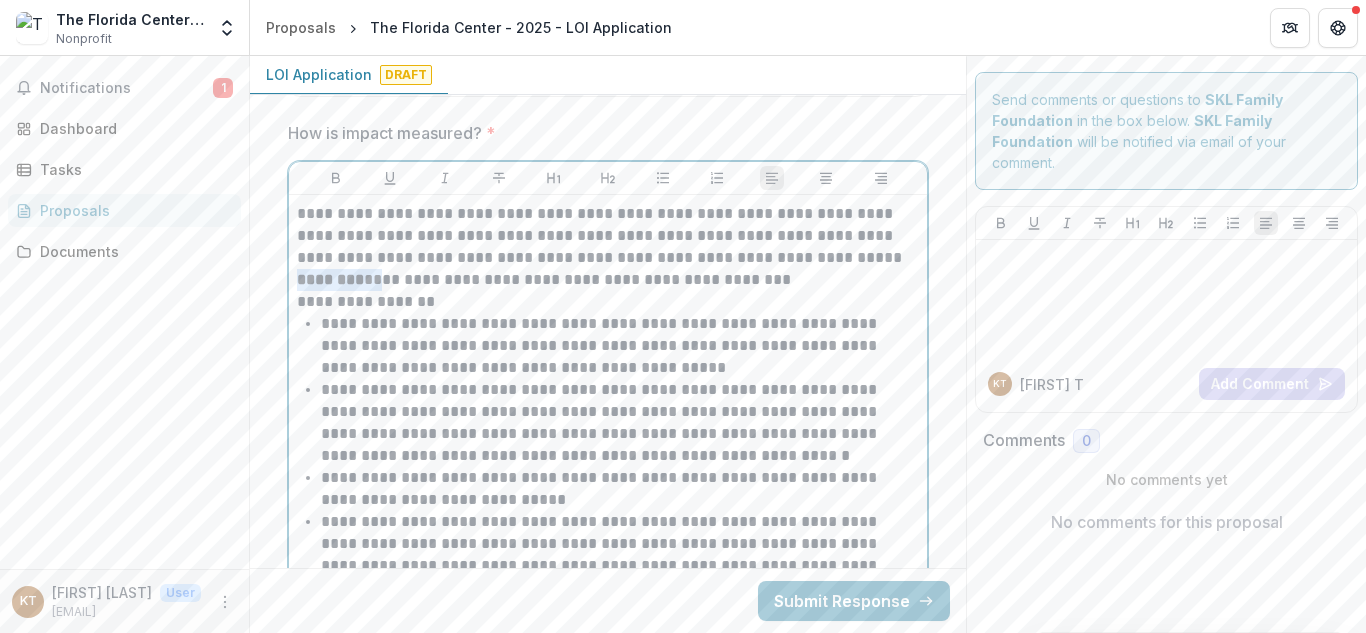 drag, startPoint x: 904, startPoint y: 258, endPoint x: 818, endPoint y: 260, distance: 86.023254 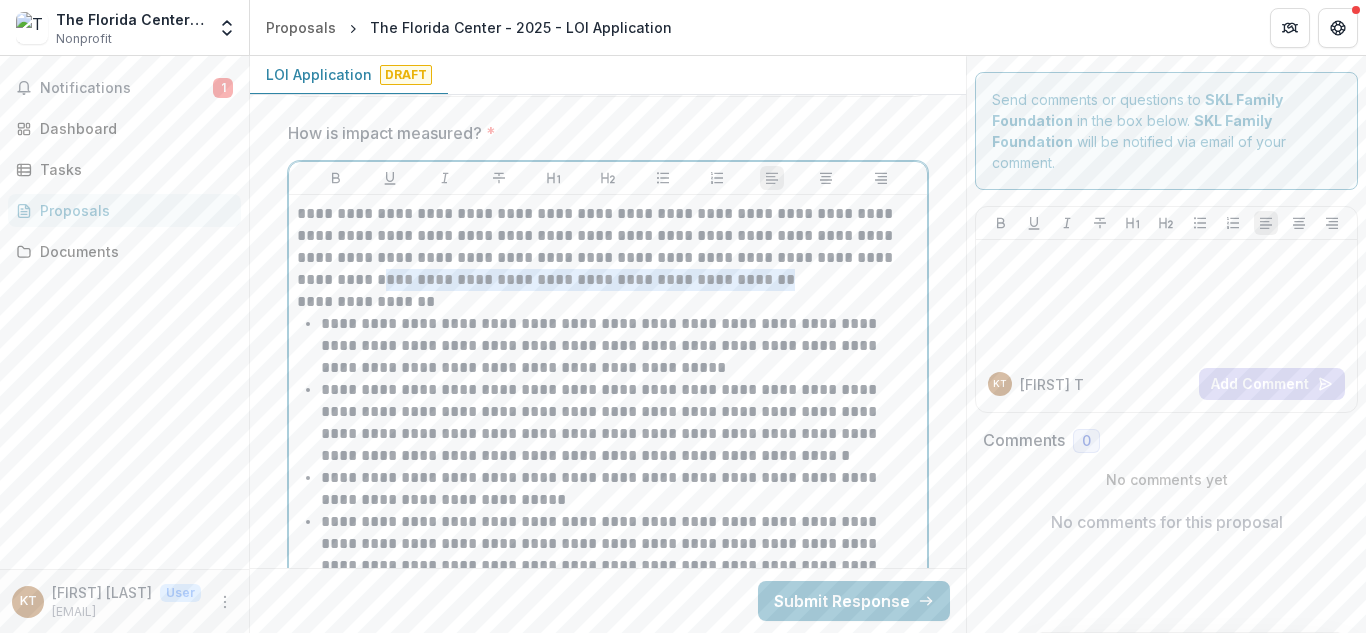 drag, startPoint x: 716, startPoint y: 279, endPoint x: 259, endPoint y: 281, distance: 457.00436 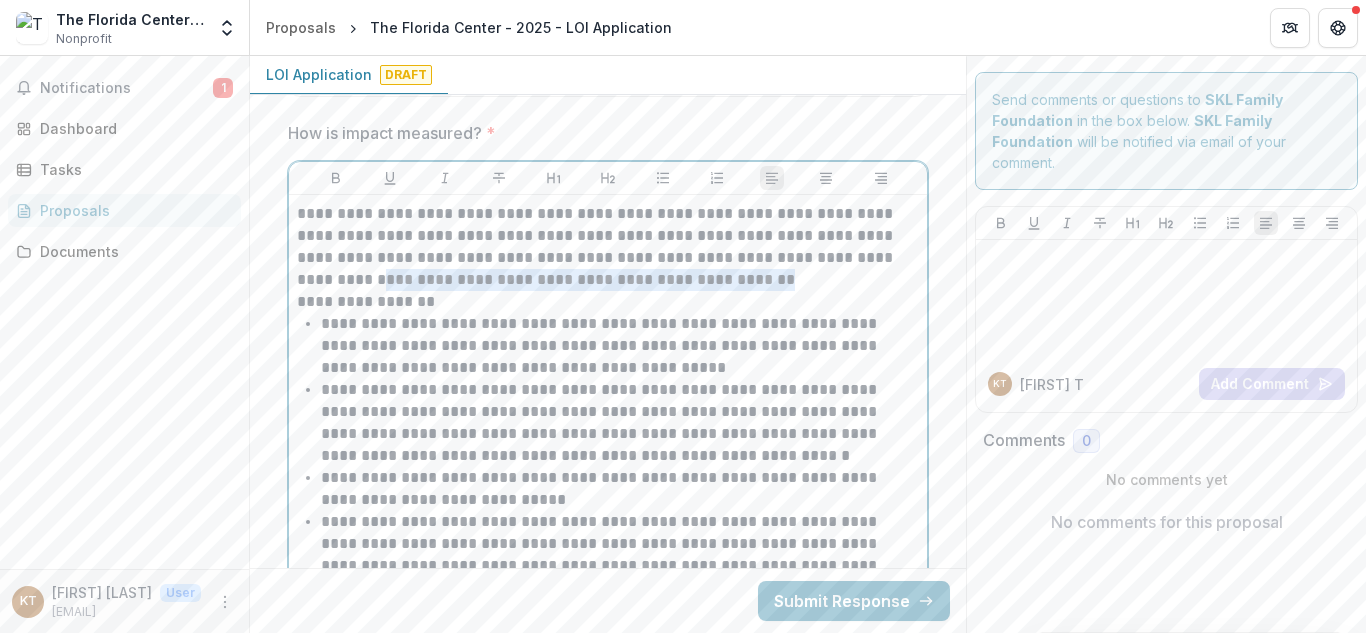click on "**********" at bounding box center [608, 125] 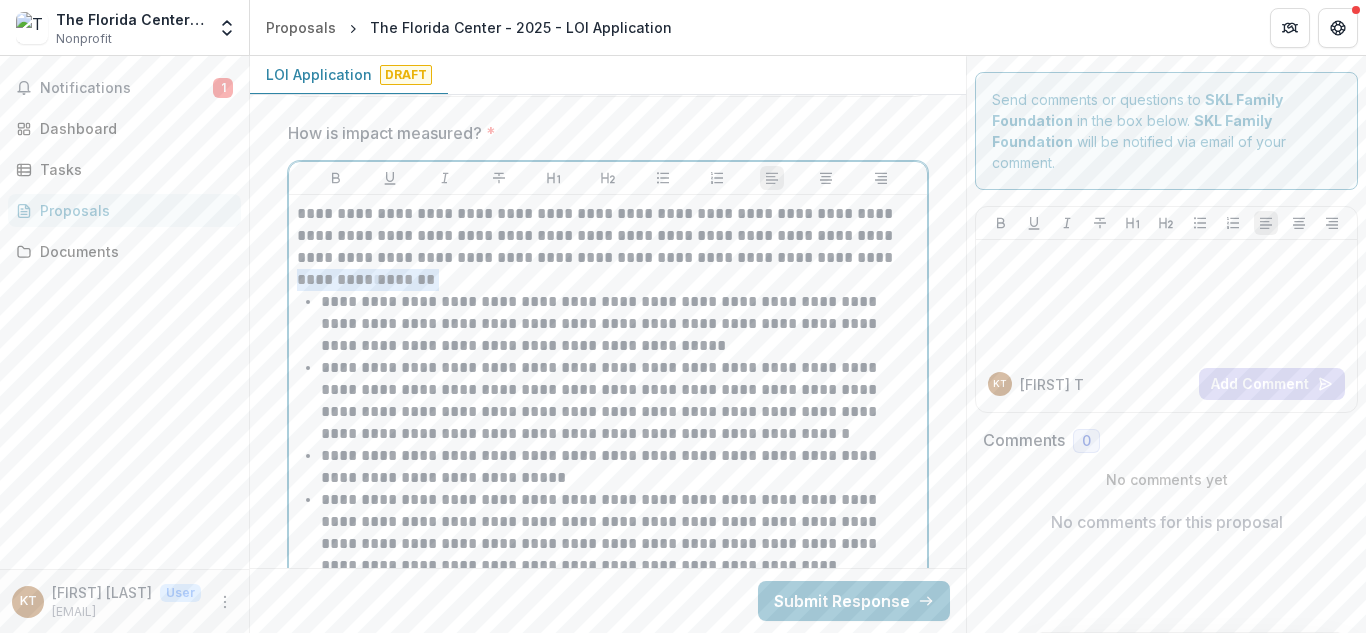drag, startPoint x: 436, startPoint y: 280, endPoint x: 286, endPoint y: 279, distance: 150.00333 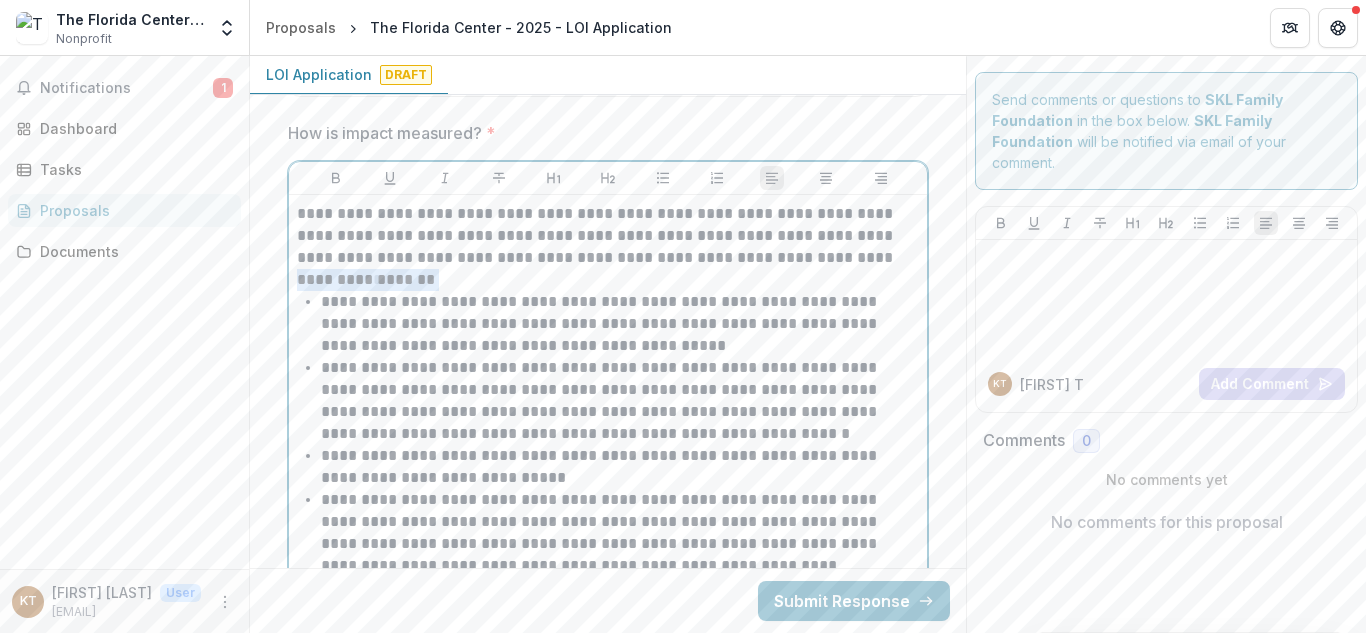 click on "**********" at bounding box center (608, 500) 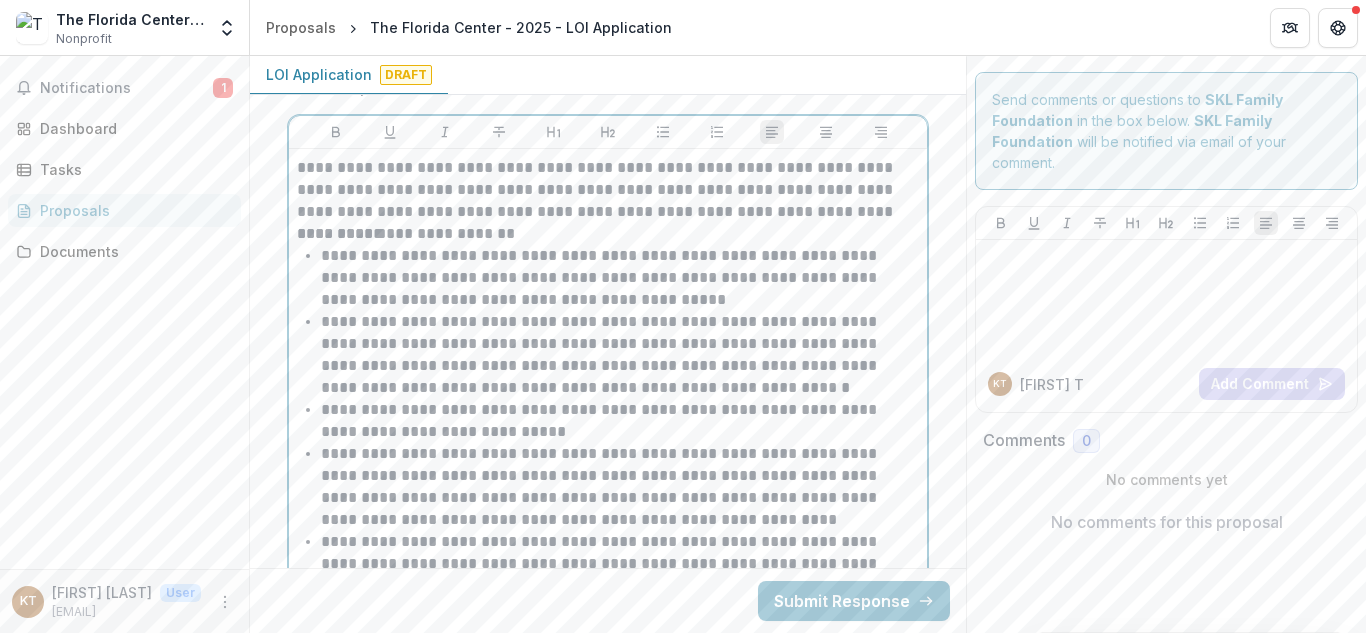 scroll, scrollTop: 4846, scrollLeft: 0, axis: vertical 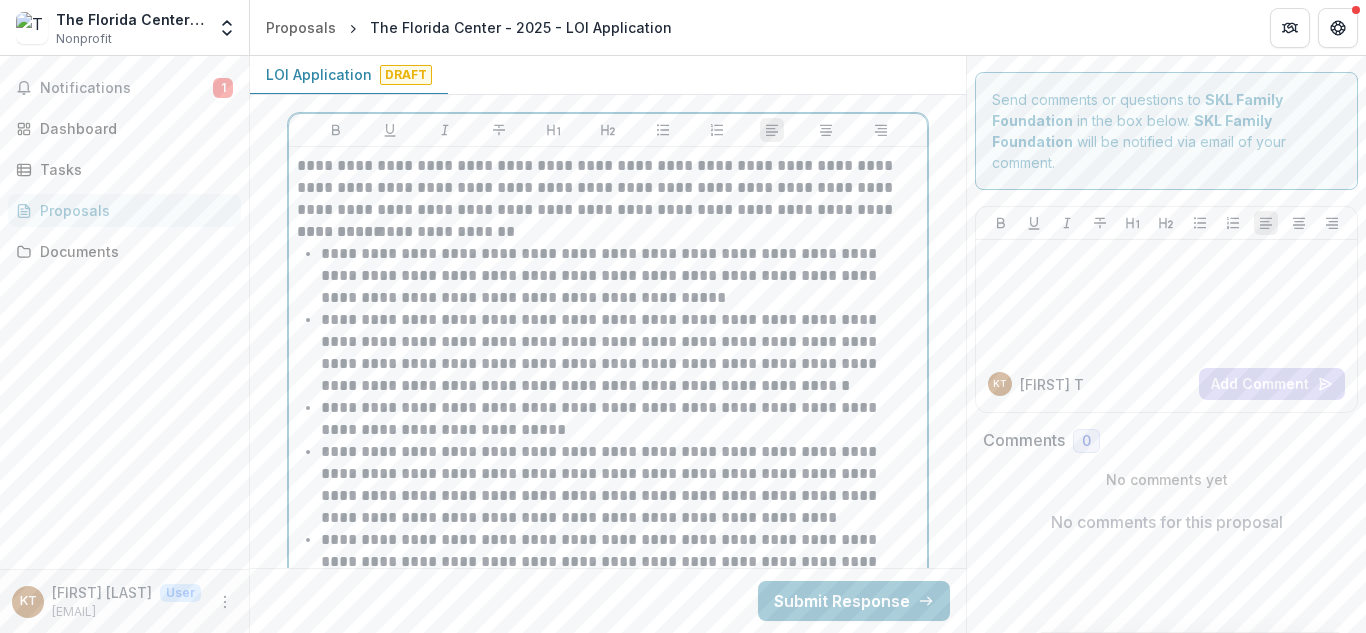 click on "**********" at bounding box center [620, 419] 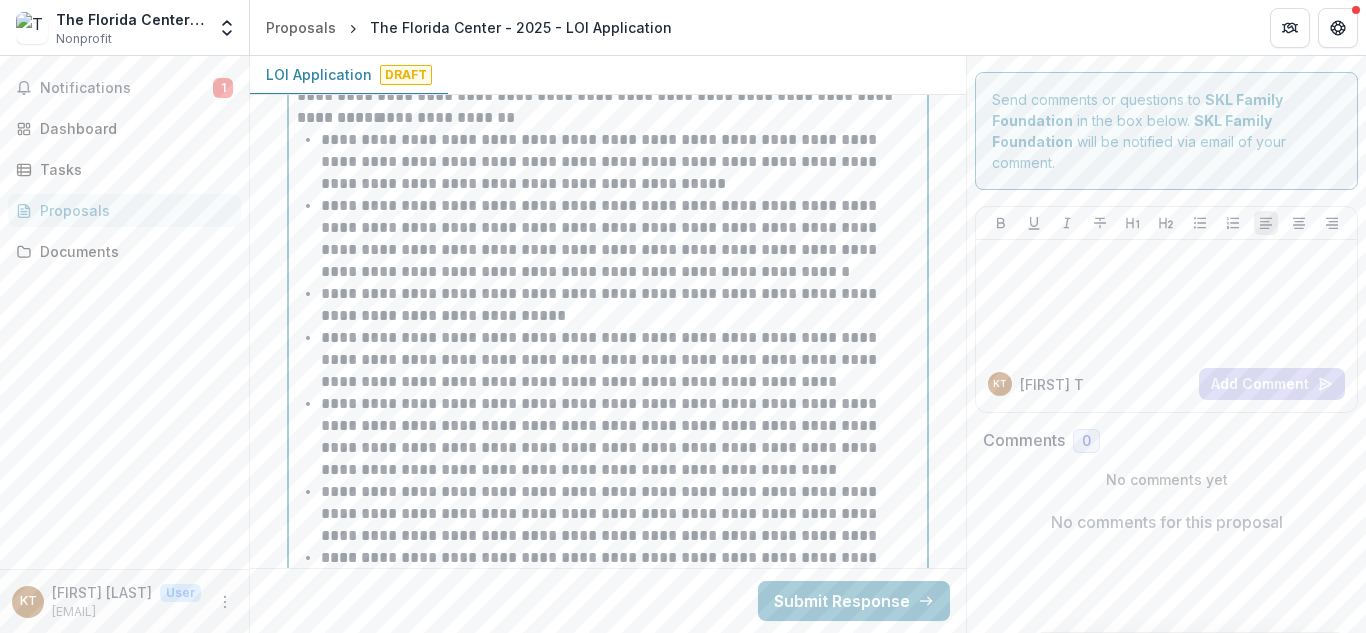scroll, scrollTop: 4970, scrollLeft: 0, axis: vertical 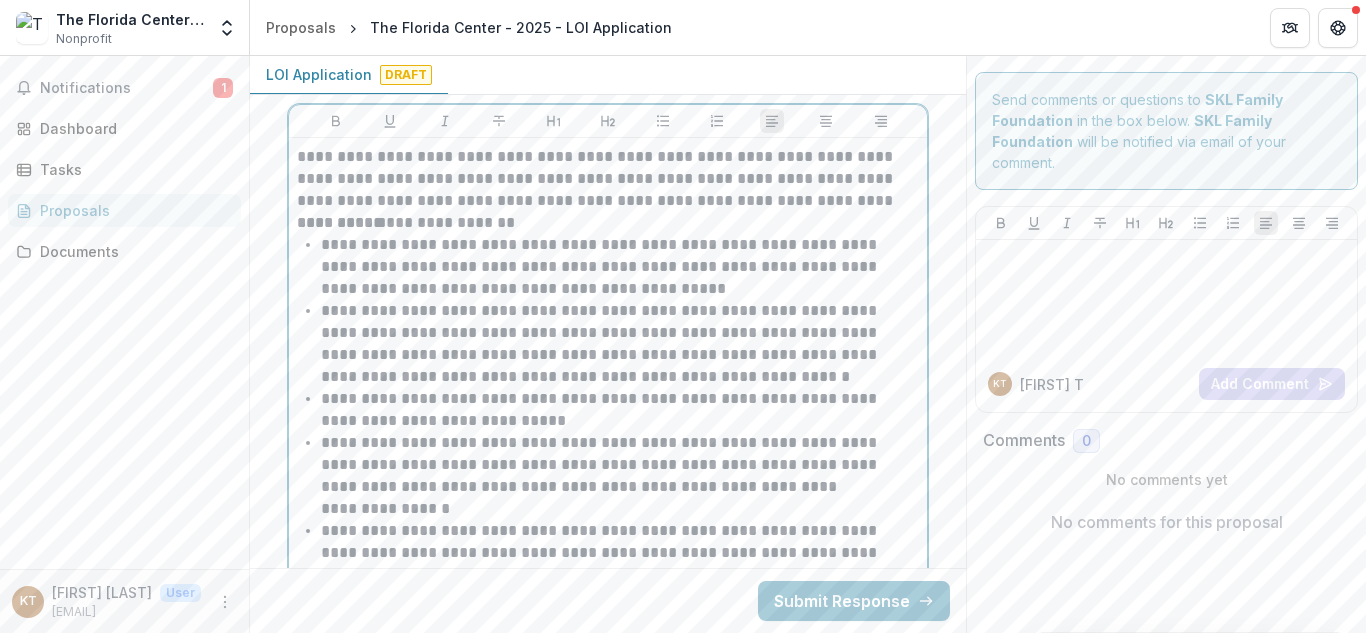 click on "**********" at bounding box center [608, 223] 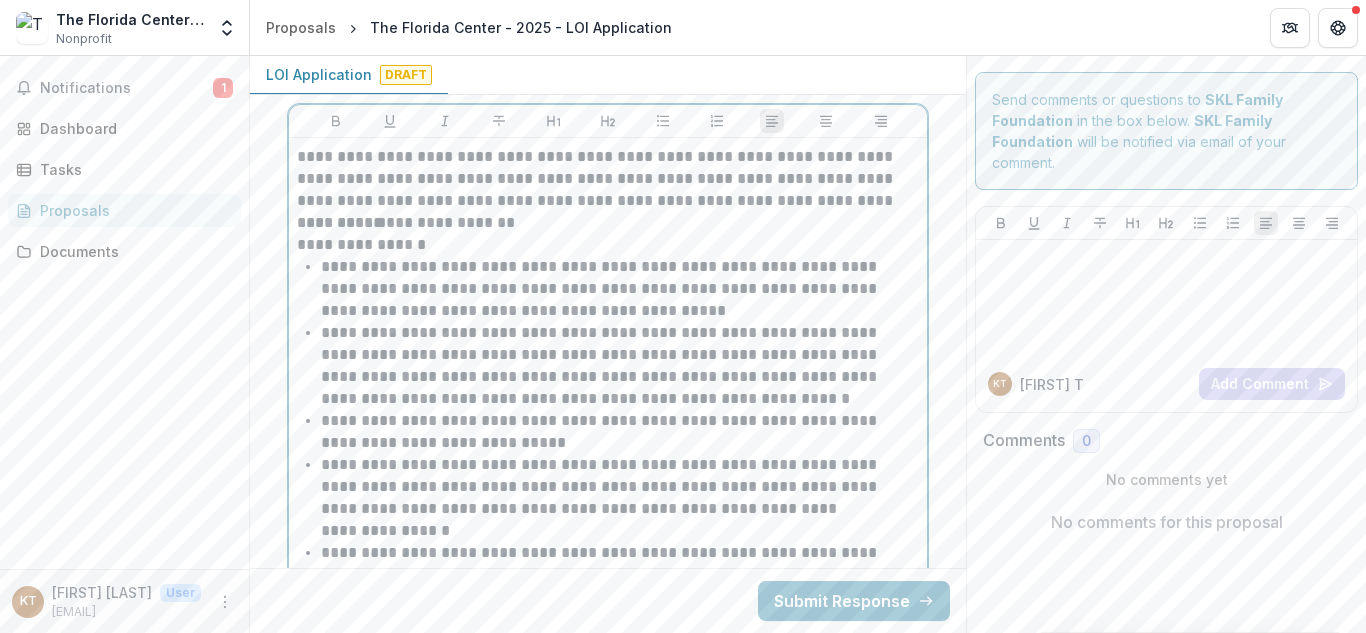 click on "**********" at bounding box center (608, 223) 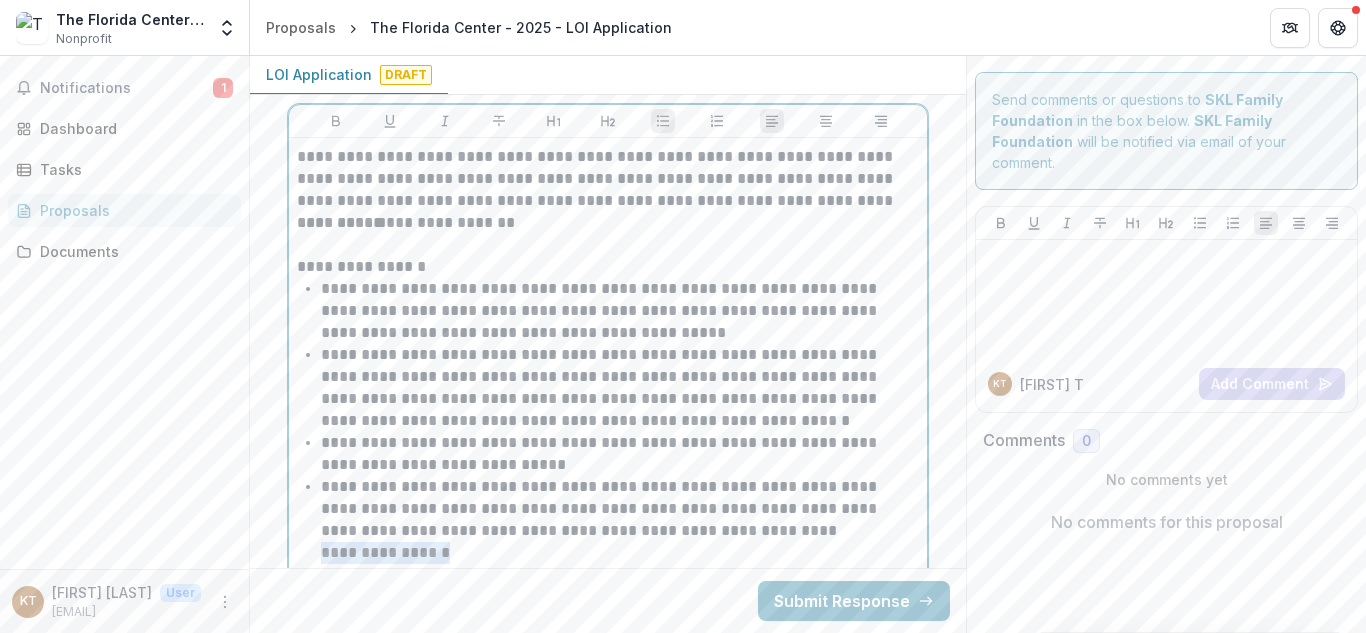 drag, startPoint x: 499, startPoint y: 553, endPoint x: 292, endPoint y: 554, distance: 207.00241 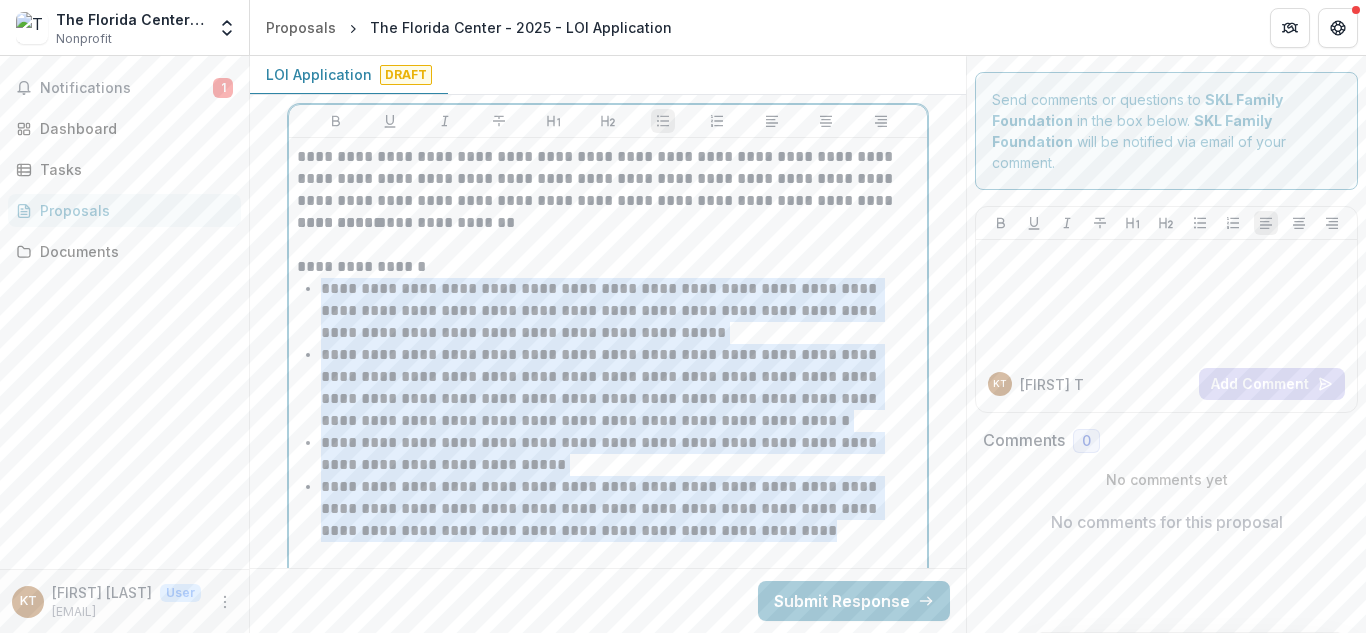 drag, startPoint x: 728, startPoint y: 537, endPoint x: 266, endPoint y: 293, distance: 522.47485 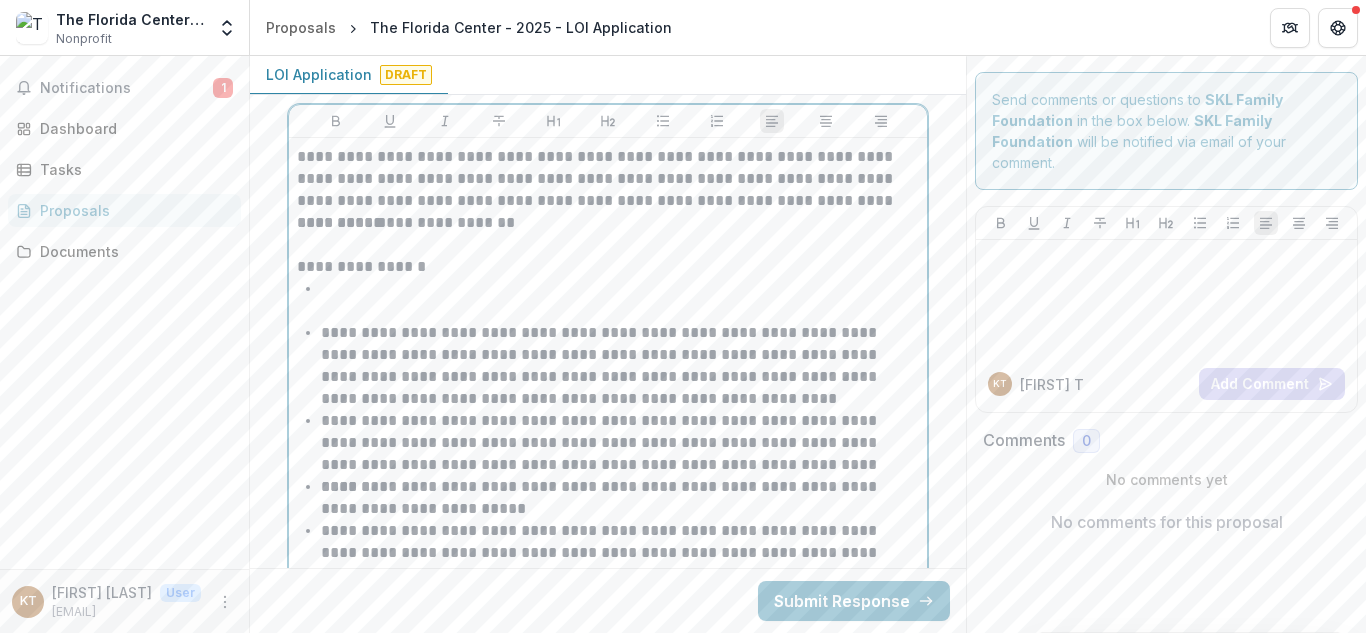 click at bounding box center [608, 245] 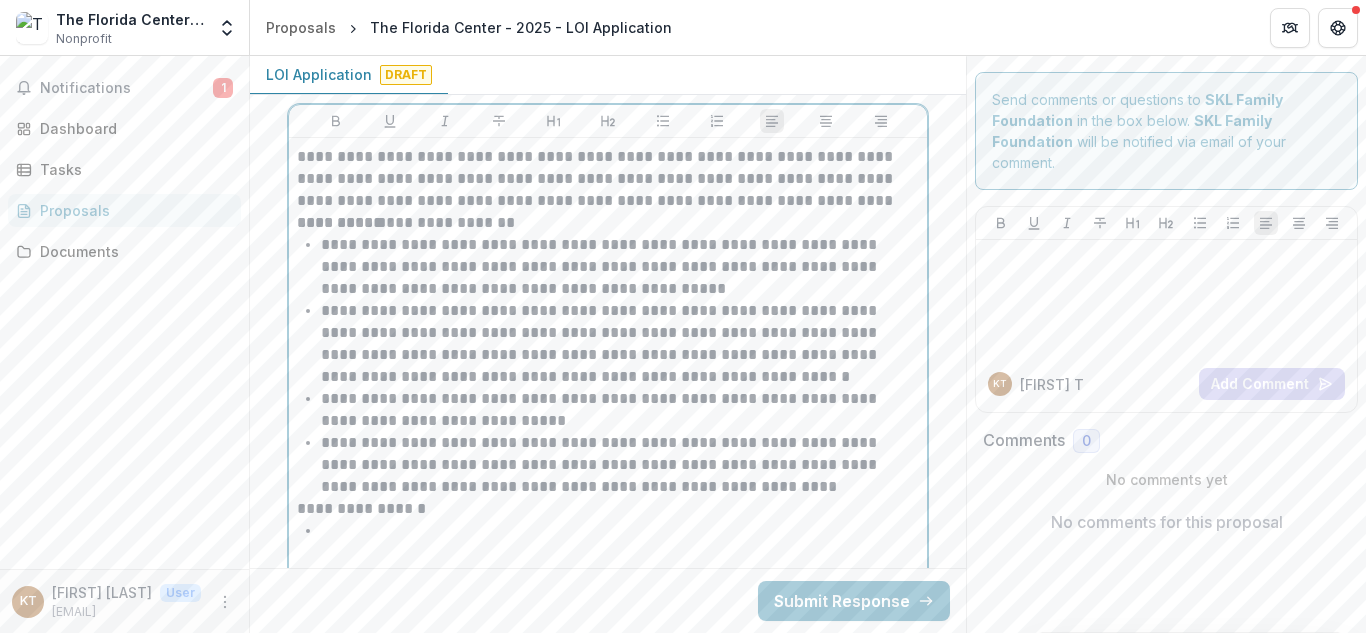 click on "**********" at bounding box center (608, 223) 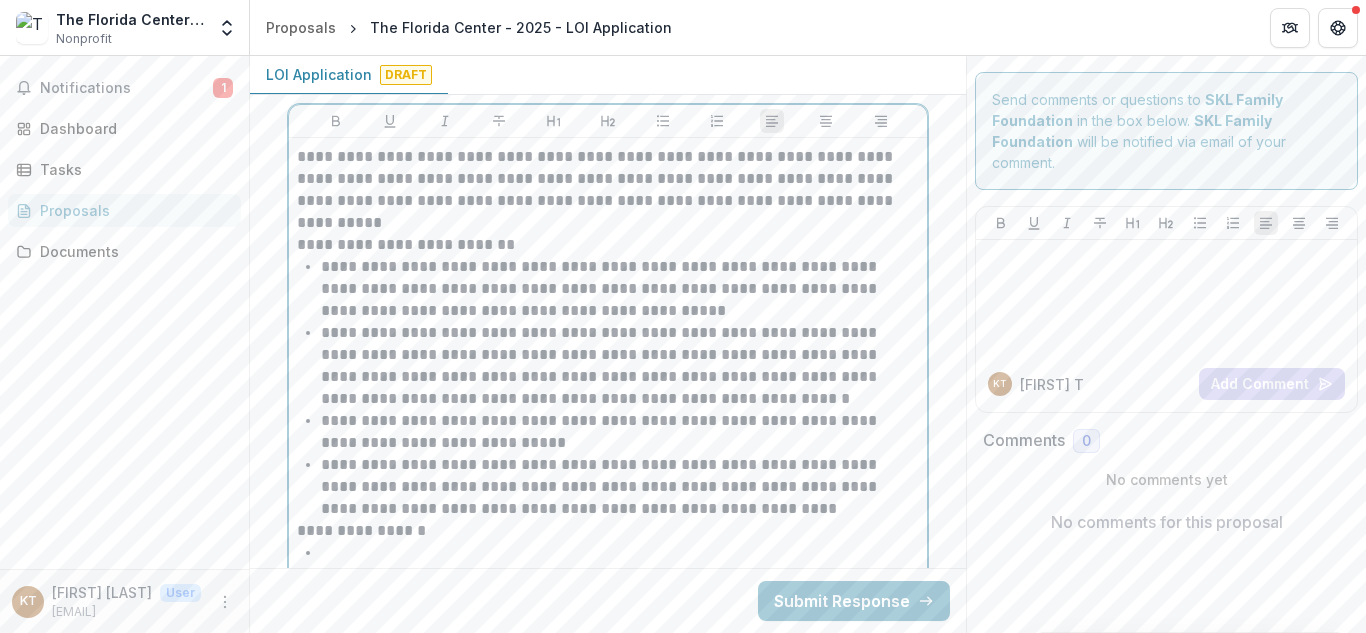 click on "**********" at bounding box center [608, 179] 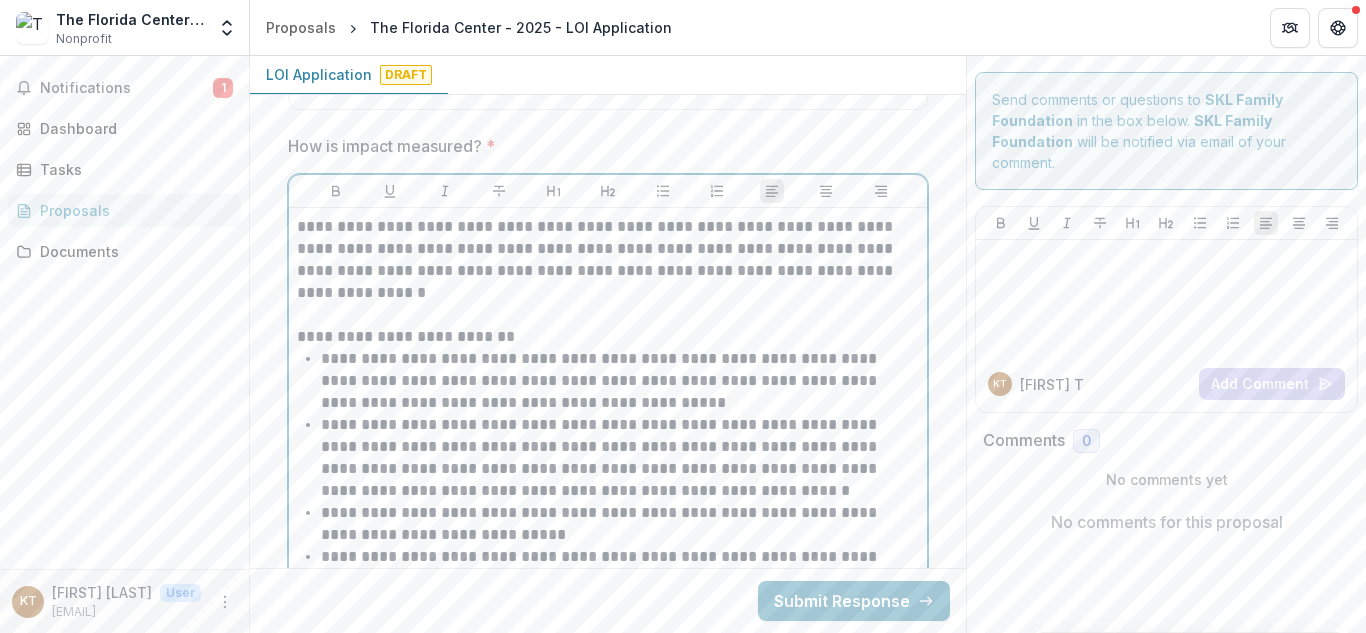 scroll, scrollTop: 4784, scrollLeft: 0, axis: vertical 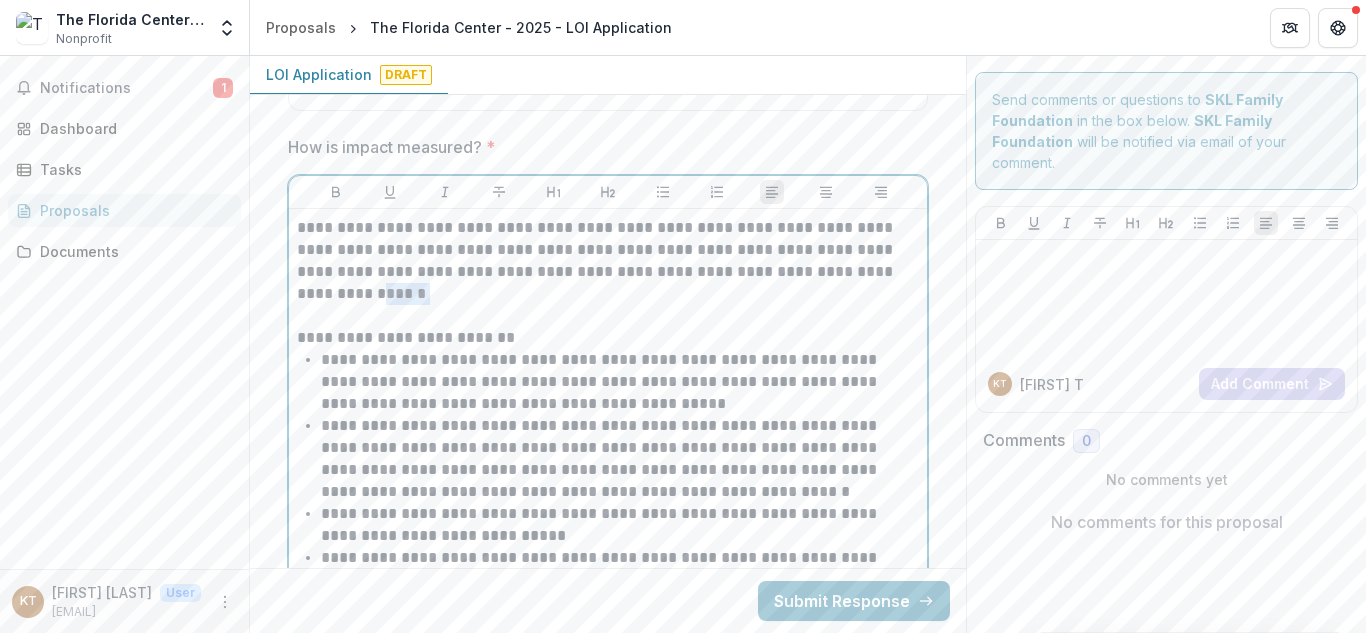 drag, startPoint x: 351, startPoint y: 295, endPoint x: 288, endPoint y: 294, distance: 63.007935 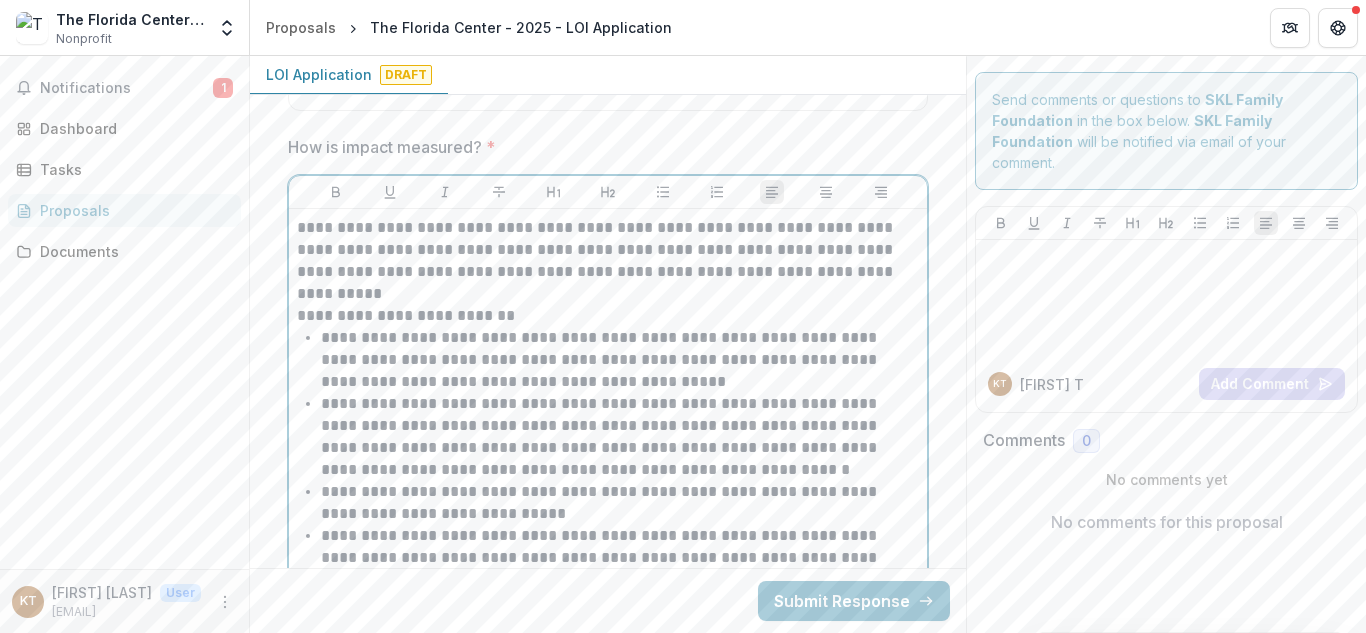 click on "**********" at bounding box center (608, 250) 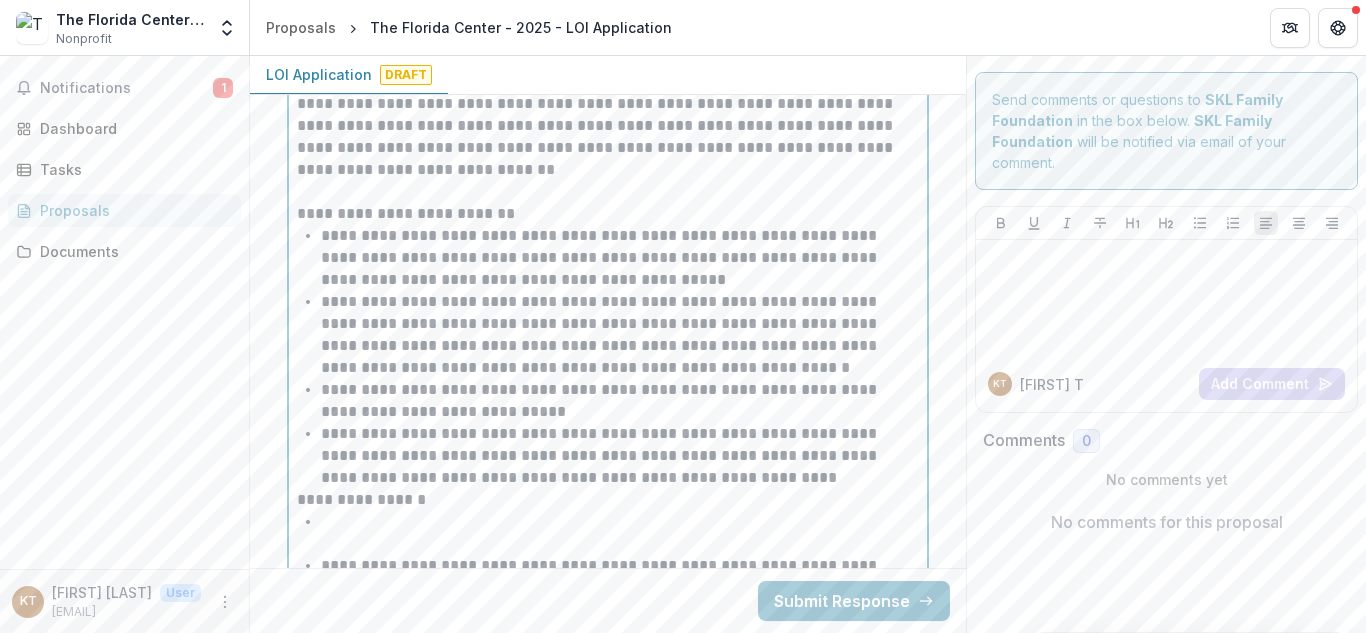 scroll, scrollTop: 4909, scrollLeft: 0, axis: vertical 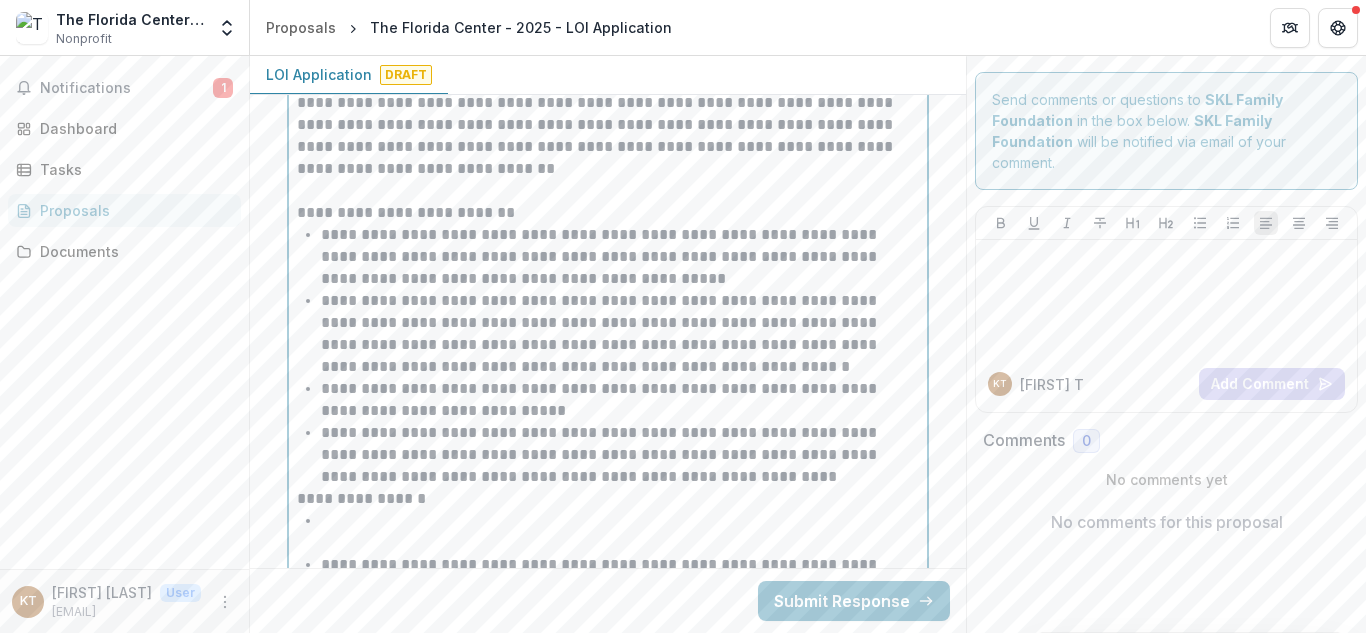 click on "**********" at bounding box center [608, 499] 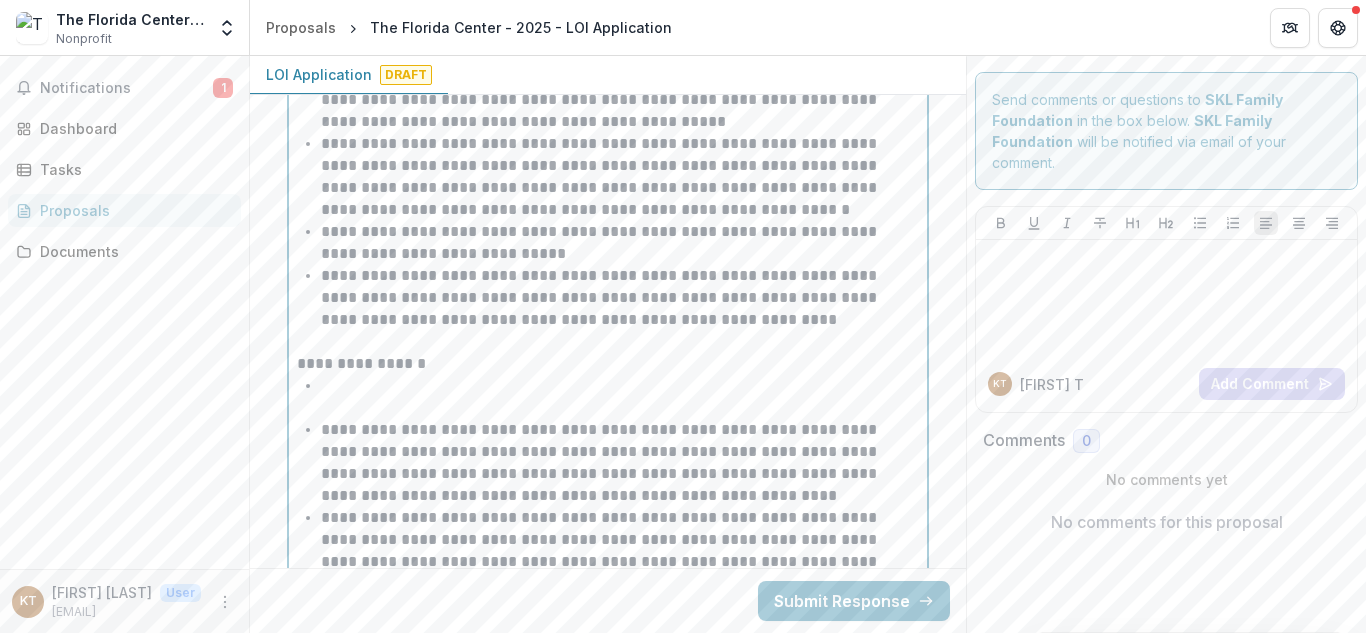 scroll, scrollTop: 5067, scrollLeft: 0, axis: vertical 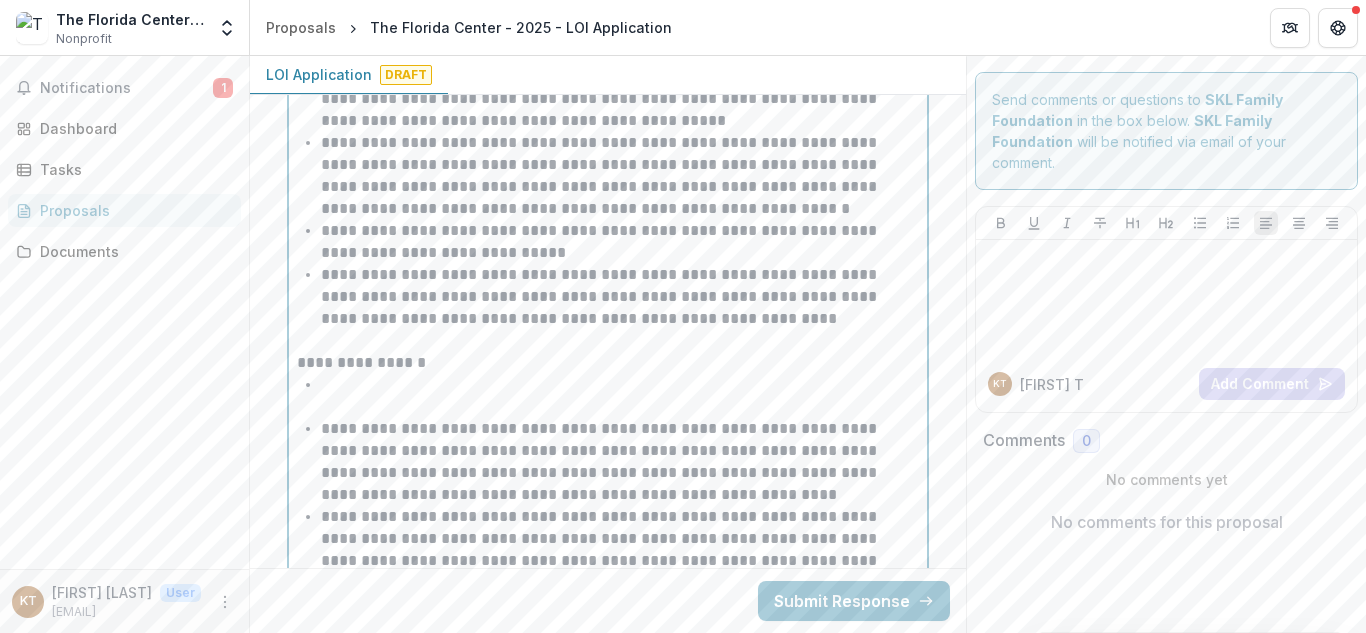click at bounding box center (620, 407) 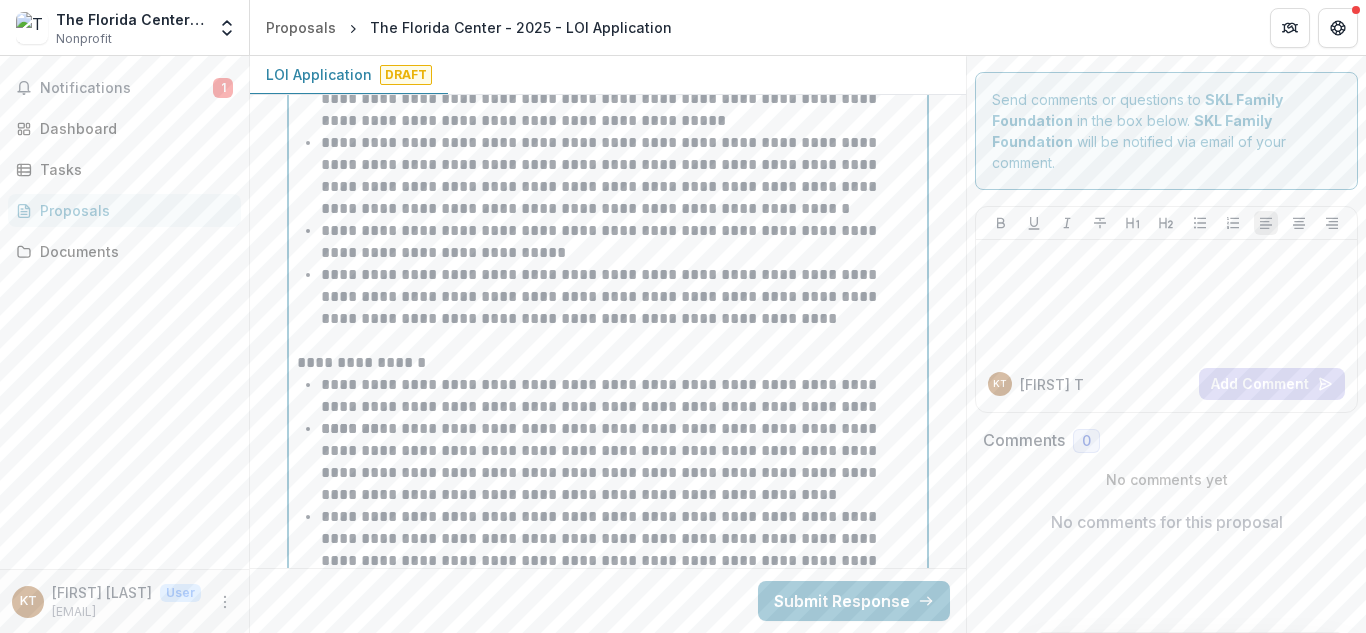 click on "**********" at bounding box center [620, 396] 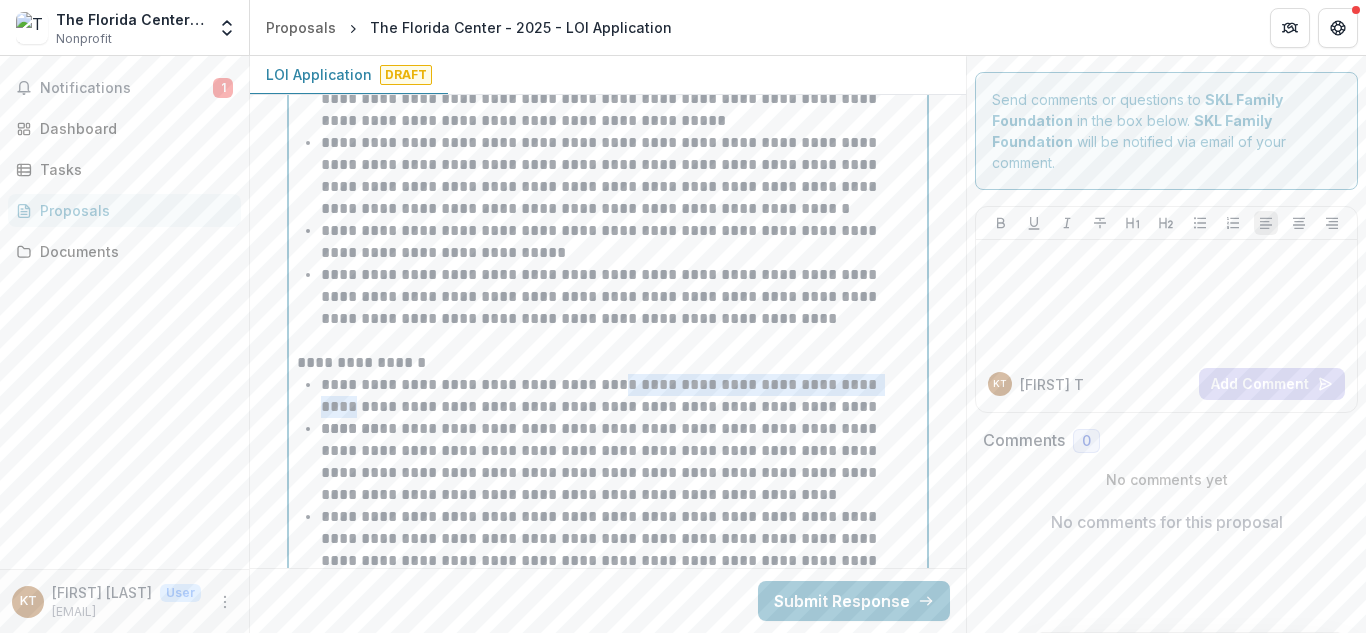 drag, startPoint x: 886, startPoint y: 391, endPoint x: 590, endPoint y: 389, distance: 296.00674 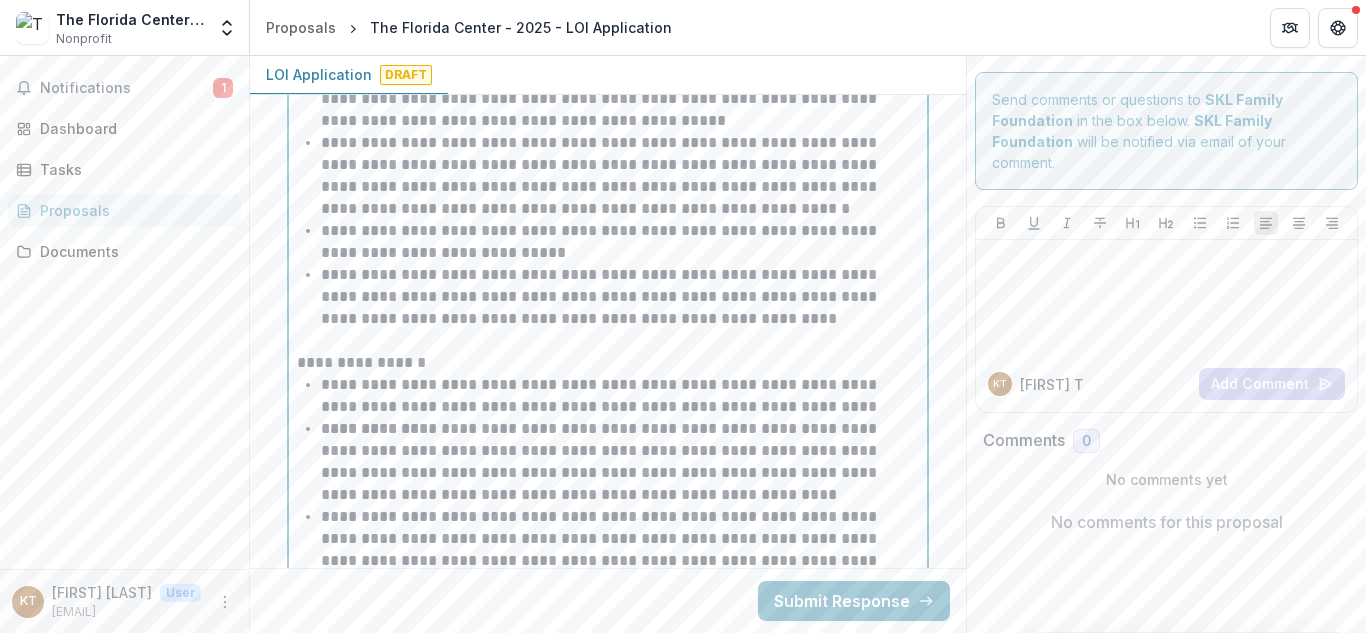 click on "**********" at bounding box center (620, 396) 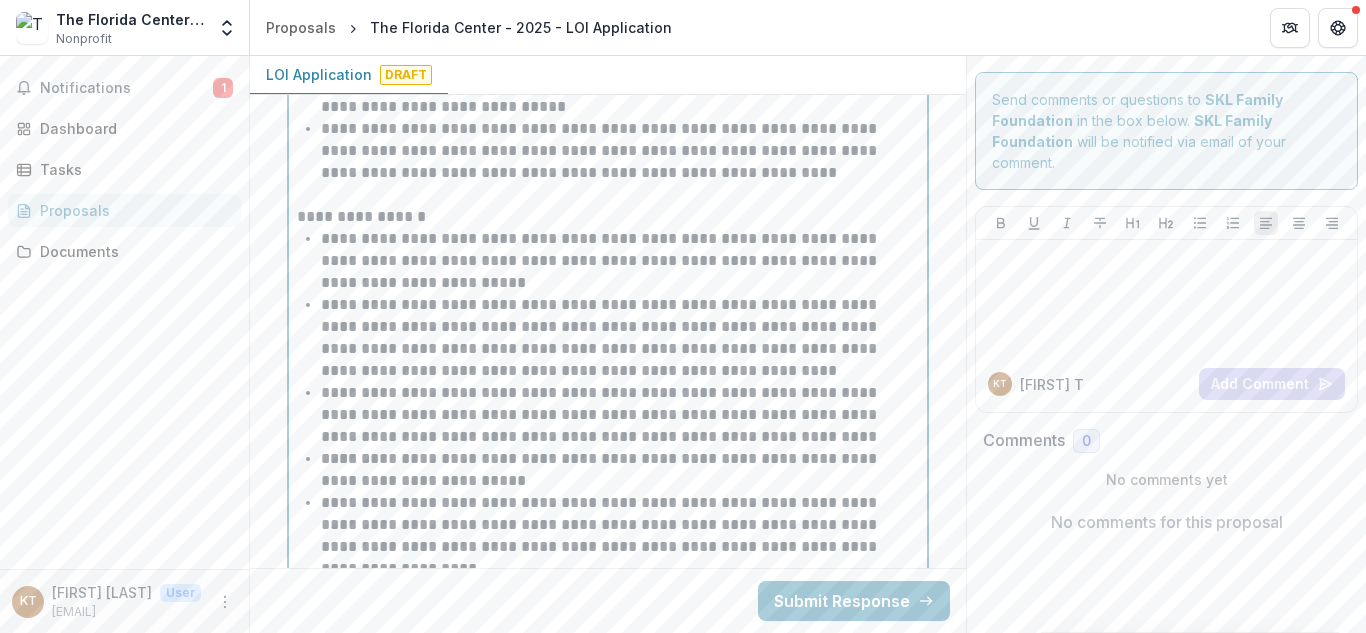 scroll, scrollTop: 5213, scrollLeft: 0, axis: vertical 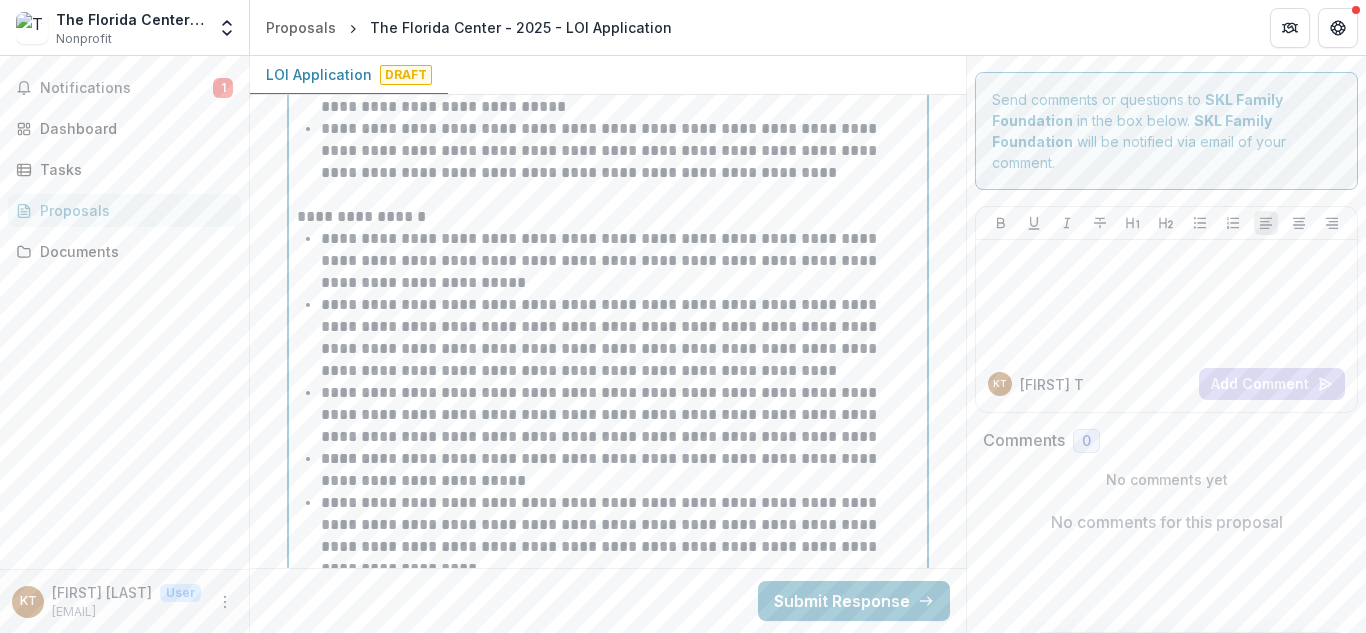 click on "**********" at bounding box center (620, 338) 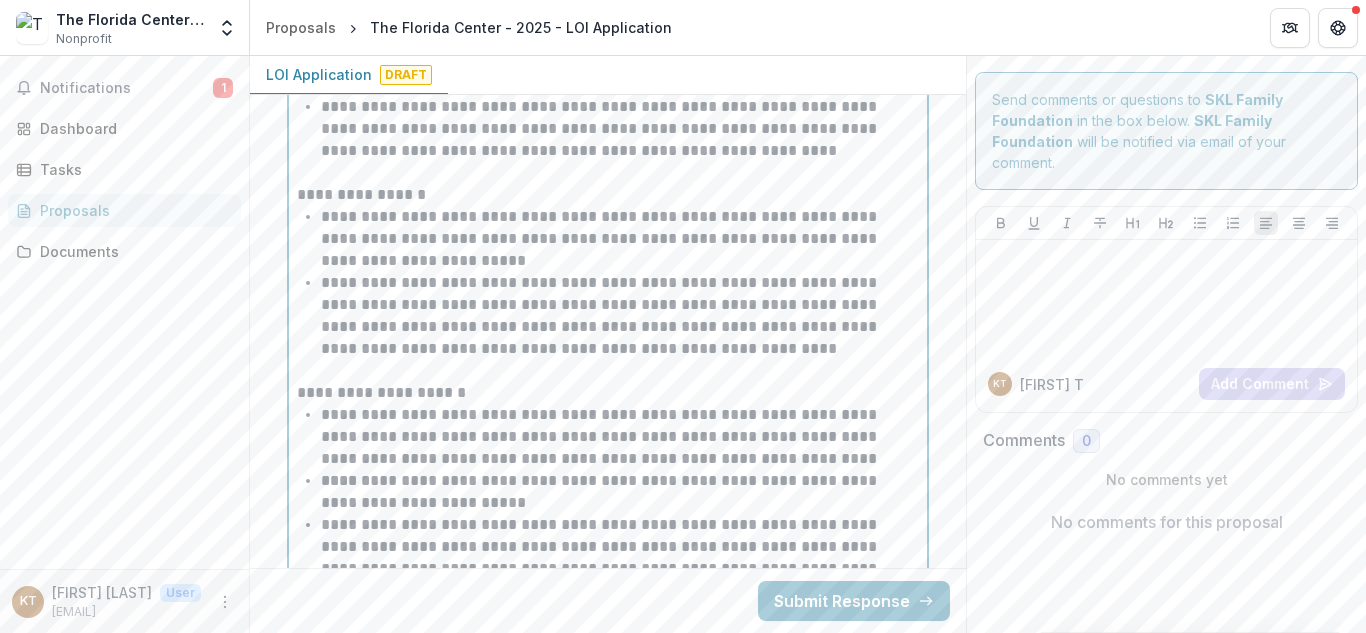 scroll, scrollTop: 5236, scrollLeft: 0, axis: vertical 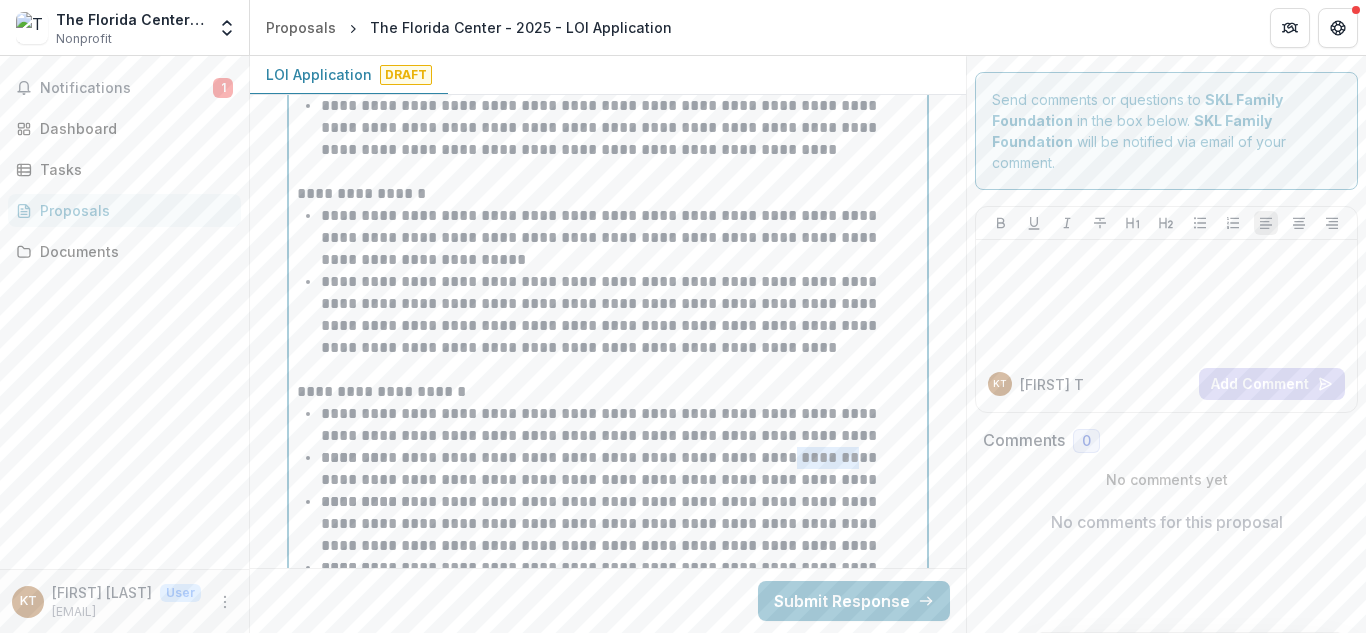 drag, startPoint x: 818, startPoint y: 455, endPoint x: 753, endPoint y: 458, distance: 65.06919 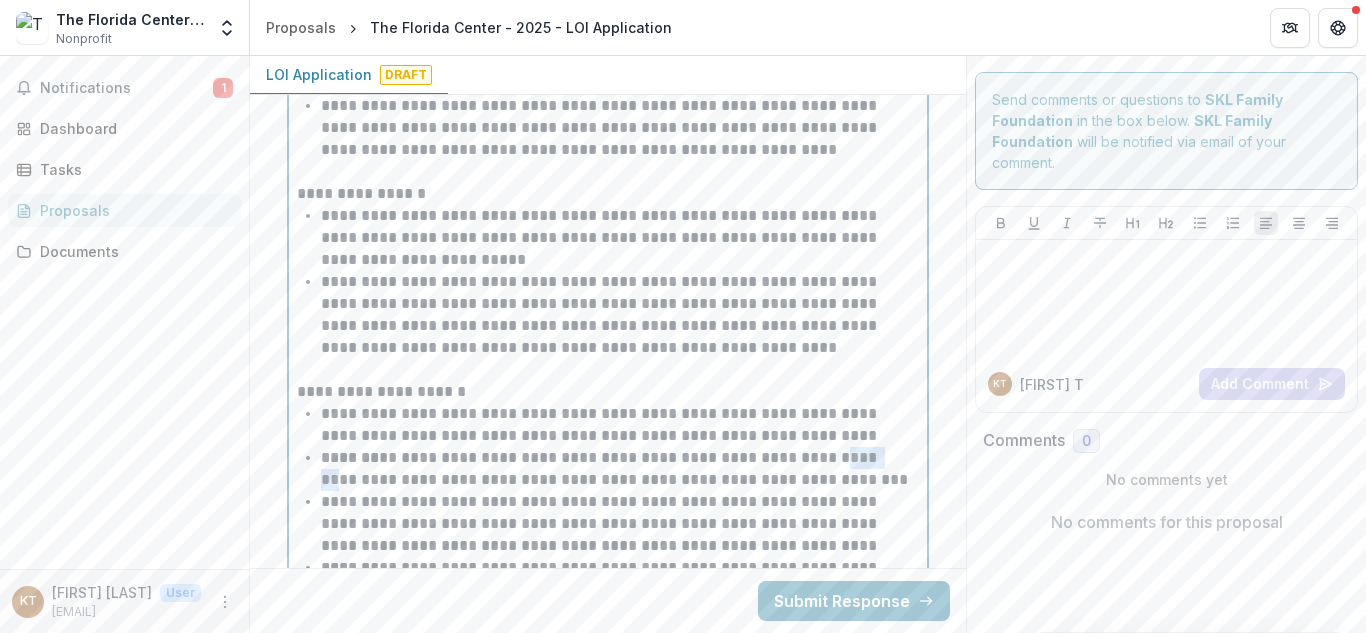 drag, startPoint x: 876, startPoint y: 455, endPoint x: 817, endPoint y: 453, distance: 59.03389 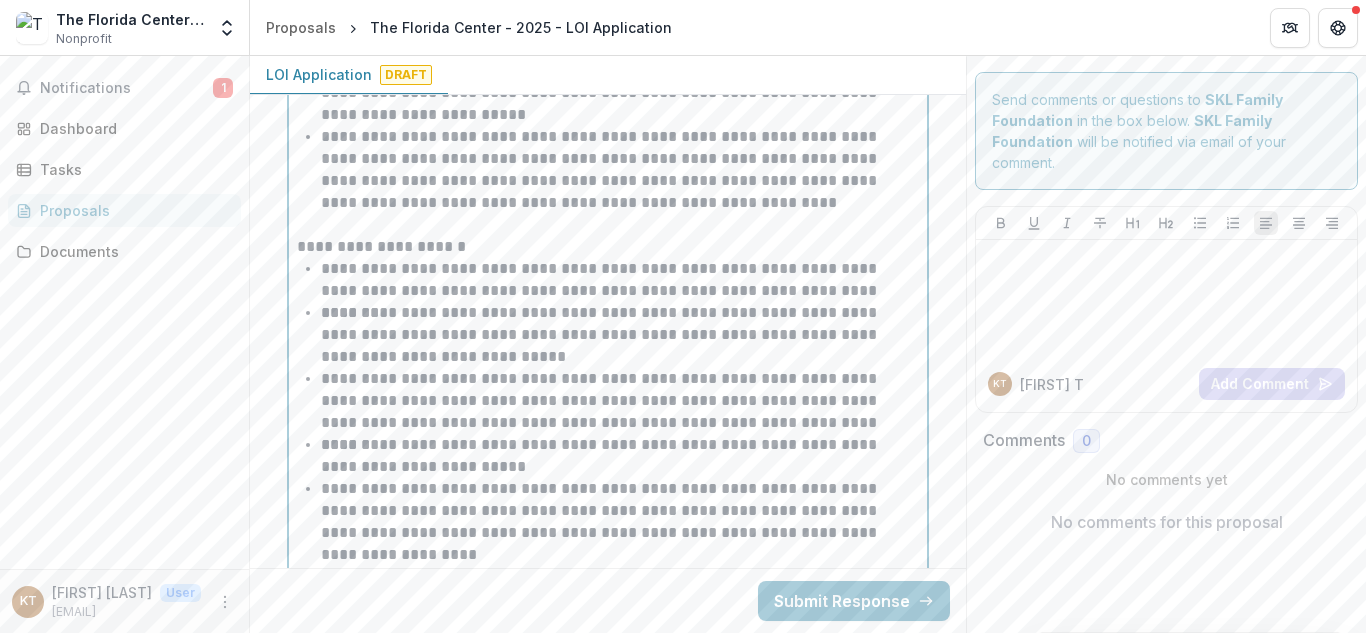 scroll, scrollTop: 5383, scrollLeft: 0, axis: vertical 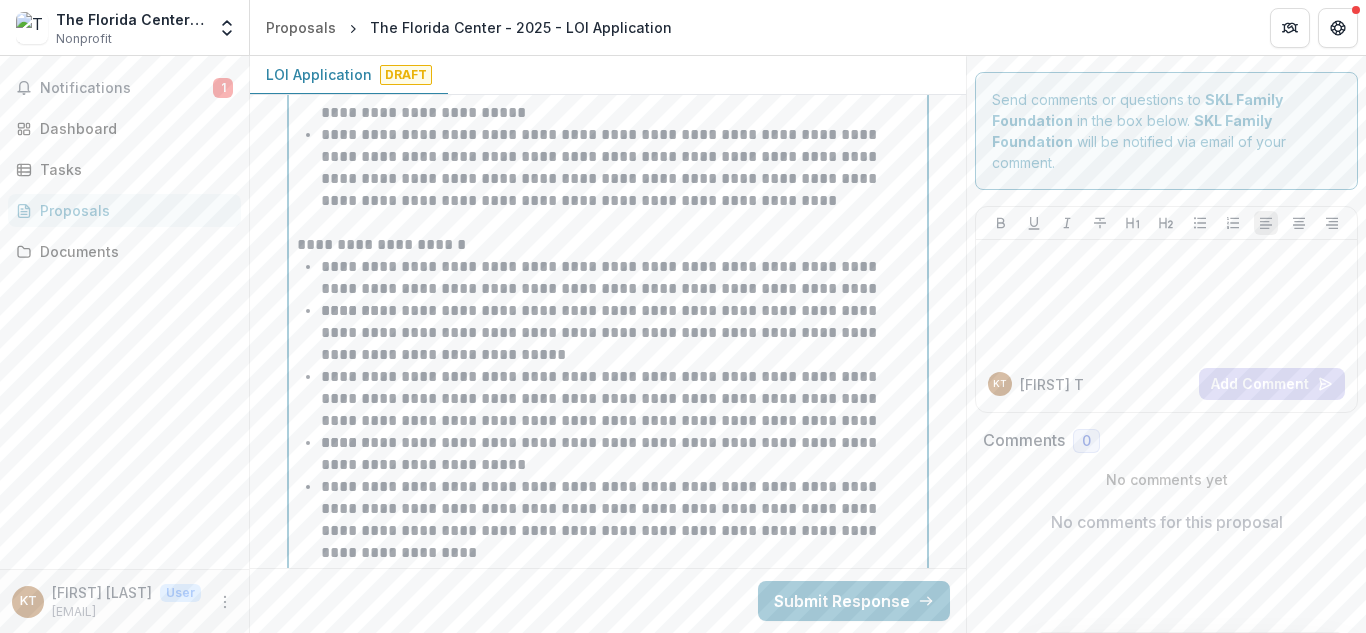 click on "**********" at bounding box center [620, 333] 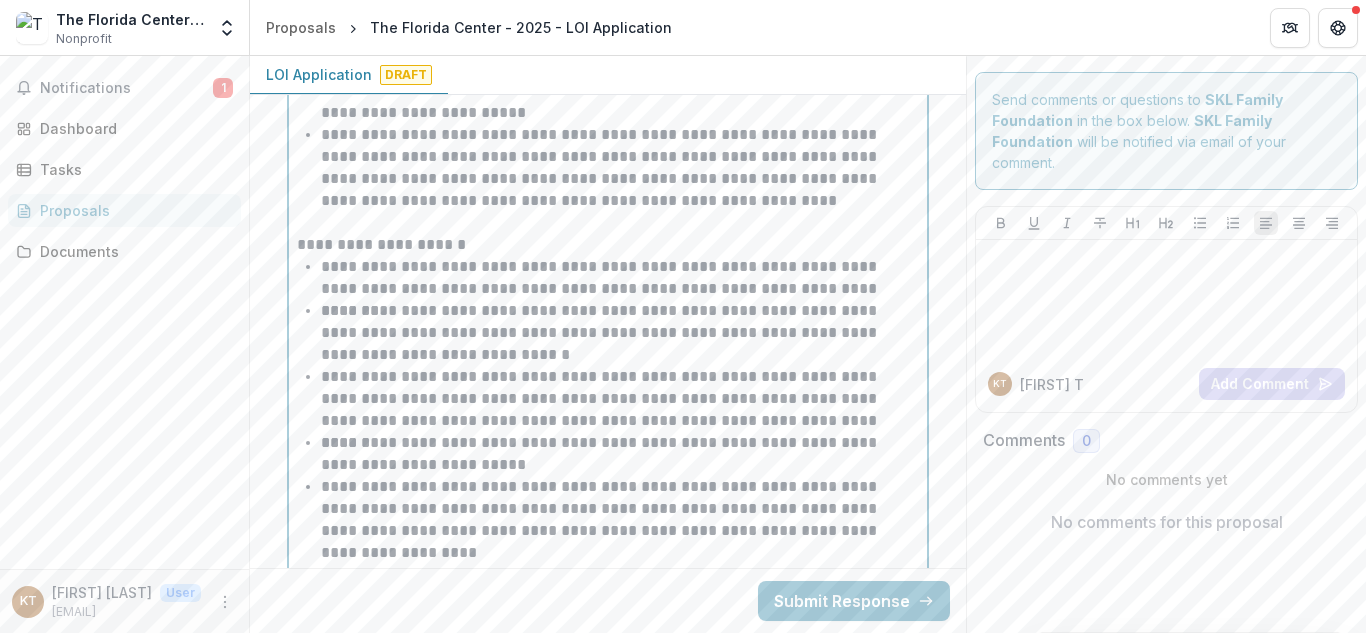 click on "**********" at bounding box center [620, 333] 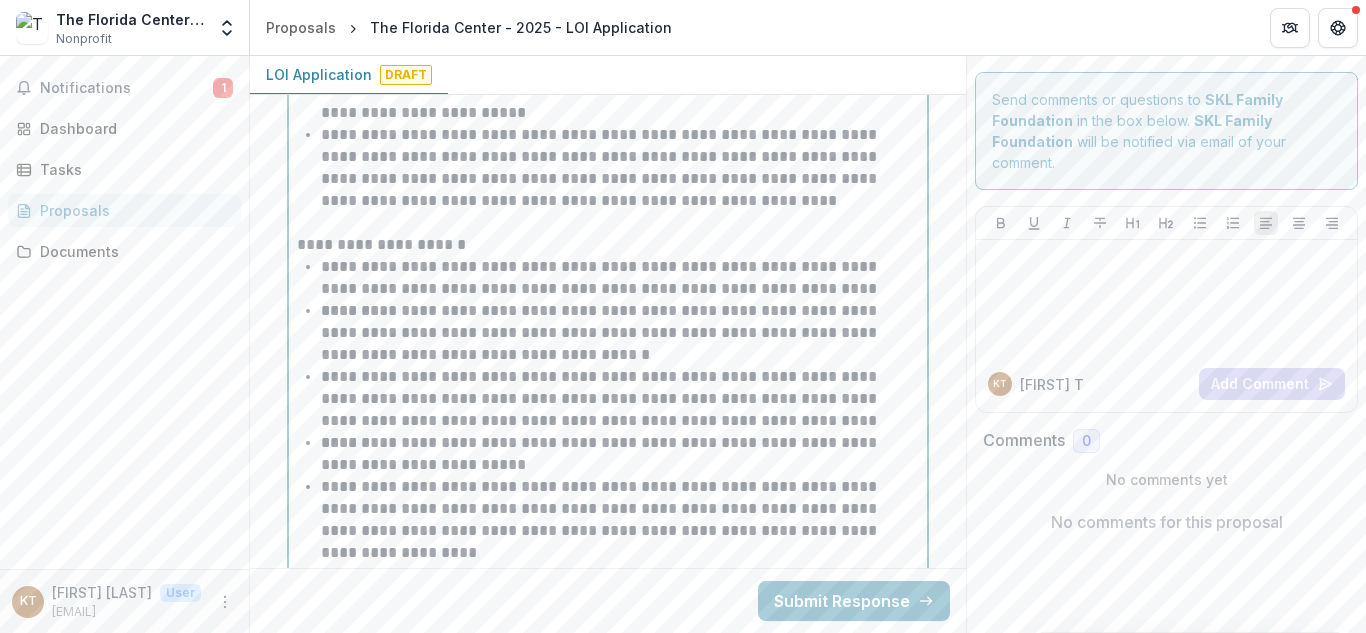 click on "**********" at bounding box center [620, 333] 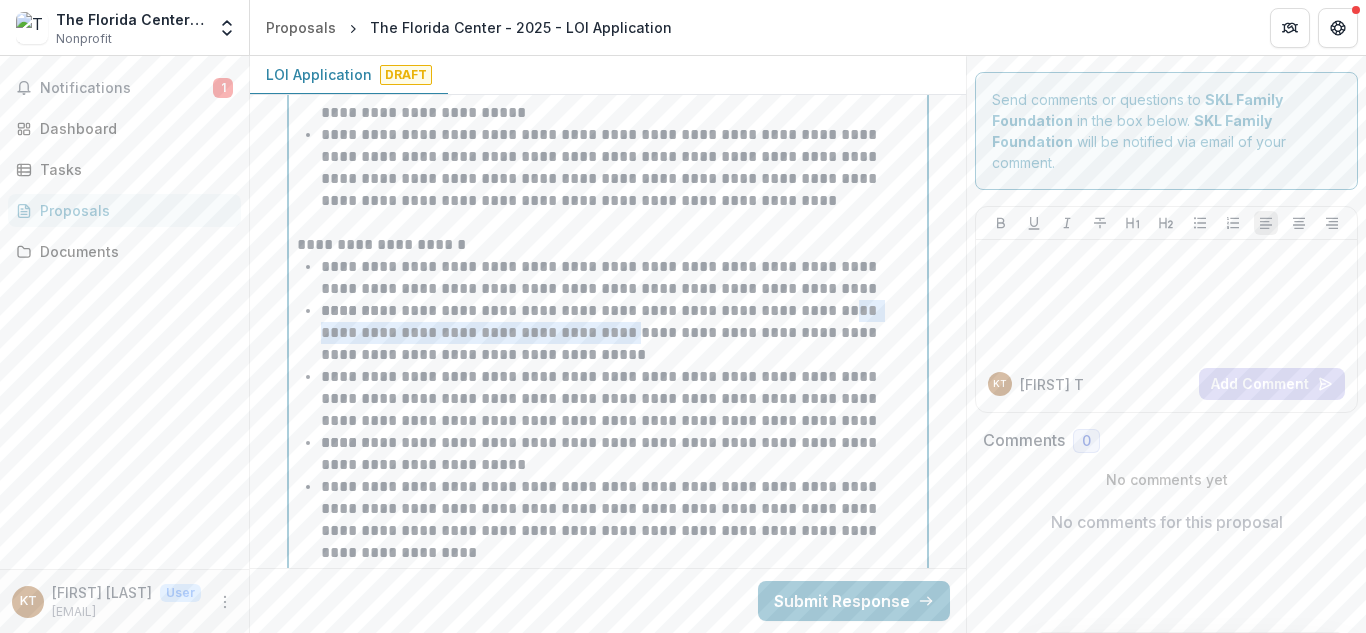 drag, startPoint x: 621, startPoint y: 335, endPoint x: 831, endPoint y: 303, distance: 212.4241 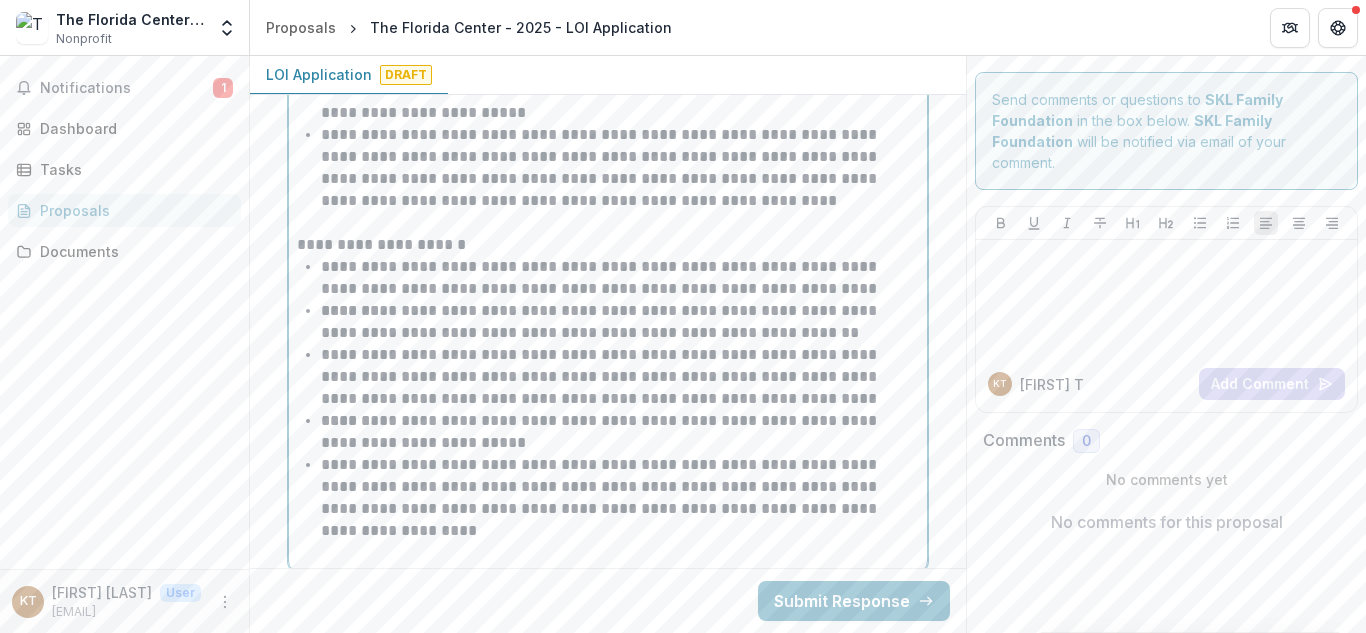 click on "**********" at bounding box center (620, 322) 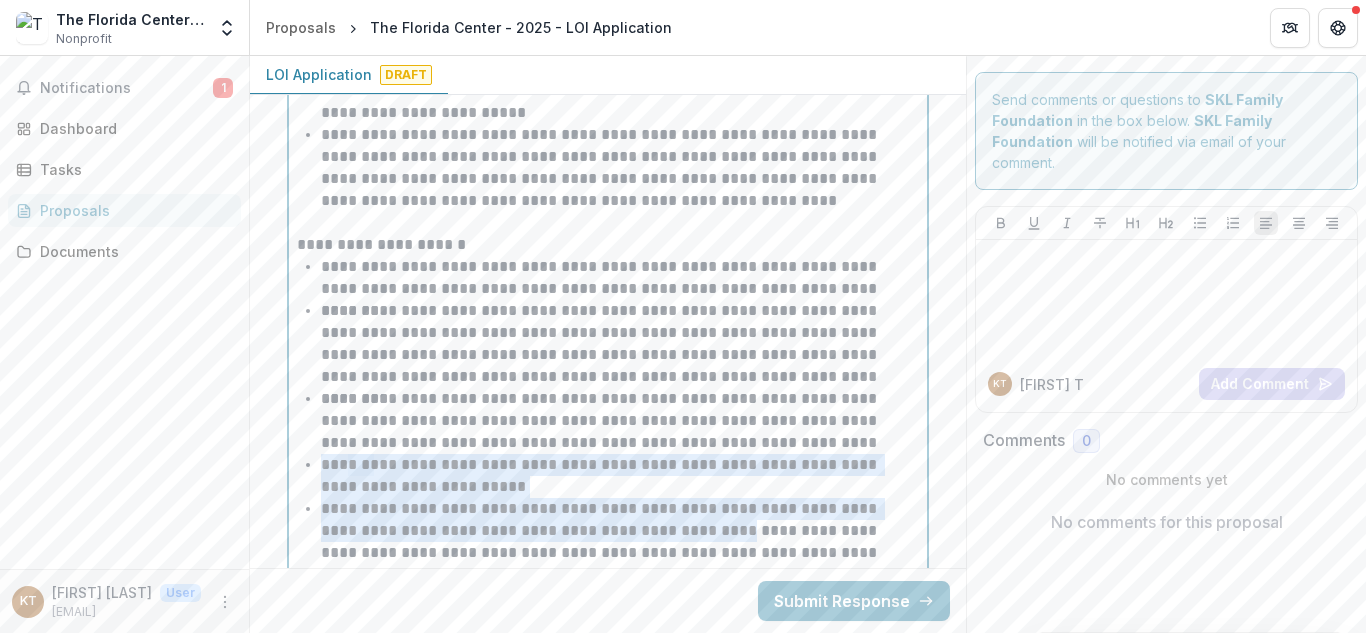drag, startPoint x: 758, startPoint y: 530, endPoint x: 759, endPoint y: 444, distance: 86.00581 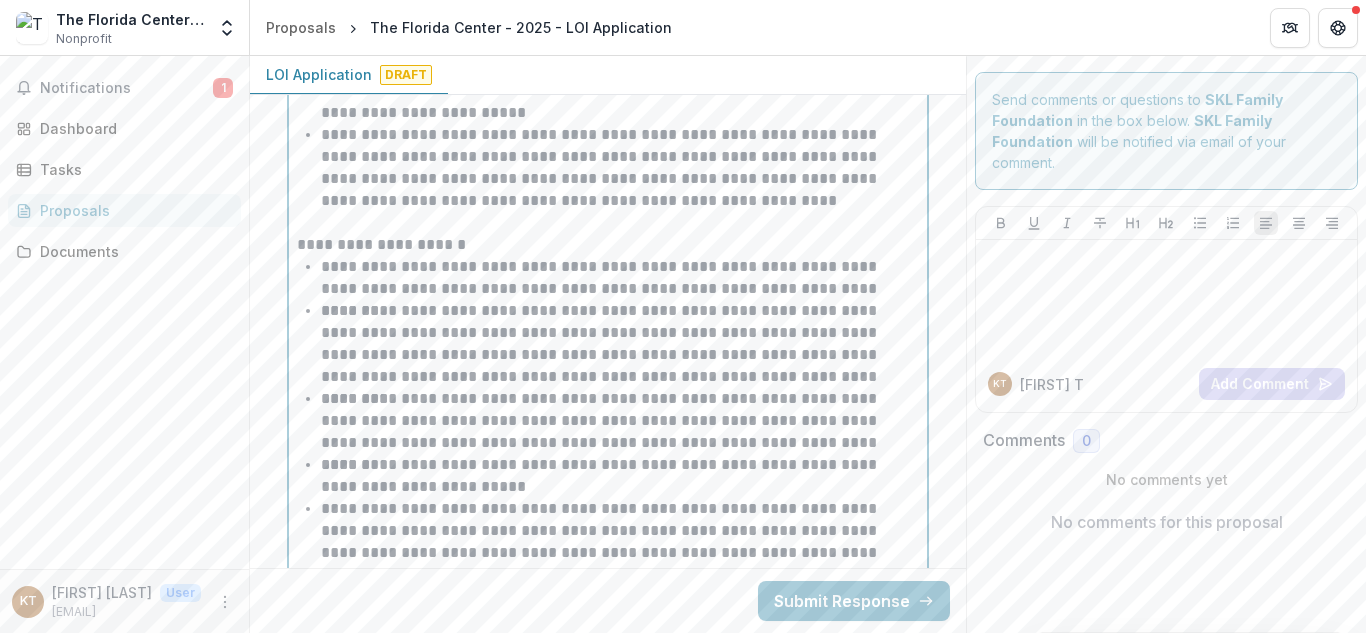 click on "**********" at bounding box center [620, 344] 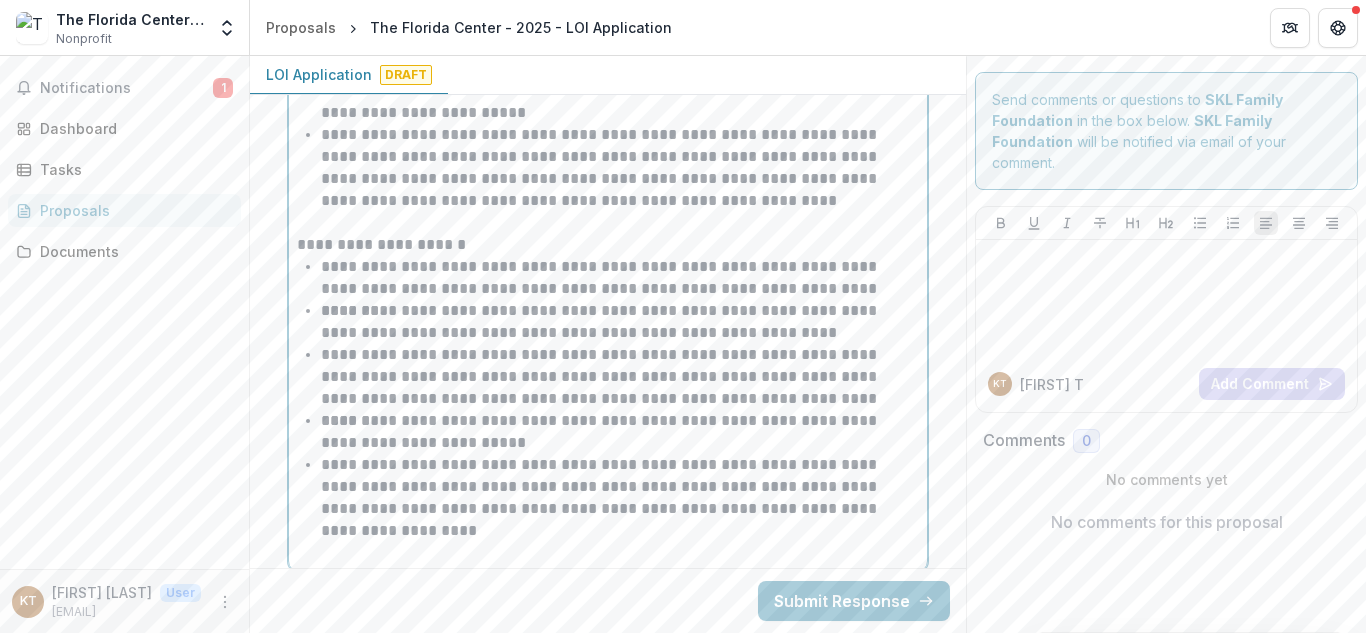 click on "**********" at bounding box center [620, 322] 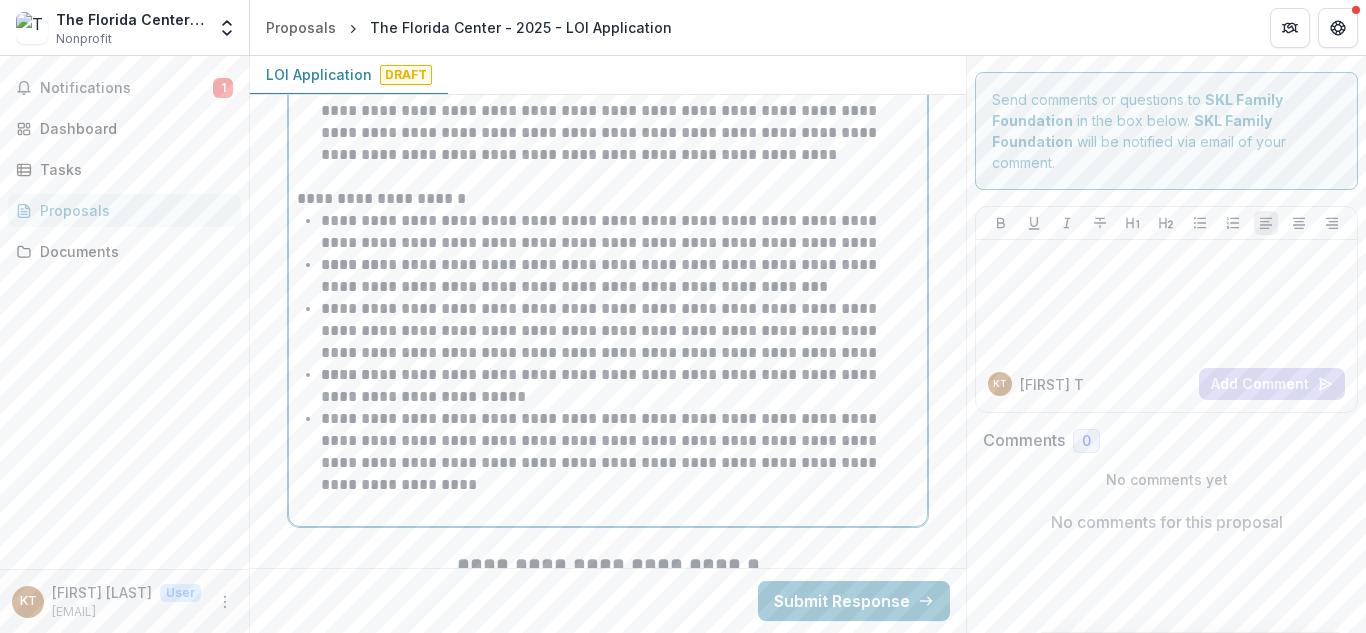 scroll, scrollTop: 5428, scrollLeft: 0, axis: vertical 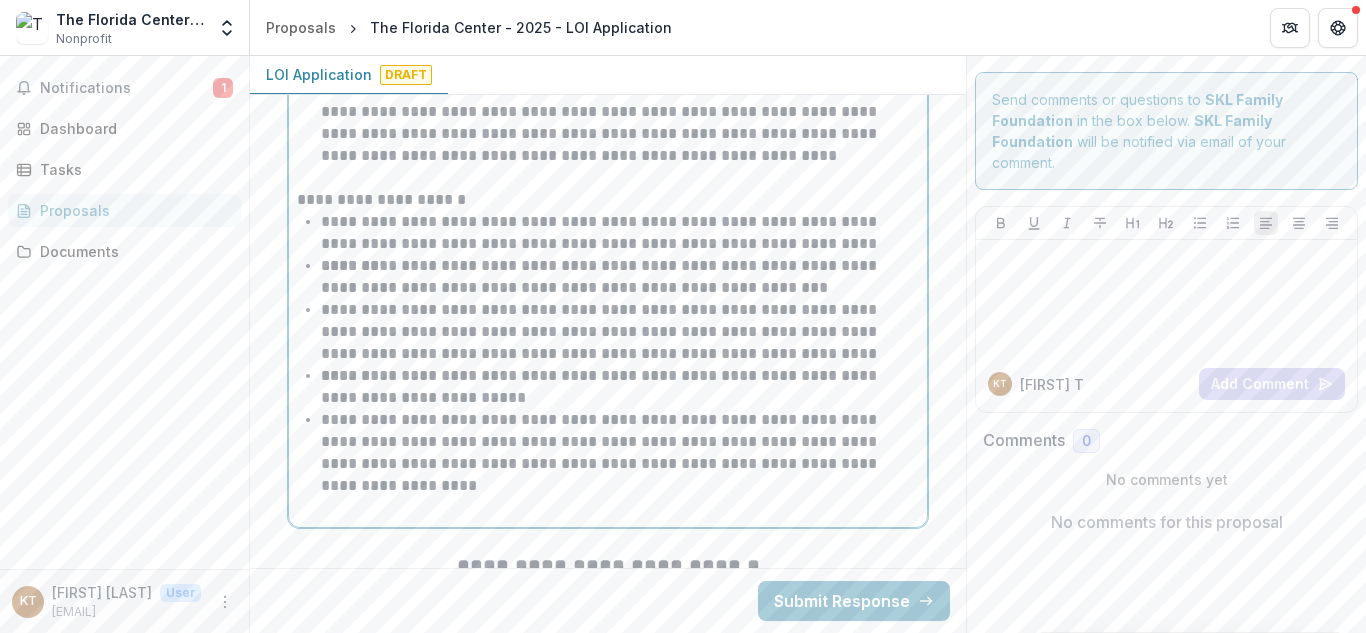 click on "**********" at bounding box center [620, 277] 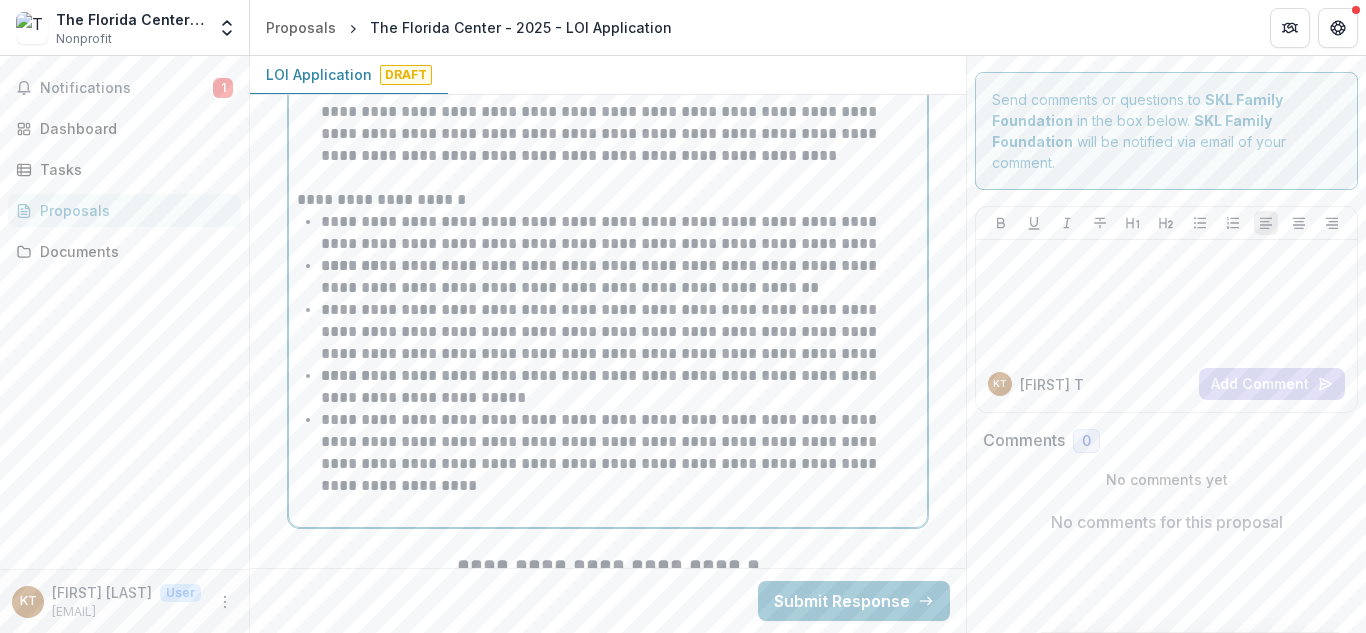 click on "**********" at bounding box center (620, 277) 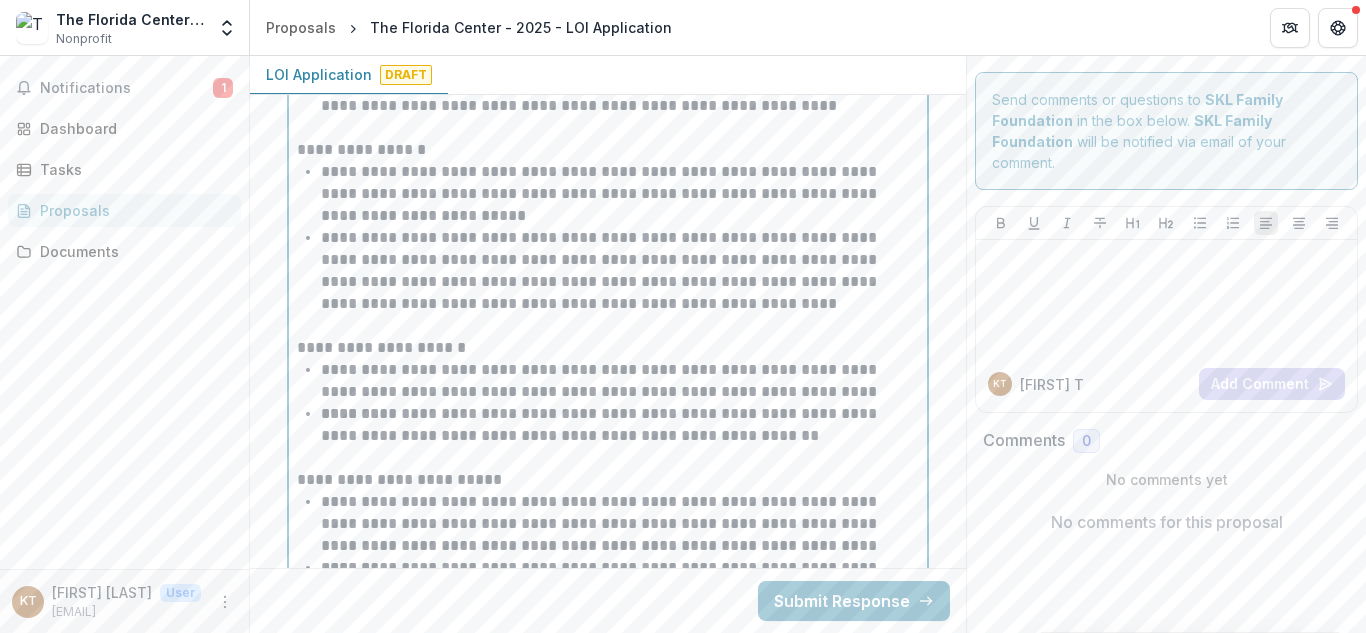scroll, scrollTop: 5279, scrollLeft: 0, axis: vertical 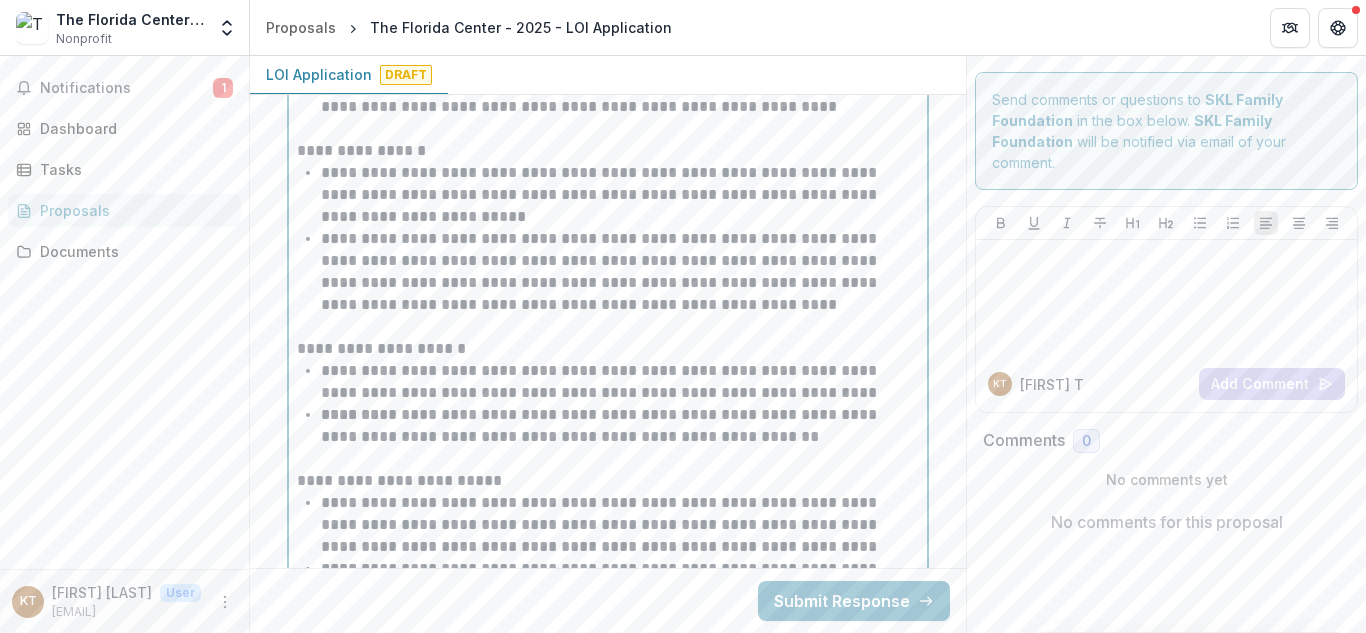click on "**********" at bounding box center (620, 382) 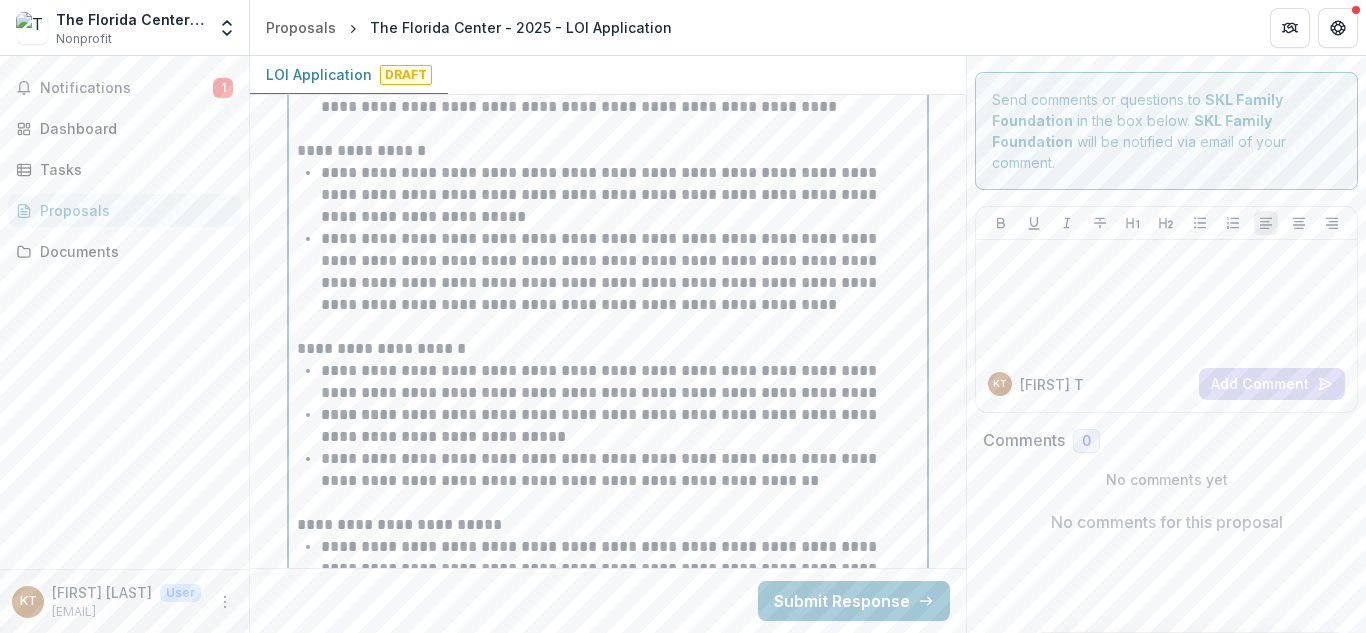 click on "**********" at bounding box center (620, 470) 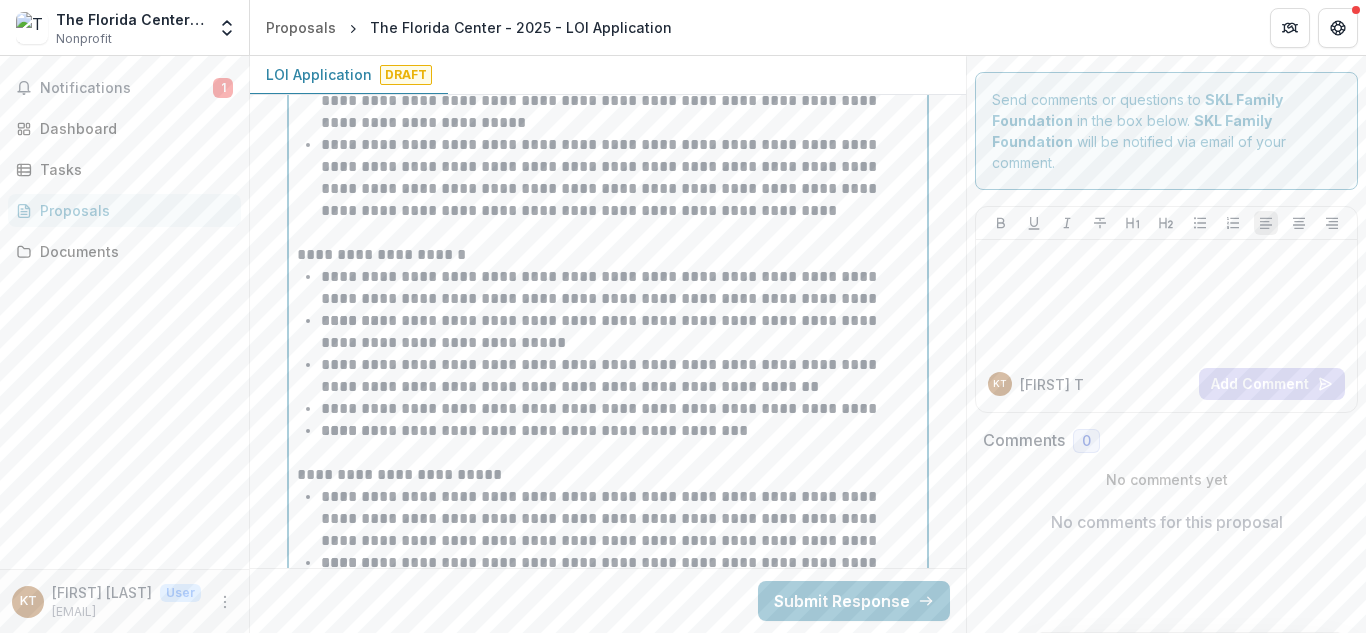 scroll, scrollTop: 5374, scrollLeft: 0, axis: vertical 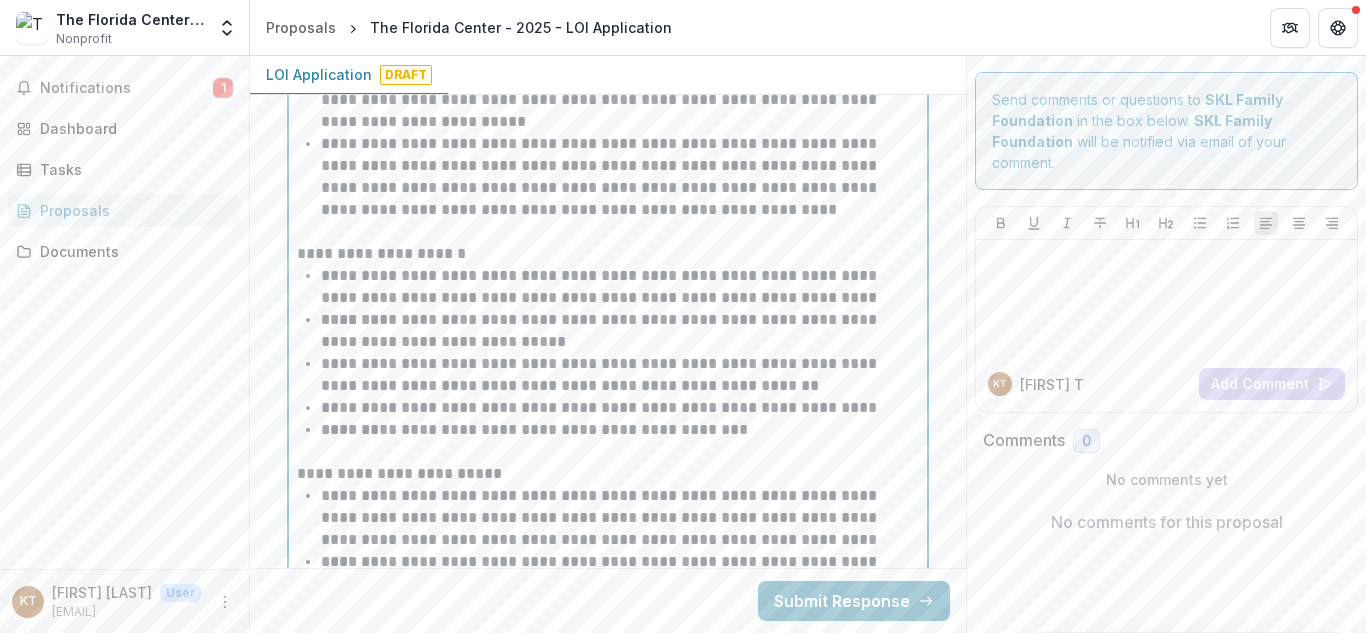 click on "**********" at bounding box center [608, 353] 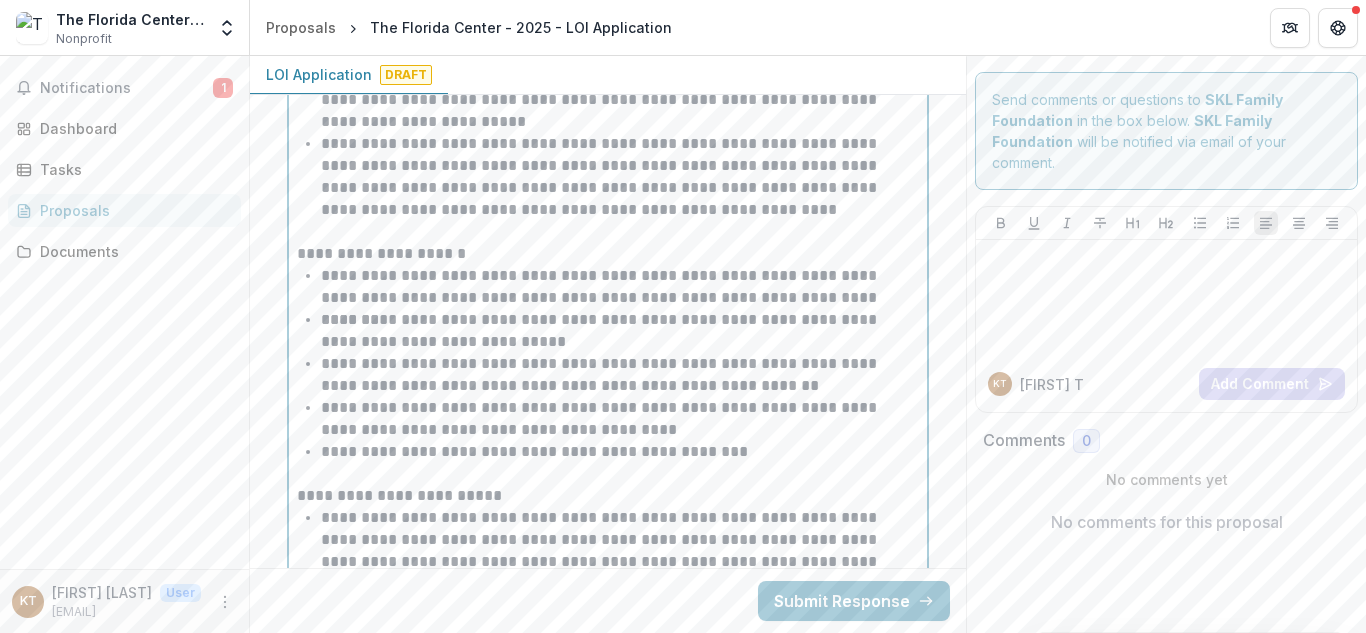 click on "**********" at bounding box center [620, 419] 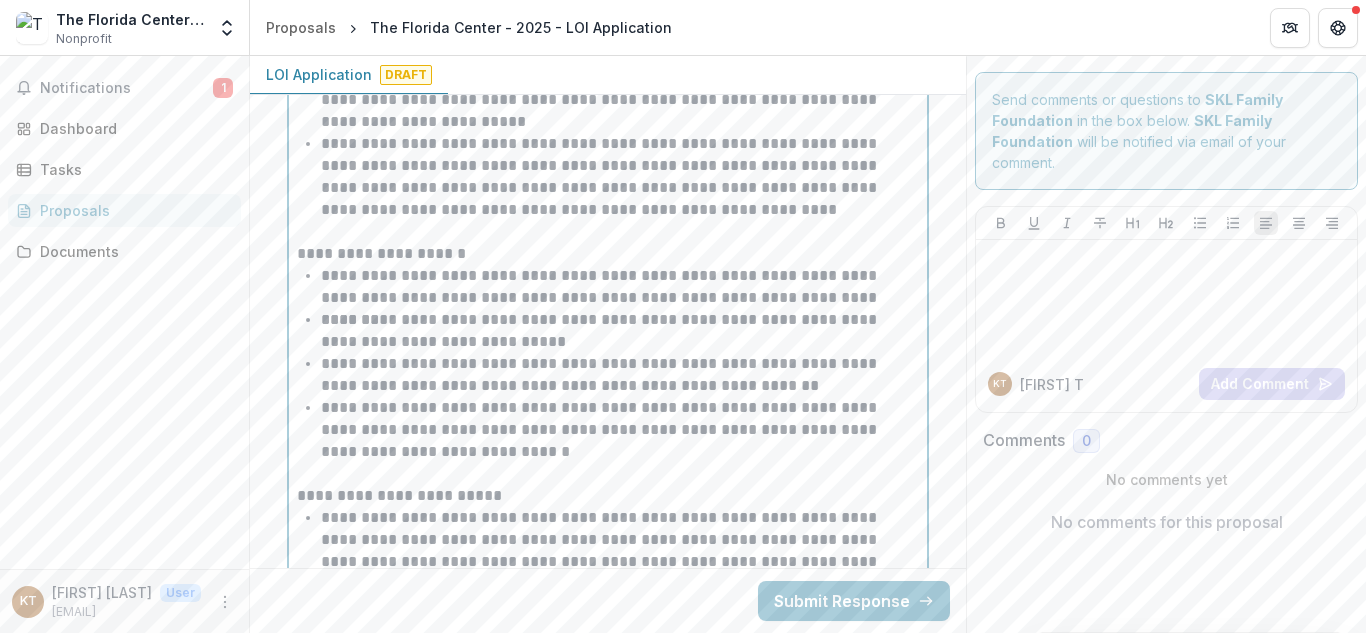 click on "**********" at bounding box center [608, 496] 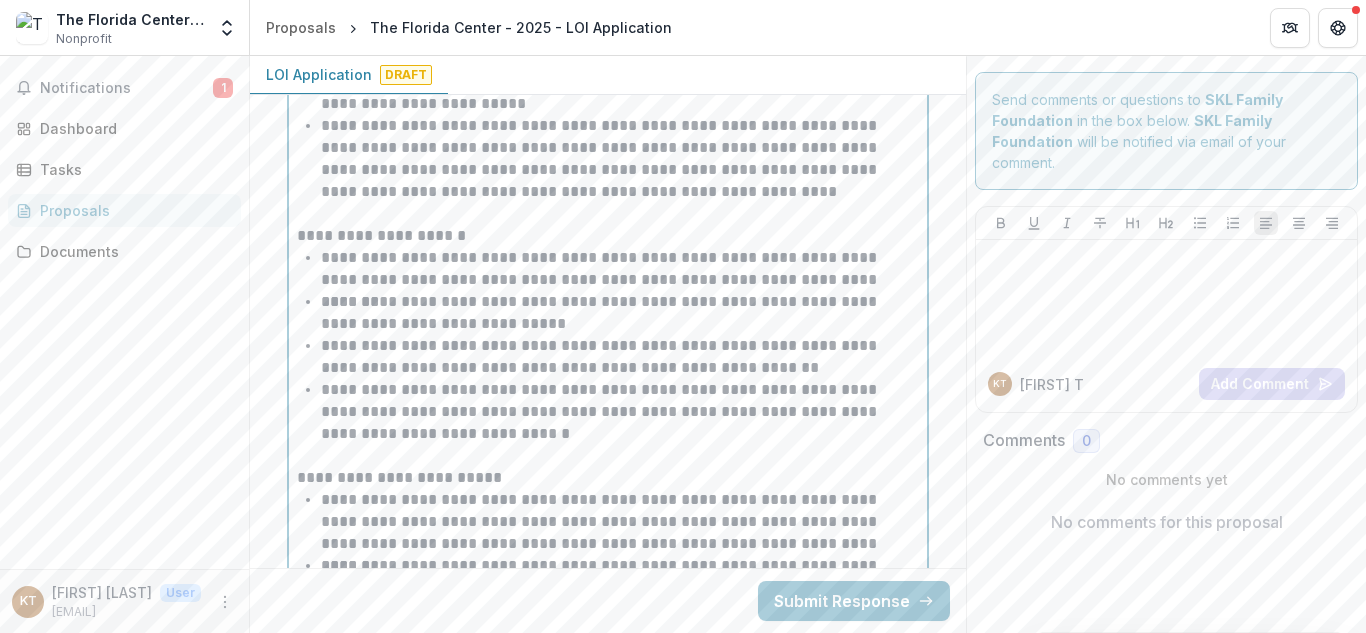 scroll, scrollTop: 5393, scrollLeft: 0, axis: vertical 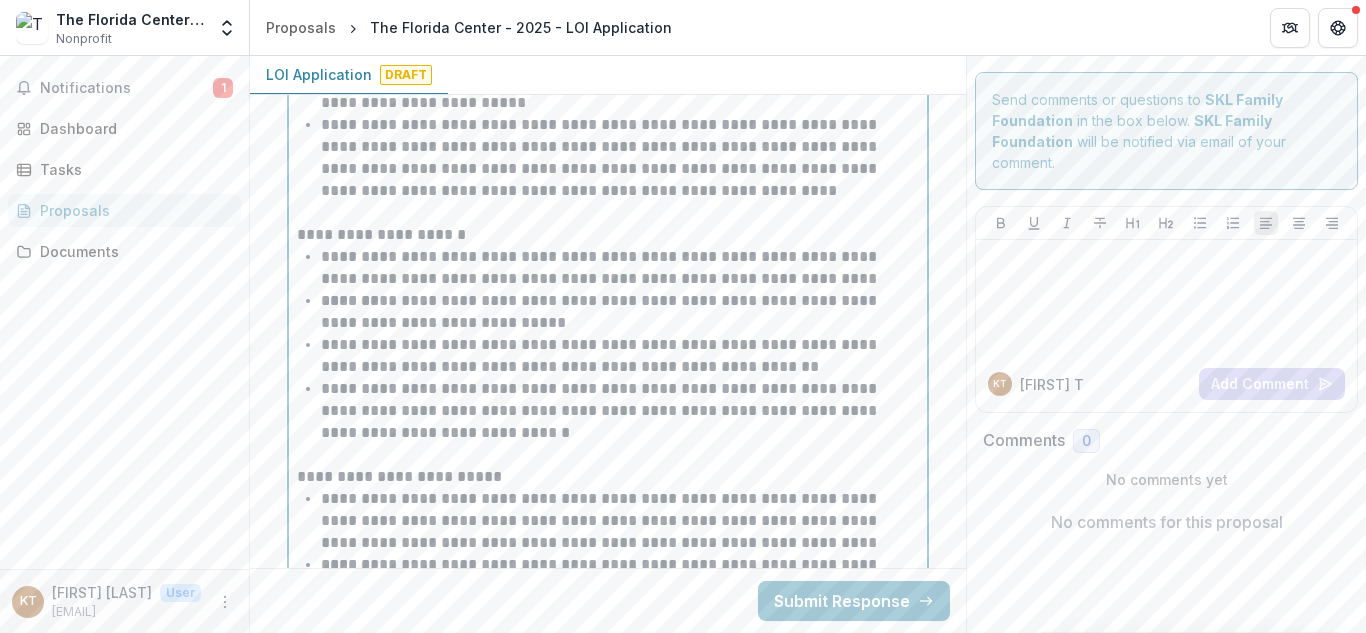 click on "**********" at bounding box center [620, 411] 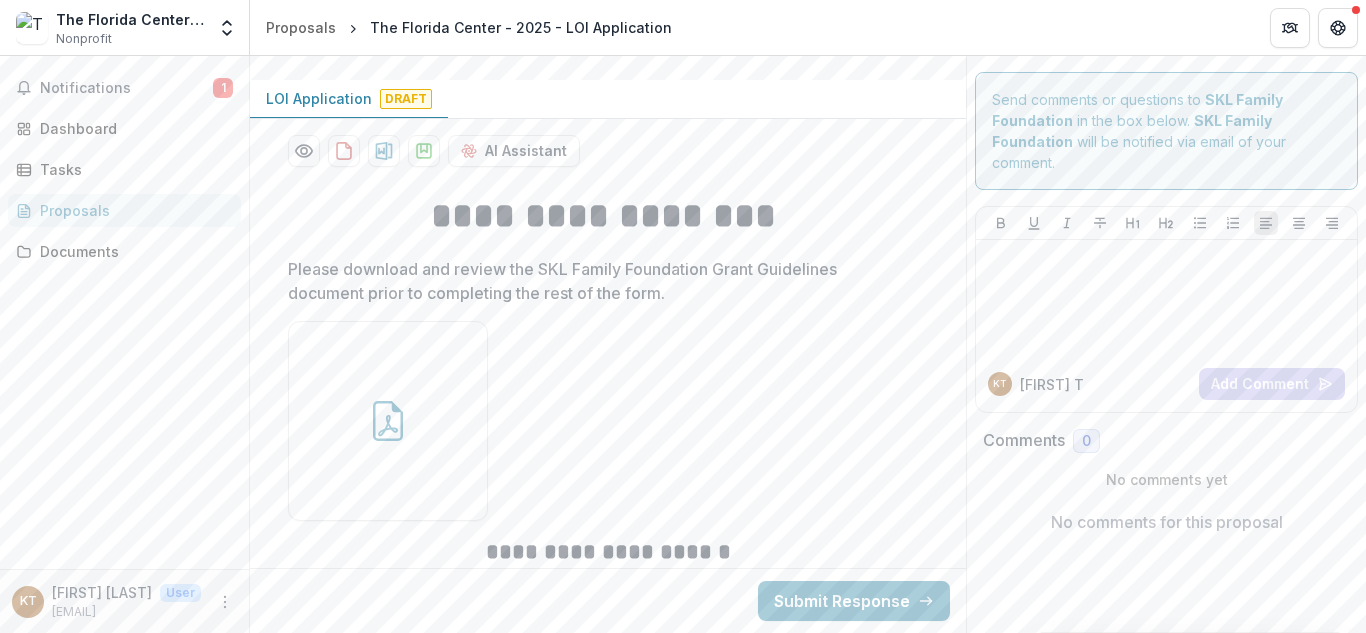 scroll, scrollTop: 344, scrollLeft: 0, axis: vertical 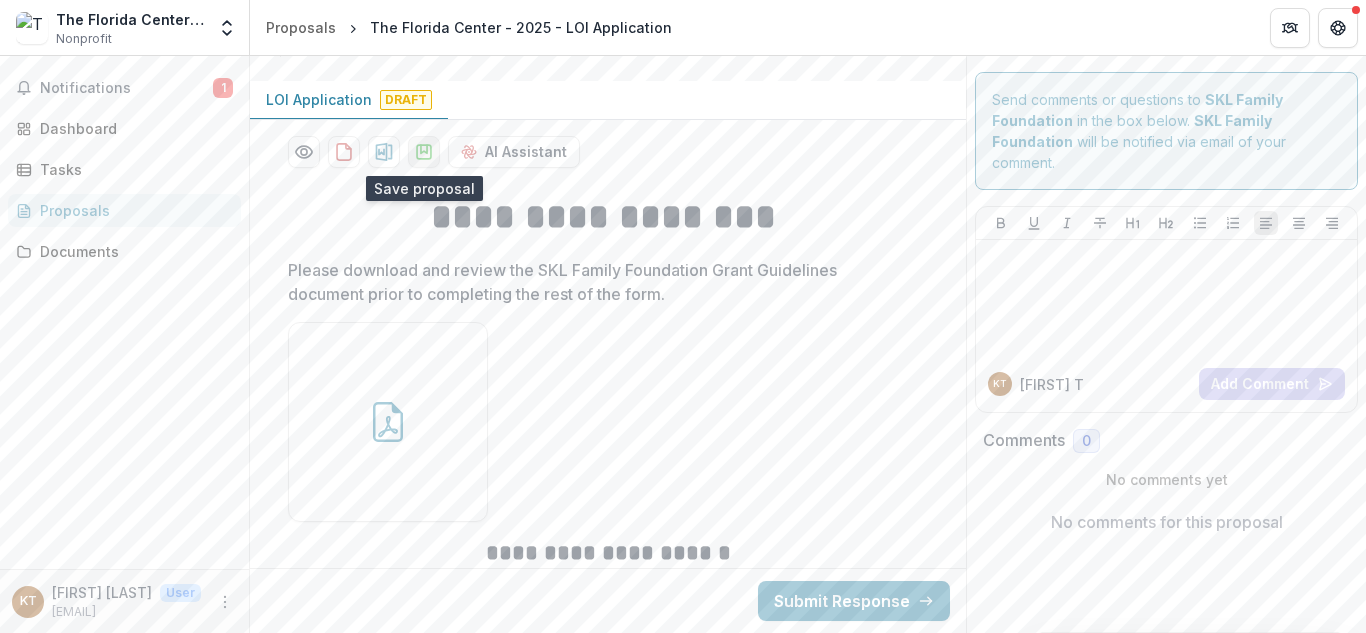 click 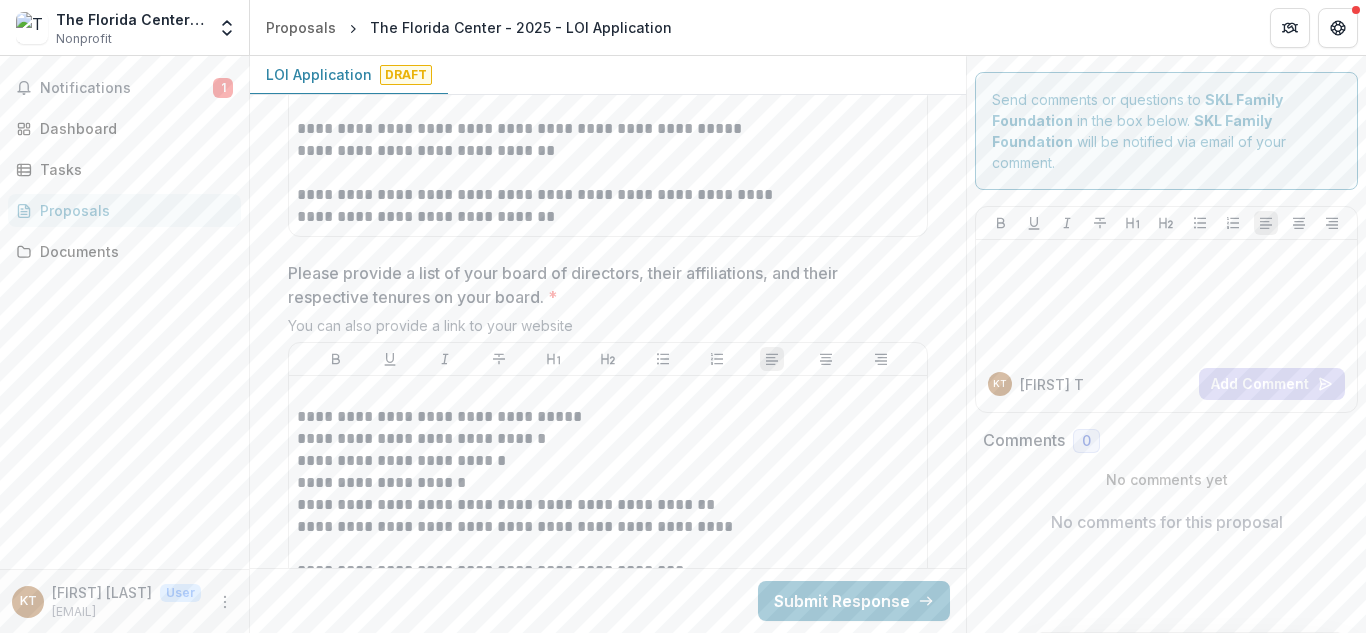 scroll, scrollTop: 7588, scrollLeft: 0, axis: vertical 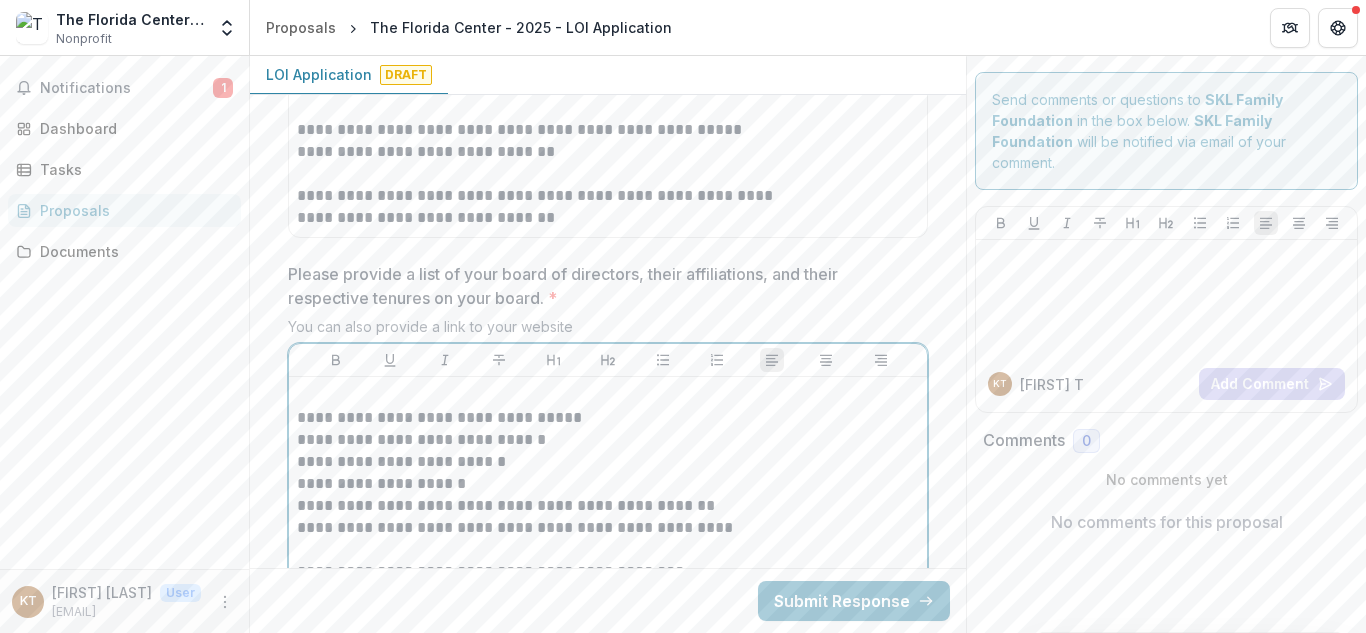 click on "**********" at bounding box center (608, 1287) 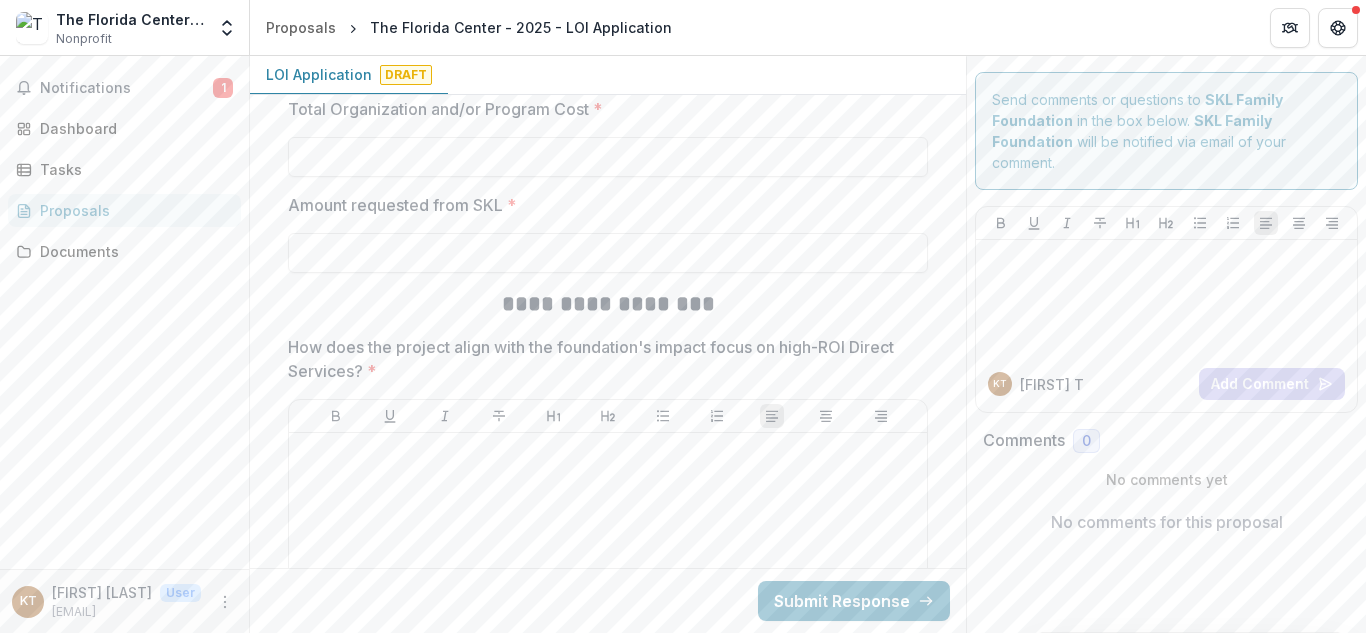 scroll, scrollTop: 6085, scrollLeft: 0, axis: vertical 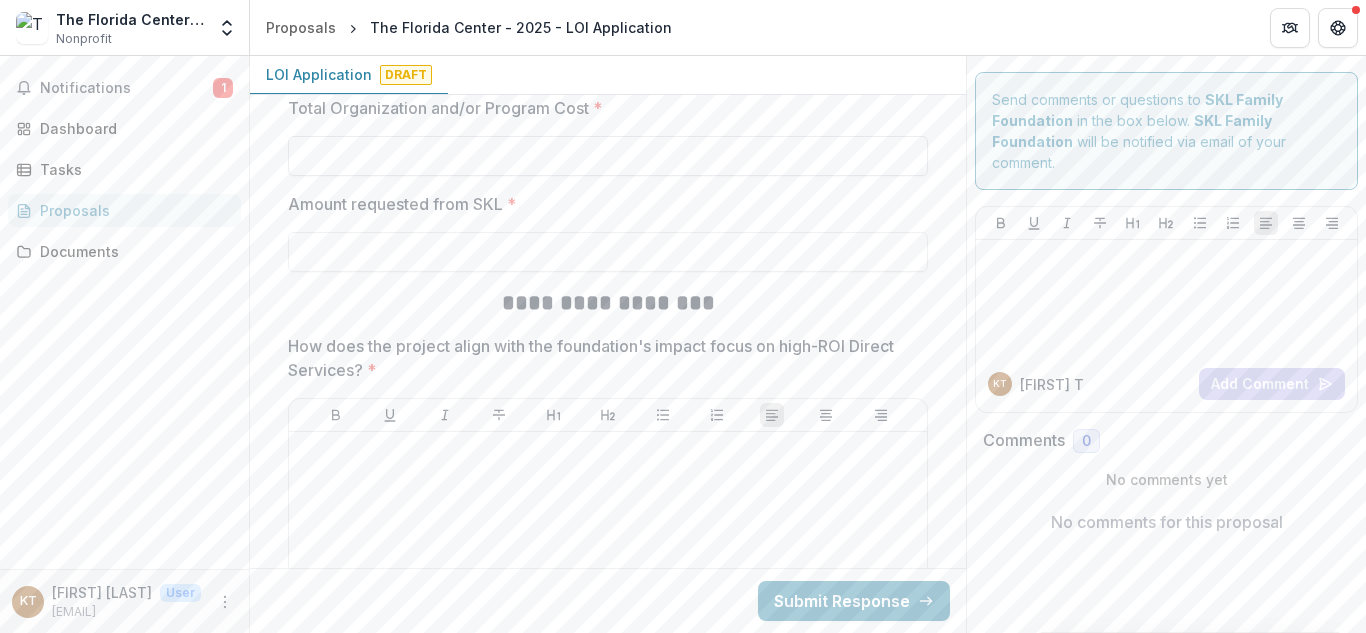 click on "Total Organization and/or Program Cost *" at bounding box center (608, 156) 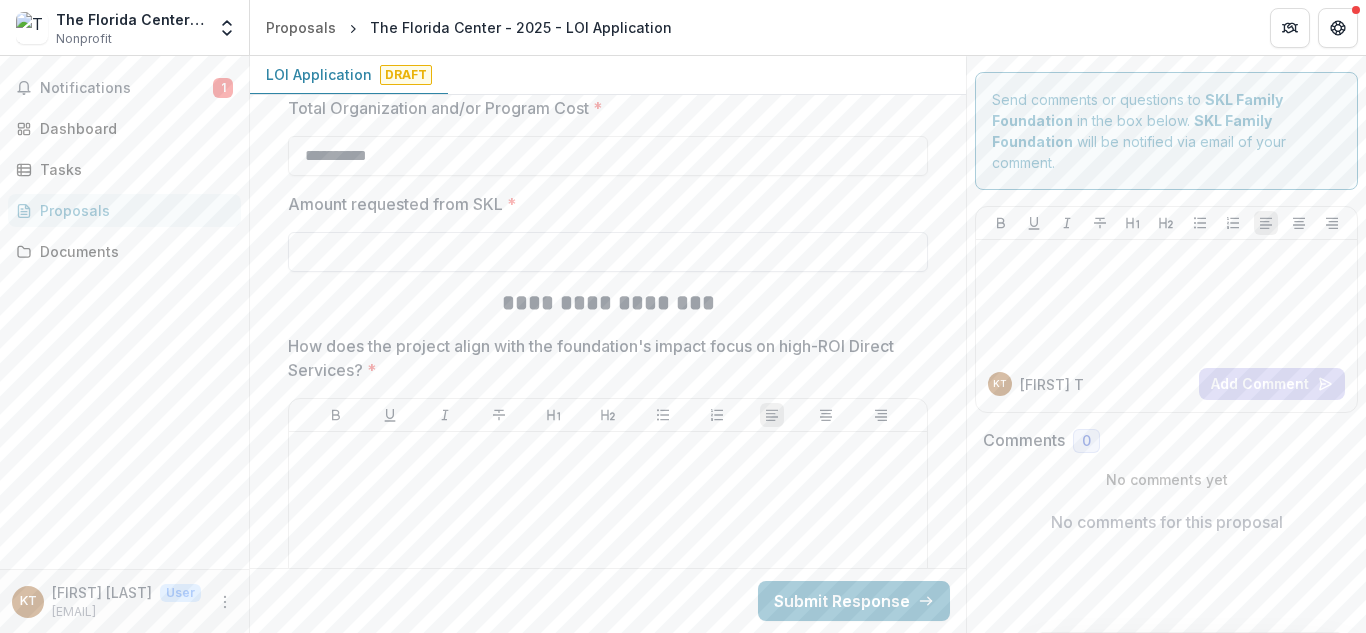 type on "**********" 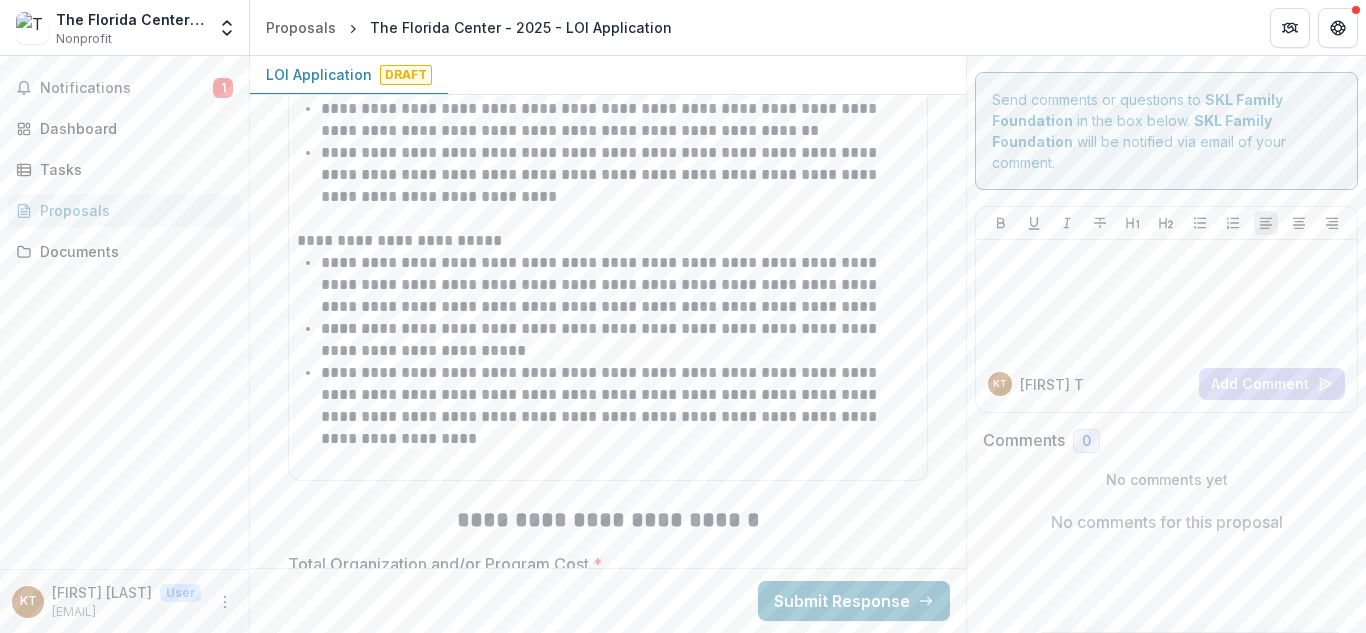 scroll, scrollTop: 5625, scrollLeft: 0, axis: vertical 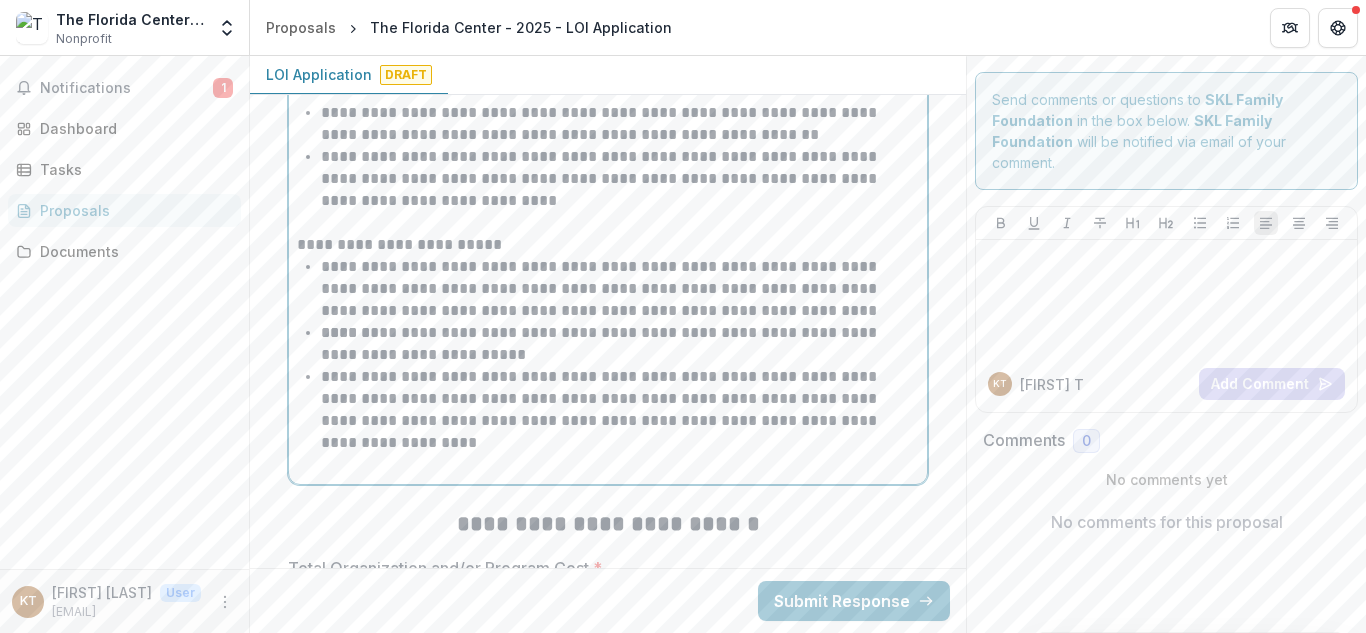 click at bounding box center (620, 465) 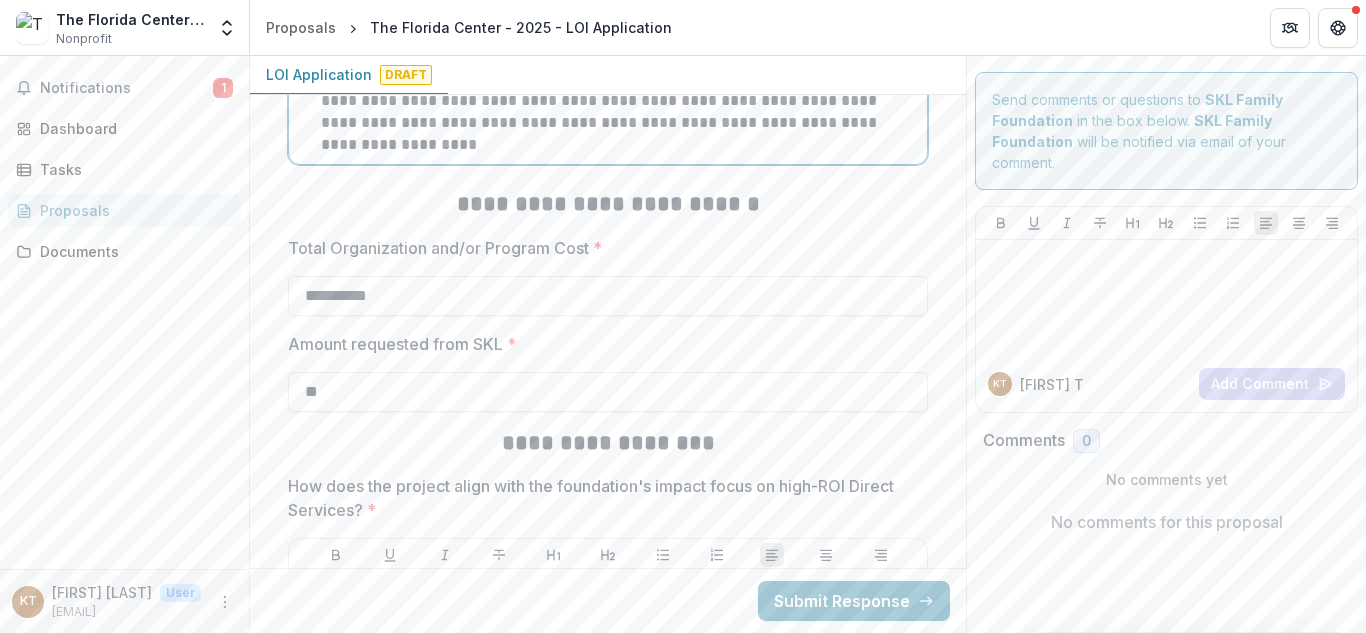 scroll, scrollTop: 5924, scrollLeft: 0, axis: vertical 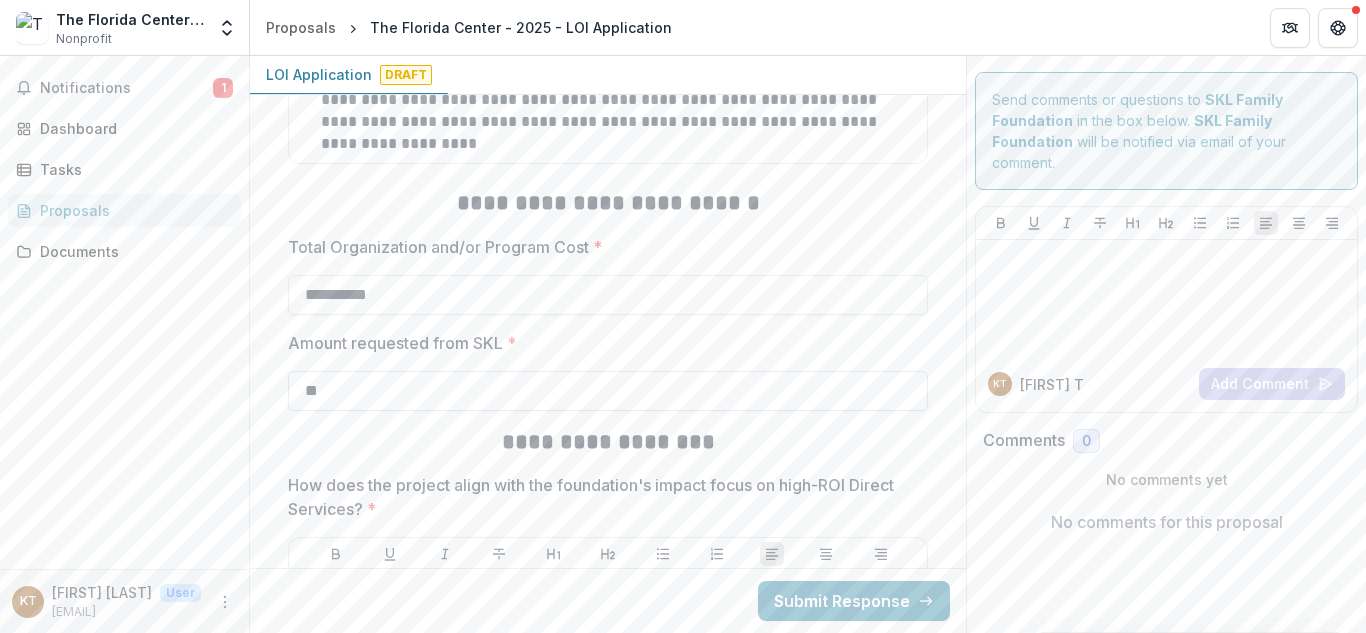 click on "**" at bounding box center (608, 391) 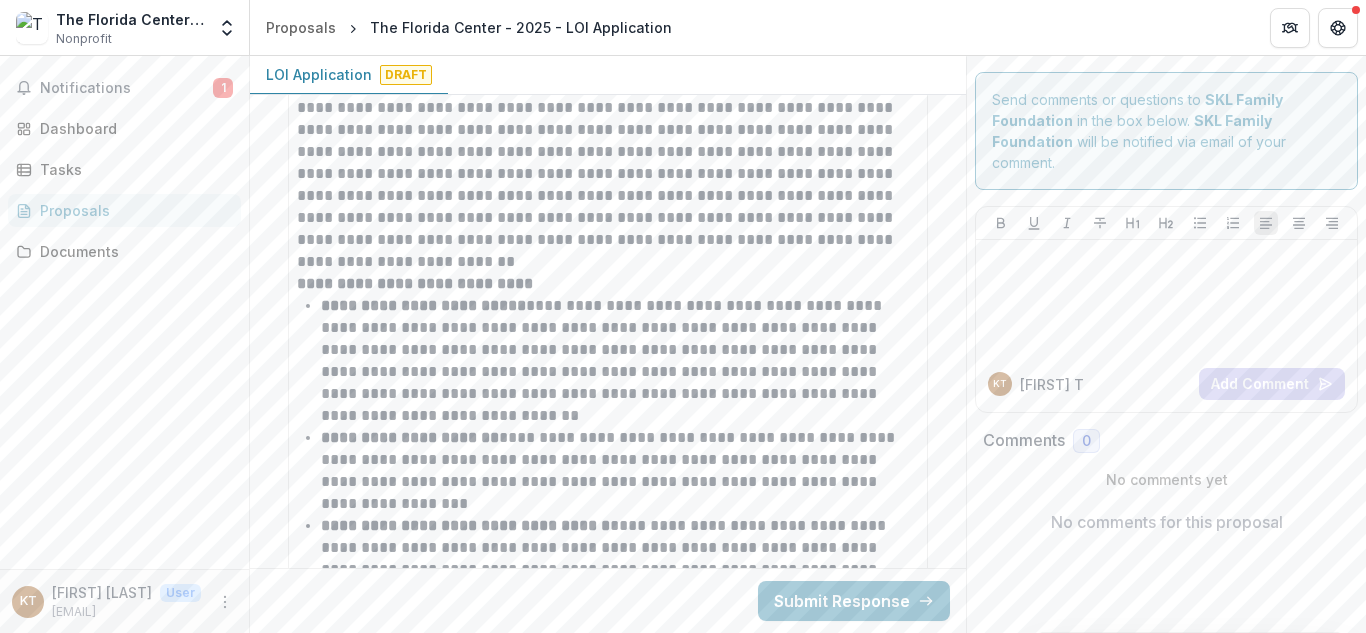 scroll, scrollTop: 3756, scrollLeft: 0, axis: vertical 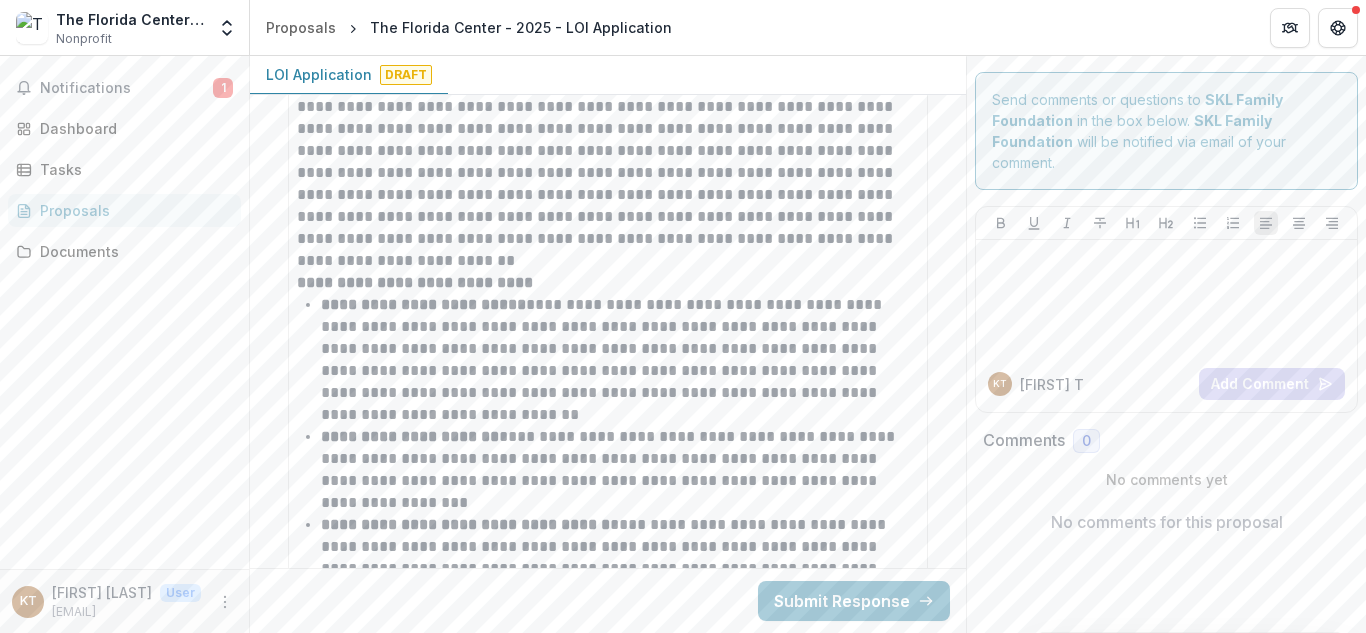 type on "******" 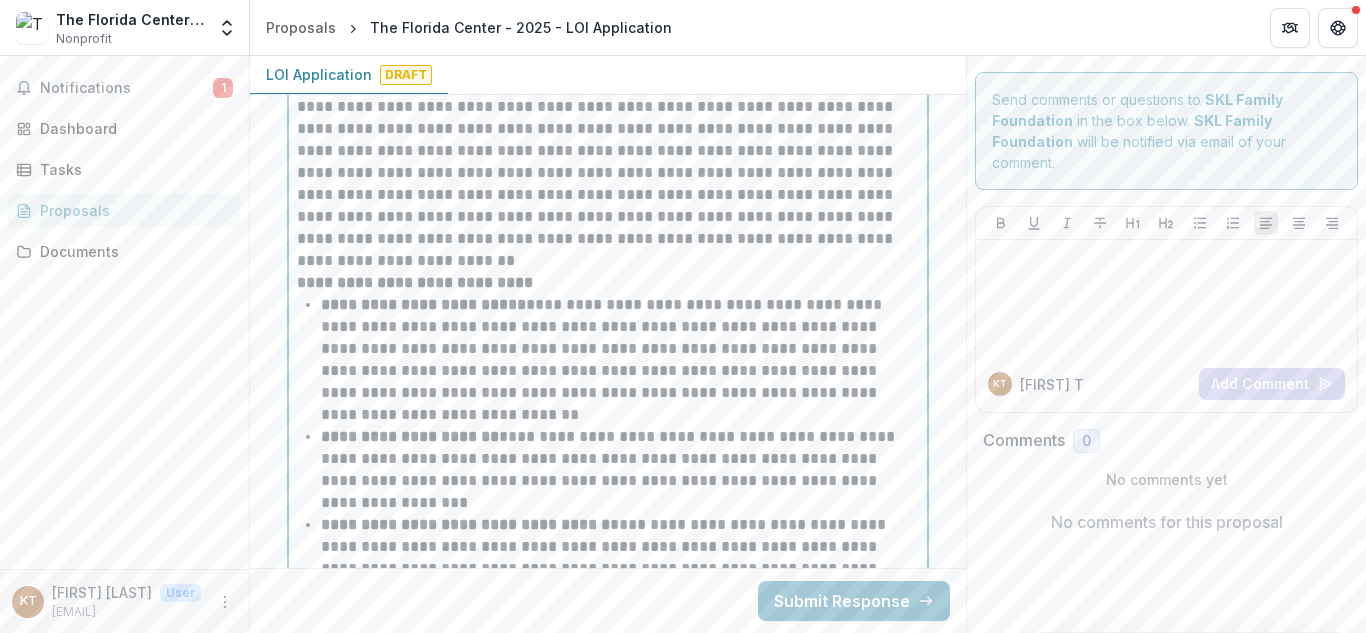 scroll, scrollTop: 3773, scrollLeft: 0, axis: vertical 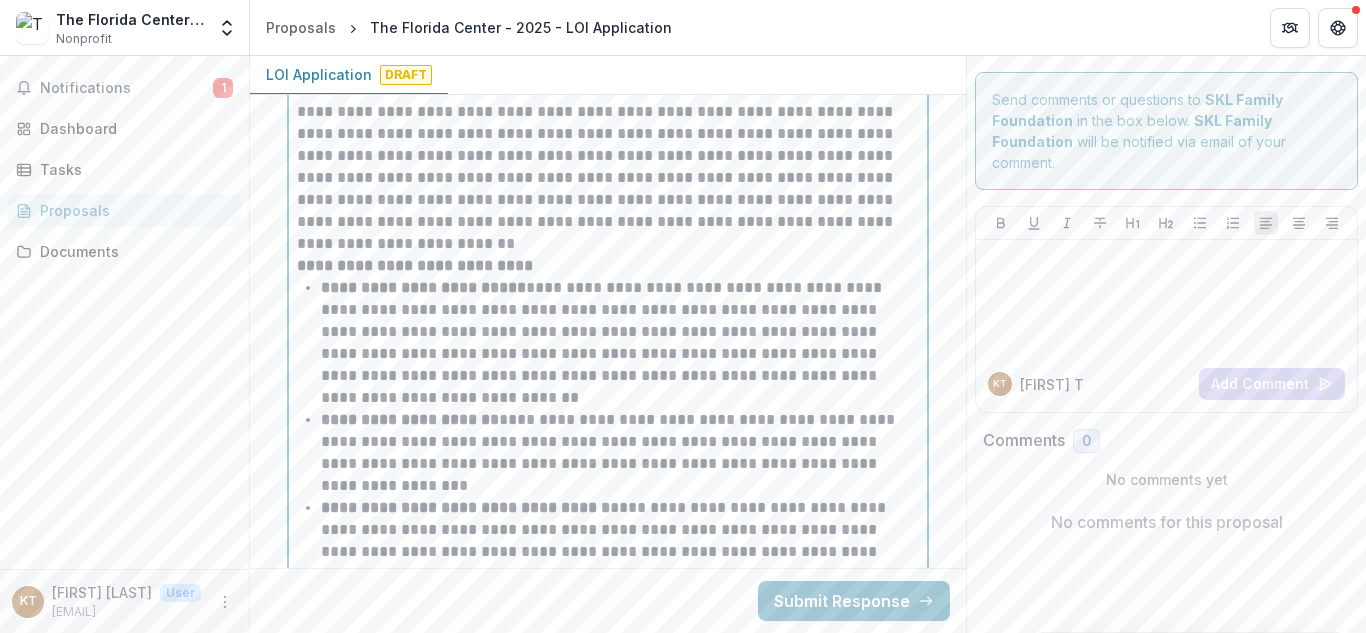 click on "**********" at bounding box center [608, 651] 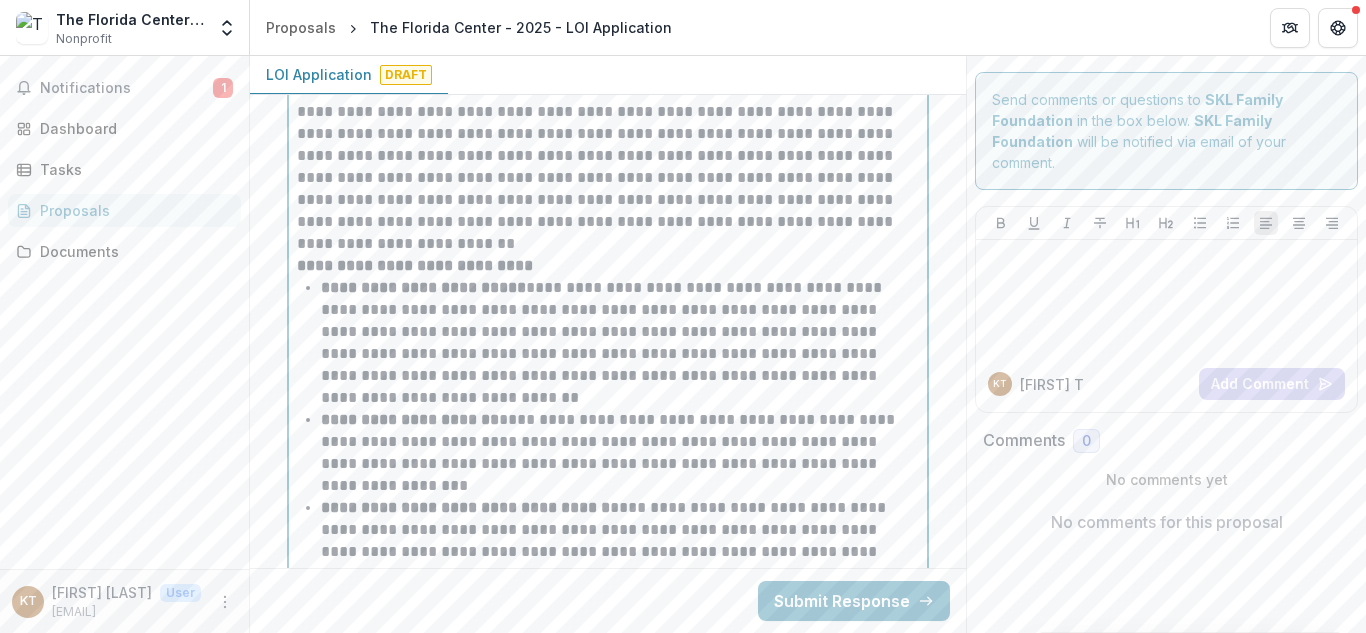 click on "**********" at bounding box center (620, 343) 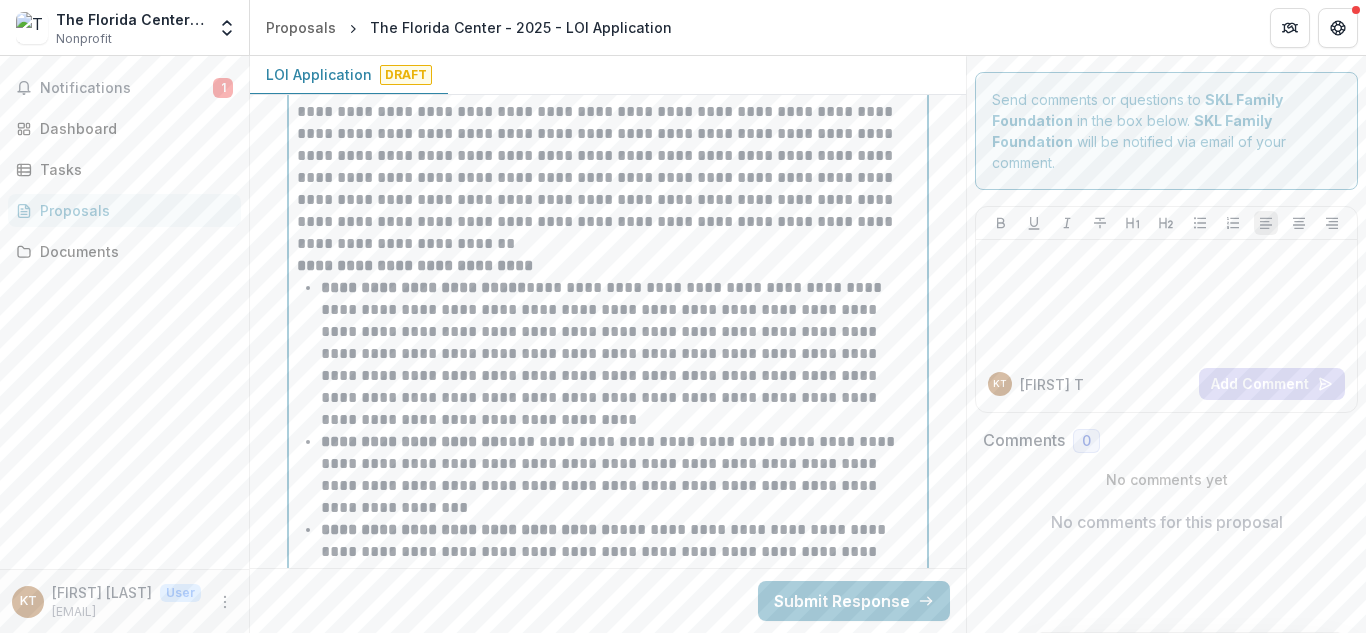 click on "**********" at bounding box center [620, 354] 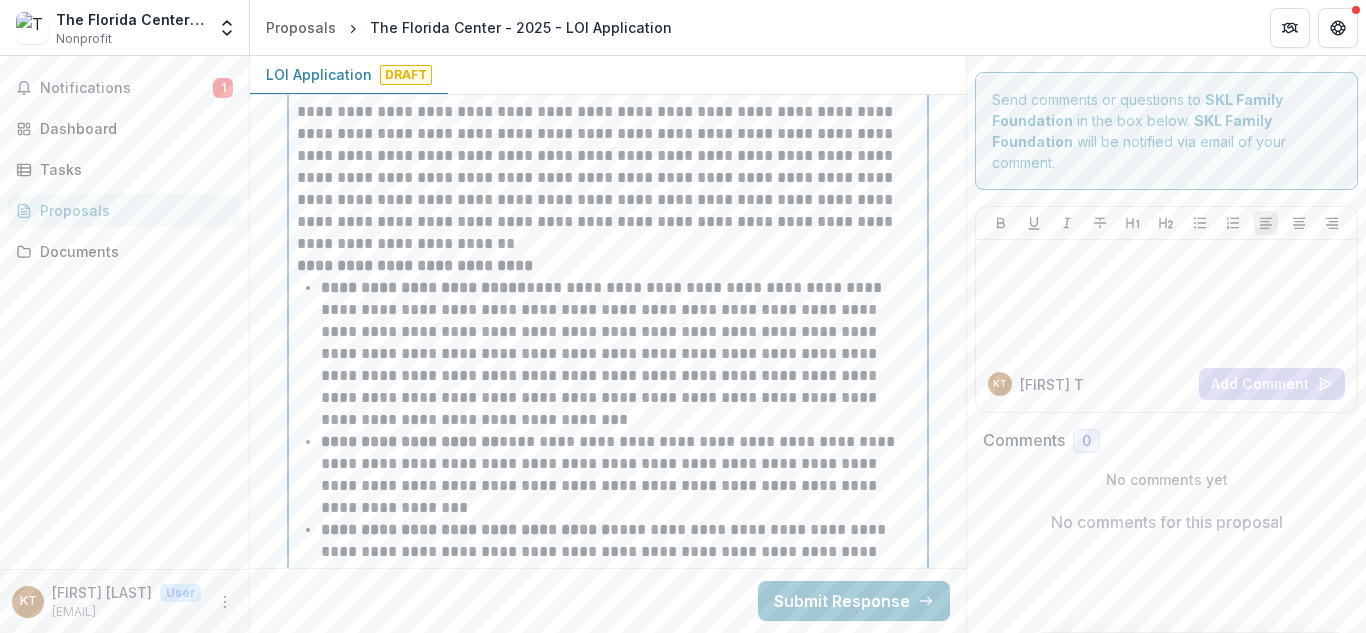 click on "**********" at bounding box center (620, 354) 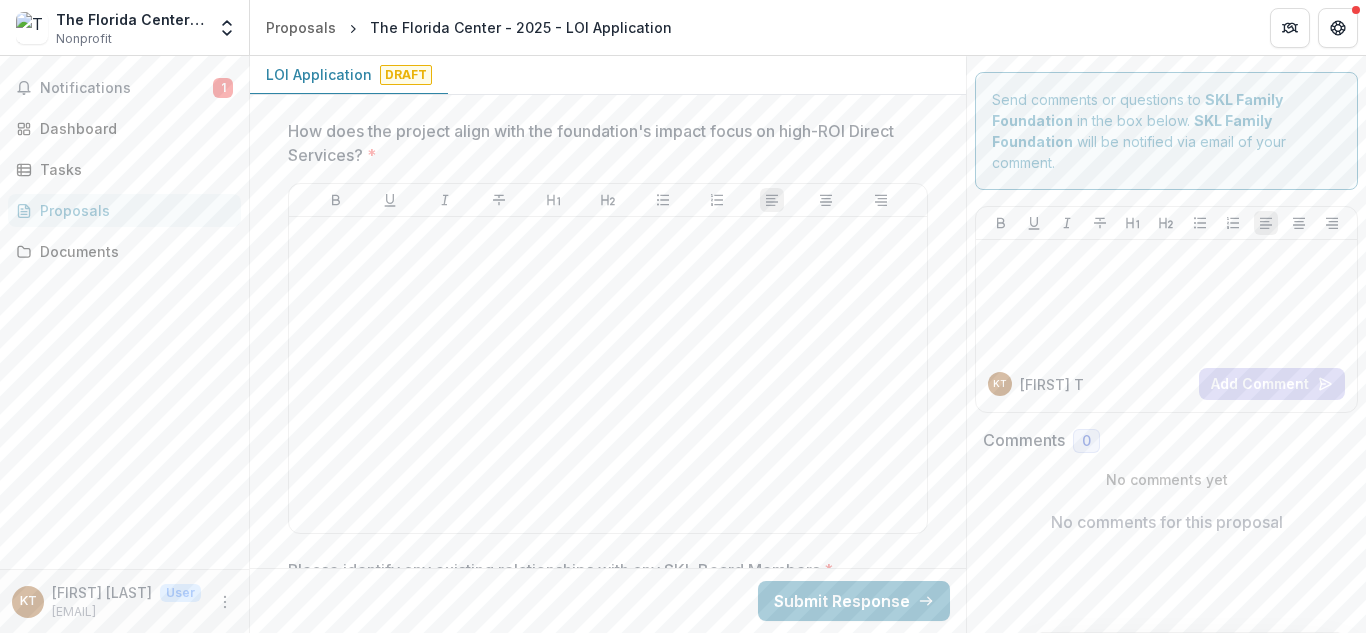 scroll, scrollTop: 6300, scrollLeft: 0, axis: vertical 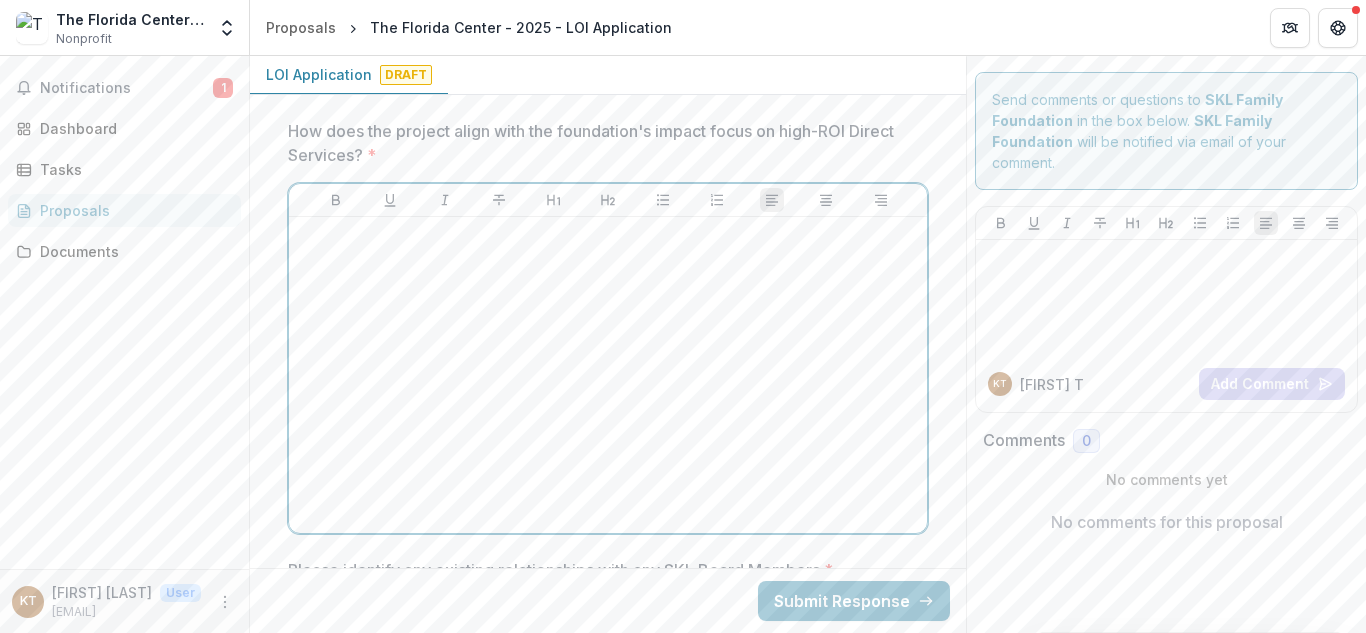 click at bounding box center (608, 375) 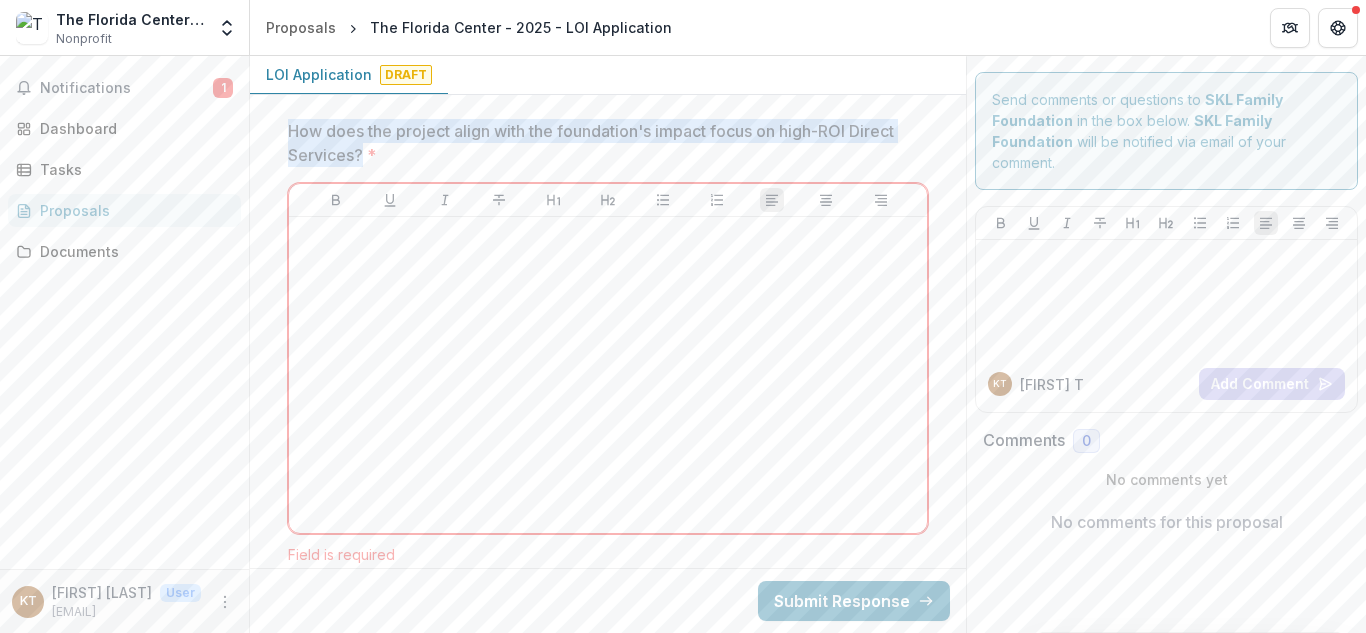 drag, startPoint x: 361, startPoint y: 158, endPoint x: 289, endPoint y: 133, distance: 76.2168 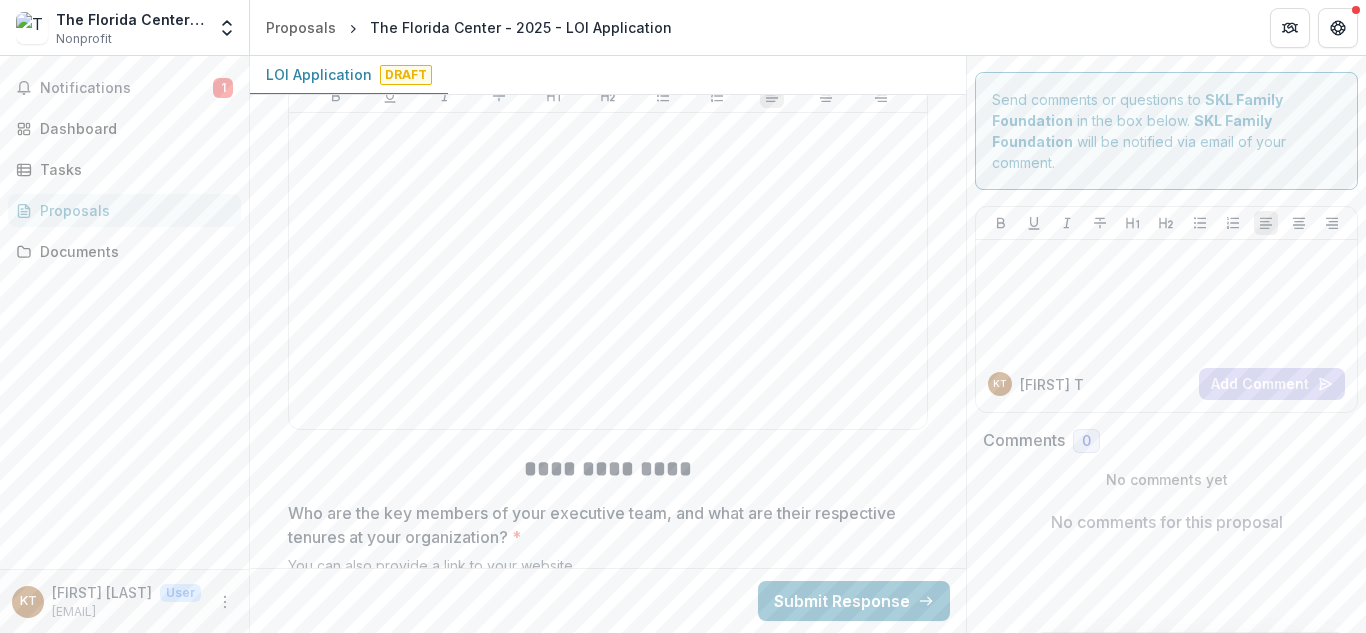 scroll, scrollTop: 6465, scrollLeft: 0, axis: vertical 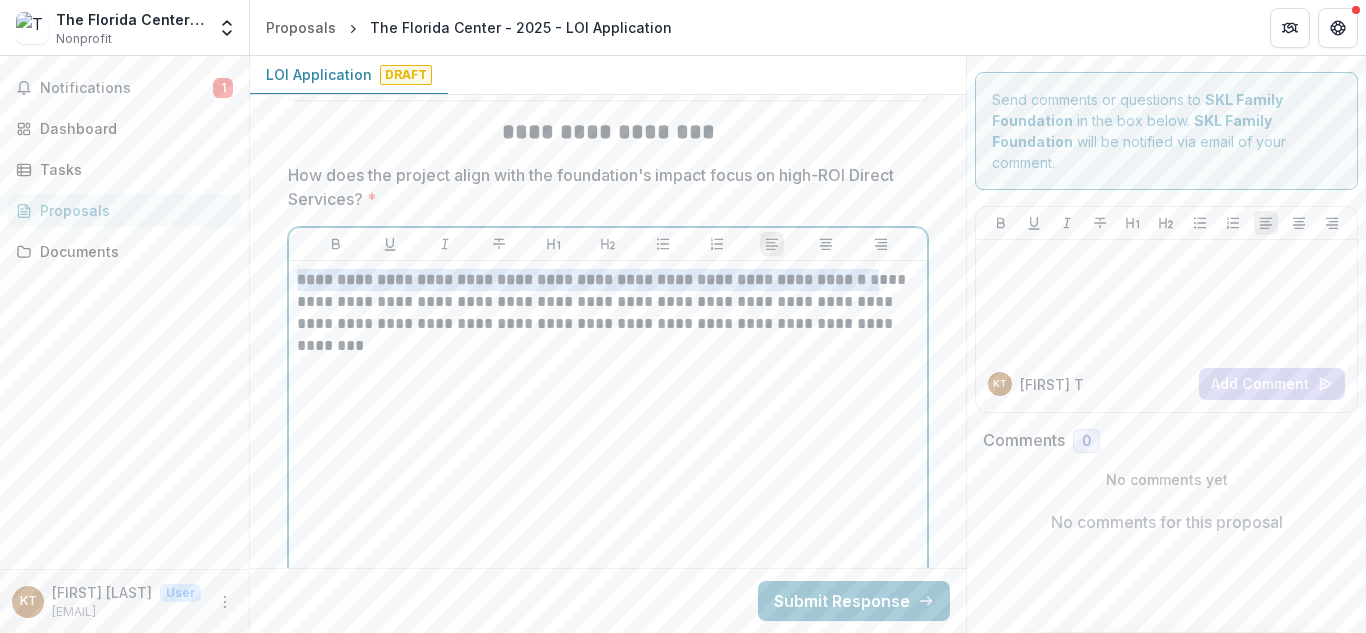 drag, startPoint x: 870, startPoint y: 281, endPoint x: 242, endPoint y: 276, distance: 628.0199 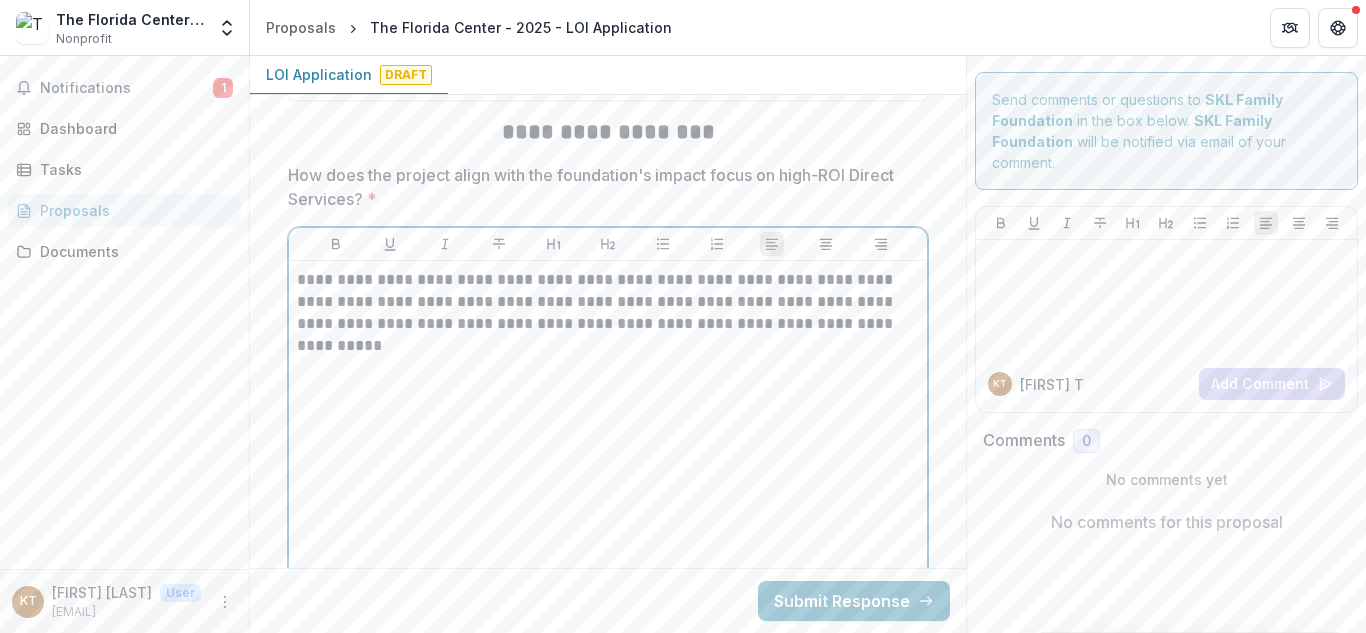 click on "**********" at bounding box center (608, 302) 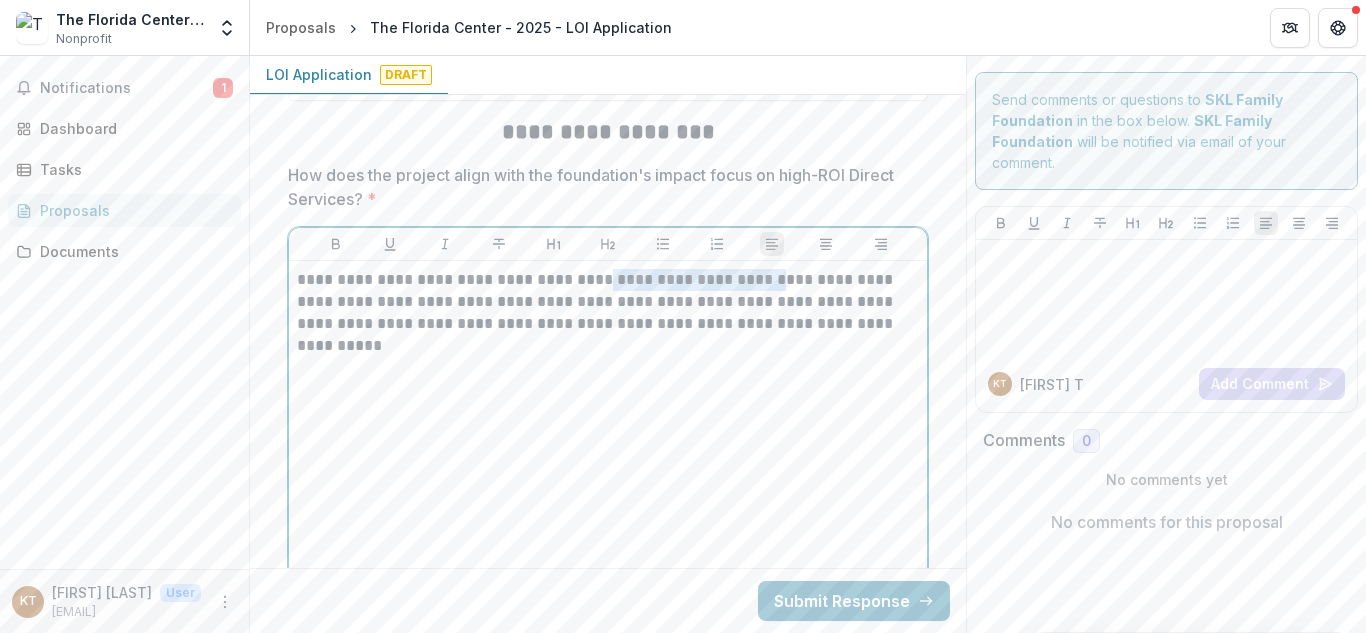 drag, startPoint x: 765, startPoint y: 284, endPoint x: 593, endPoint y: 272, distance: 172.41809 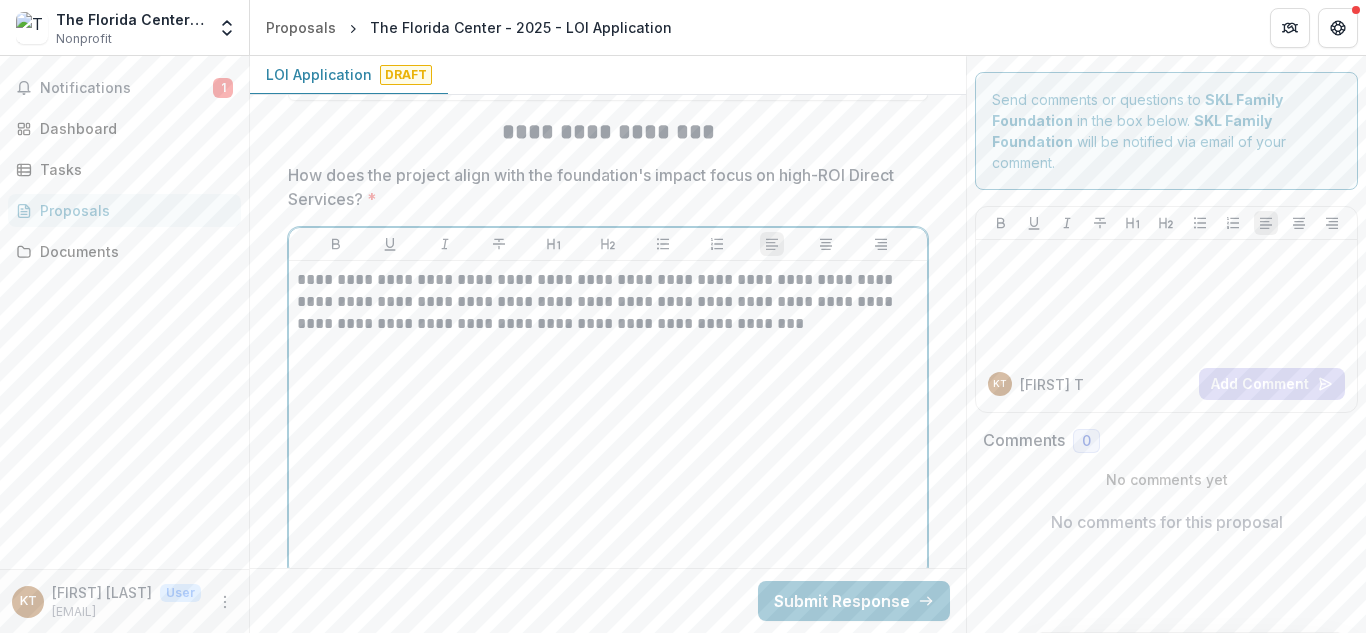 type 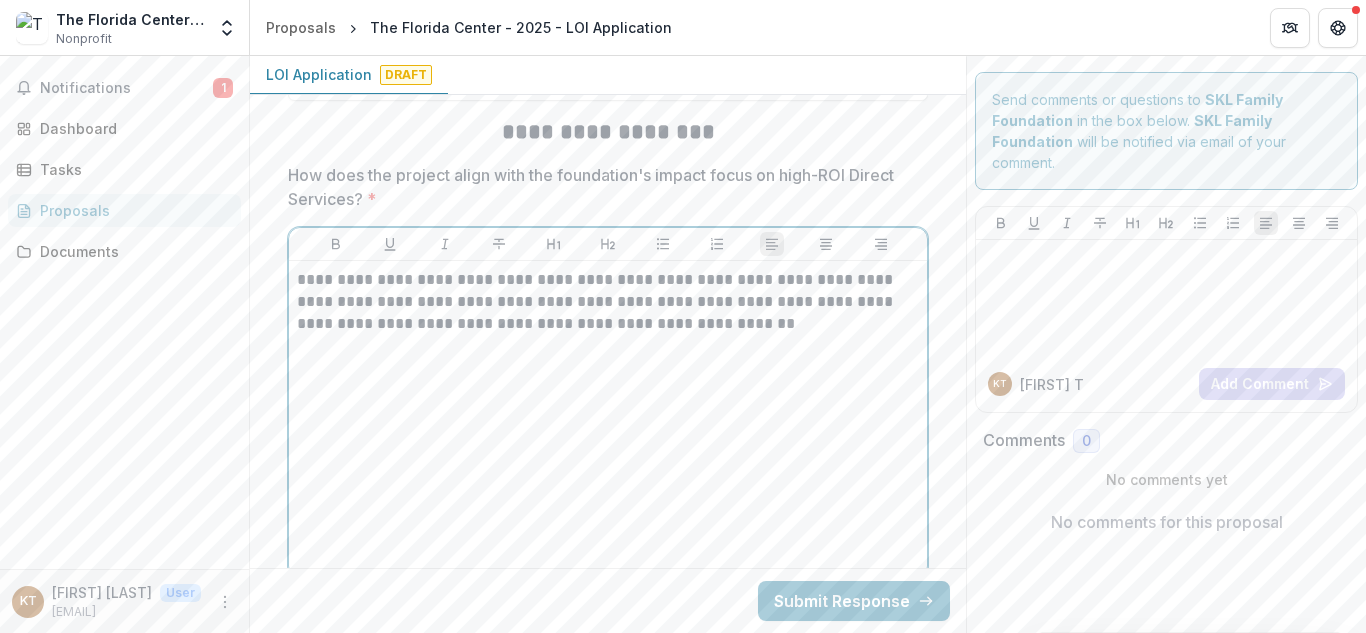 click on "**********" at bounding box center (608, 302) 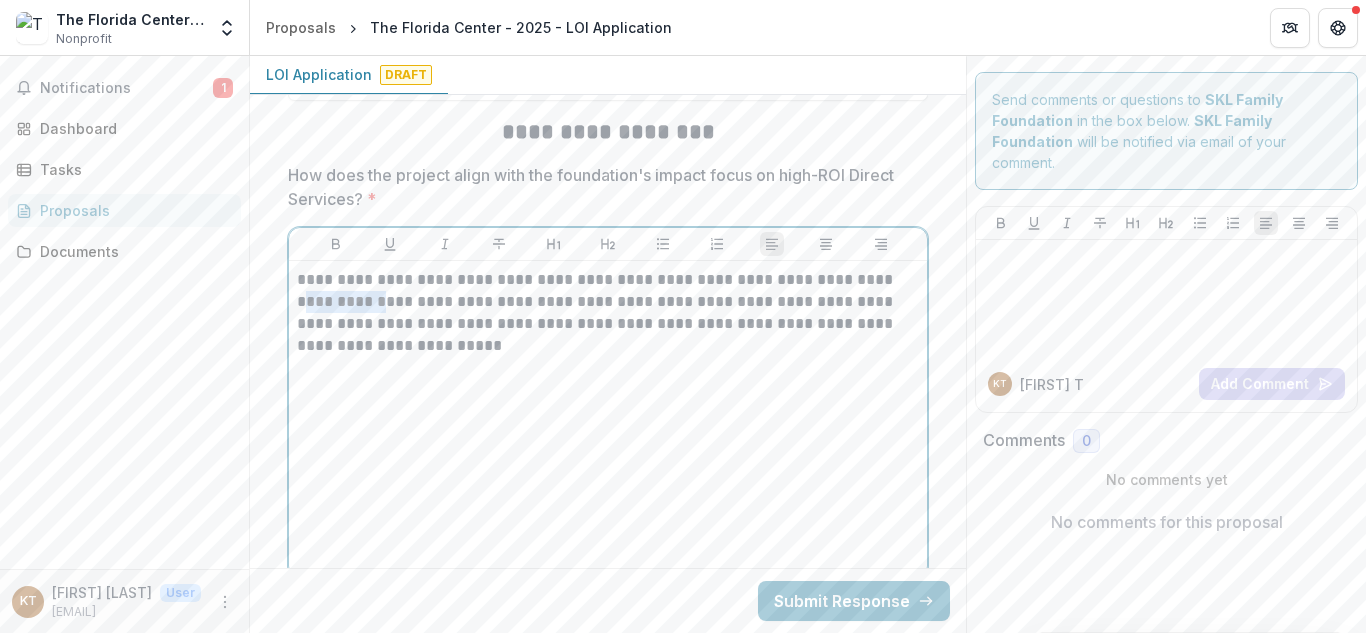 drag, startPoint x: 370, startPoint y: 299, endPoint x: 290, endPoint y: 296, distance: 80.05623 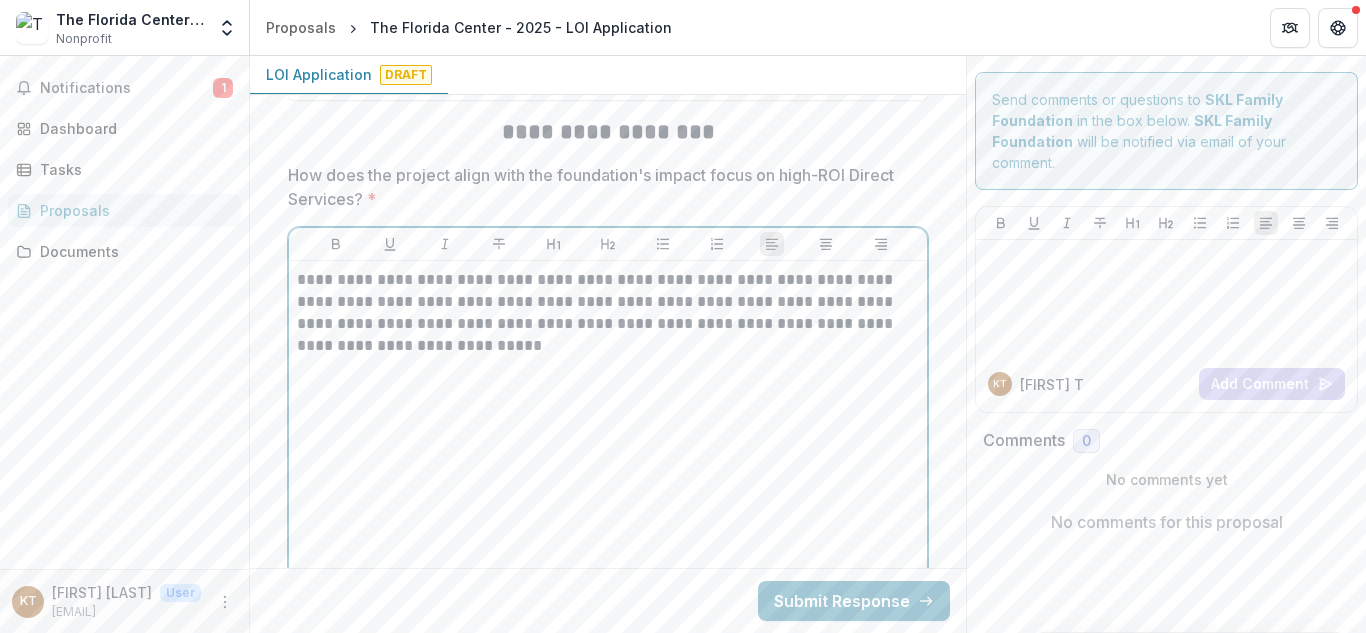 click on "**********" at bounding box center (608, 419) 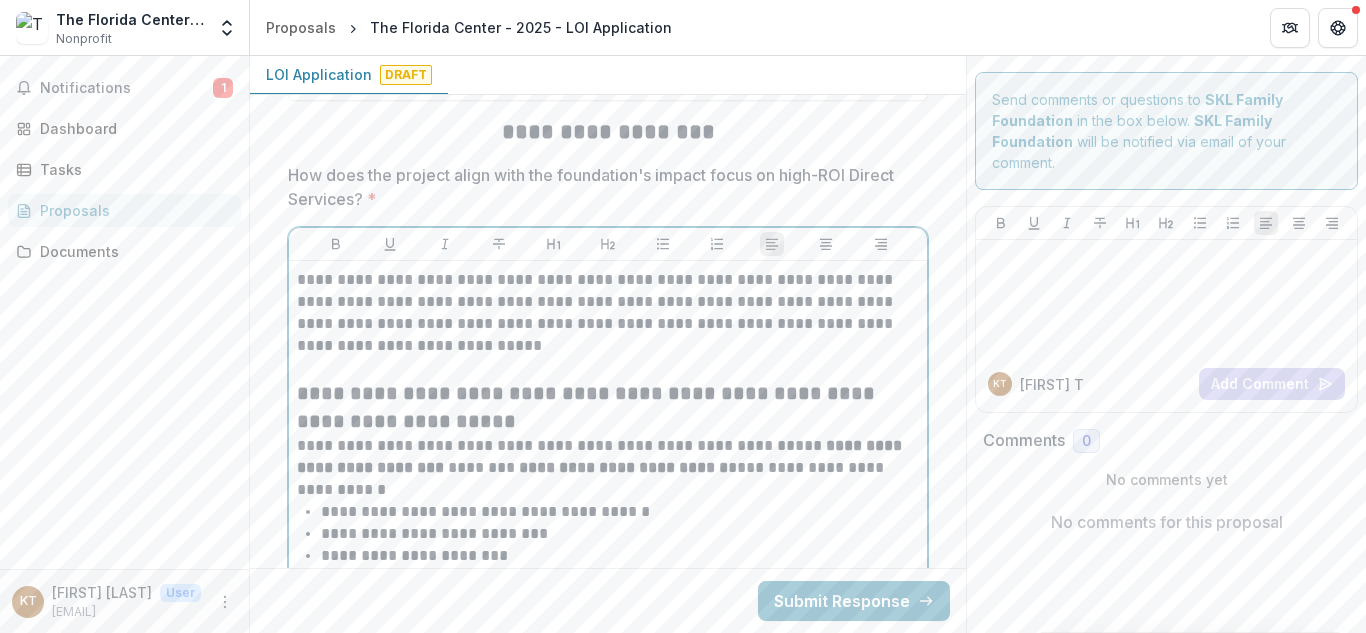 scroll, scrollTop: 6304, scrollLeft: 0, axis: vertical 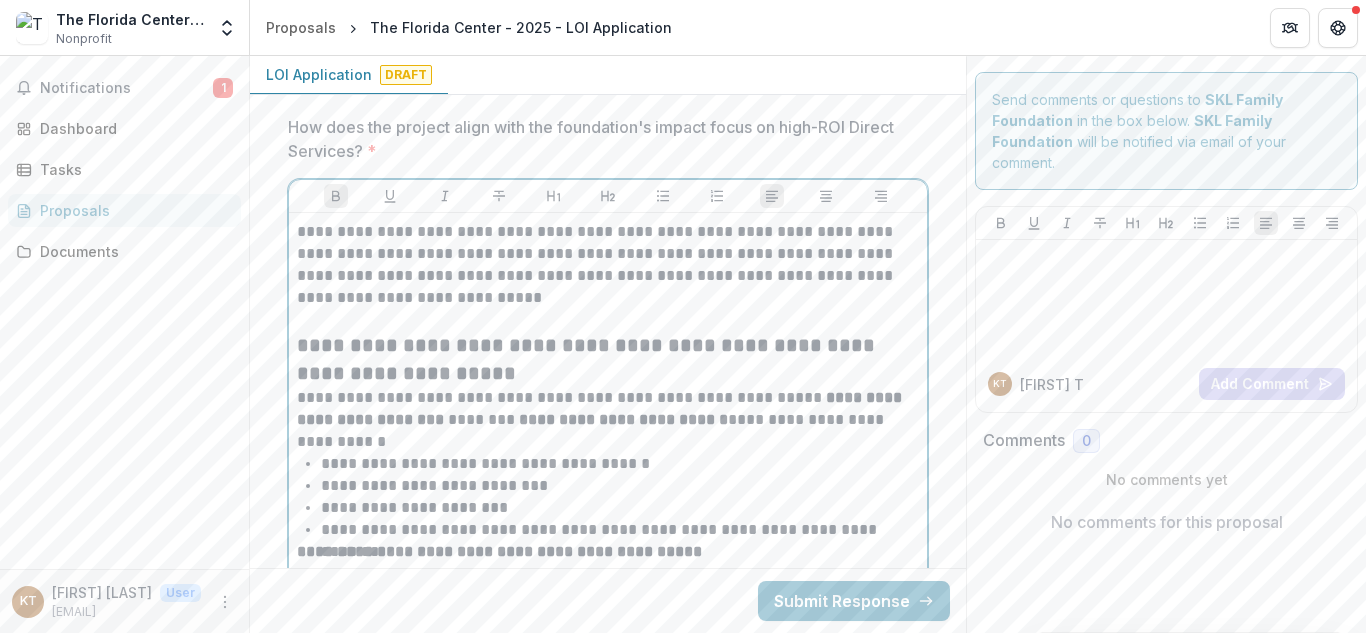 click on "**********" at bounding box center [608, 359] 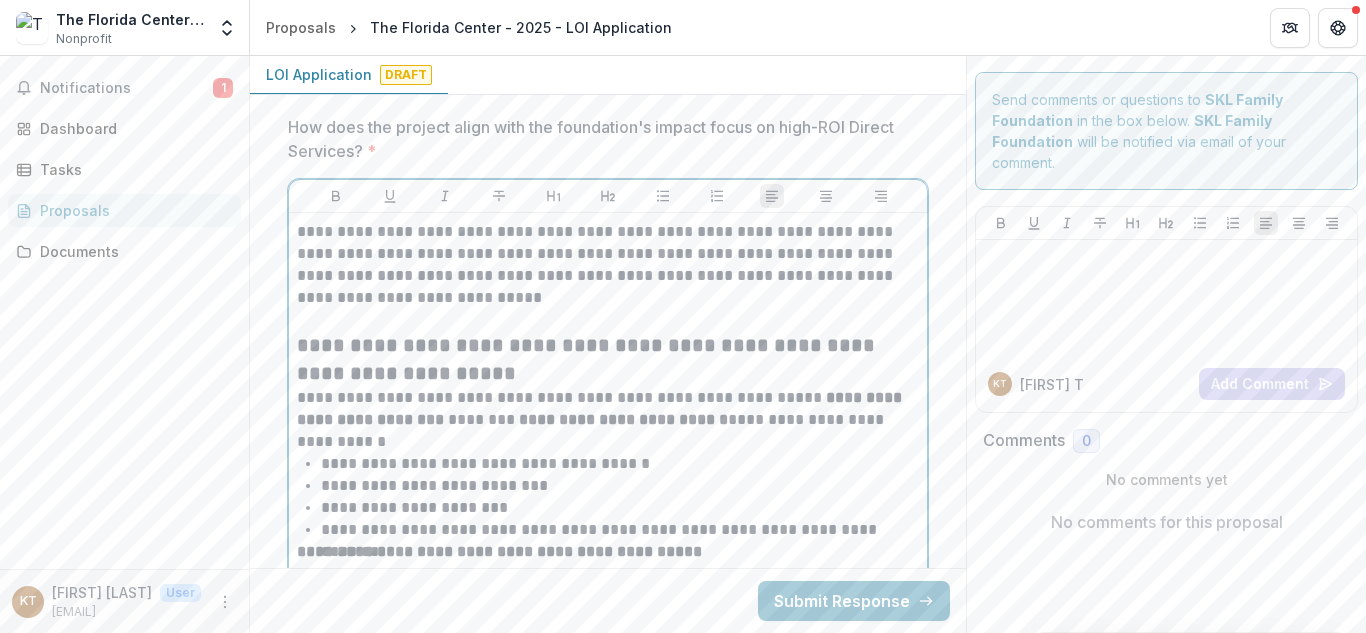 click on "**********" at bounding box center [588, 359] 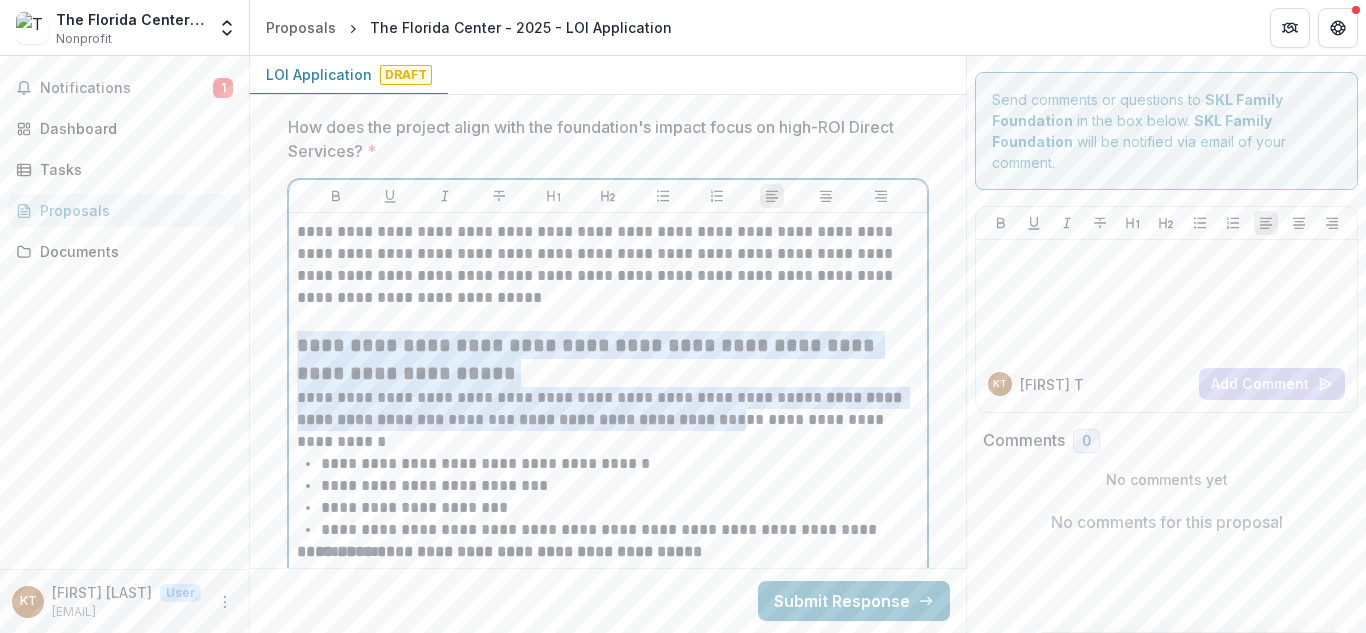 drag, startPoint x: 703, startPoint y: 422, endPoint x: 271, endPoint y: 340, distance: 439.71353 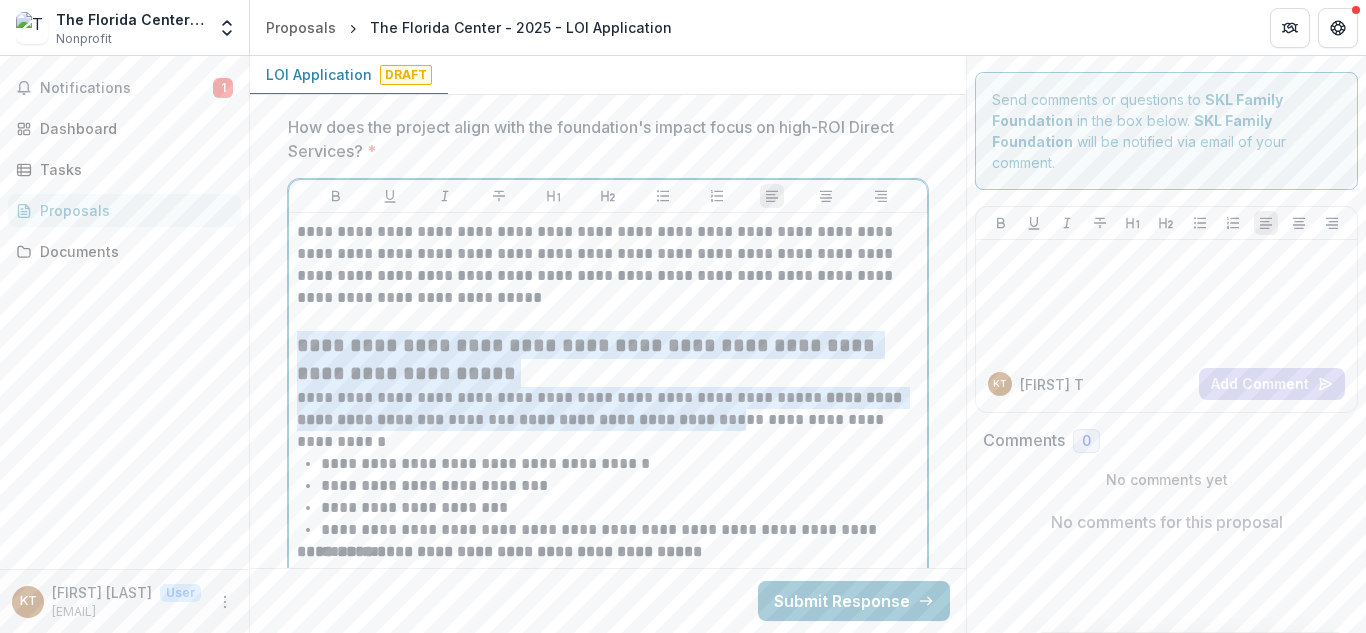 click on "**********" at bounding box center (608, -1096) 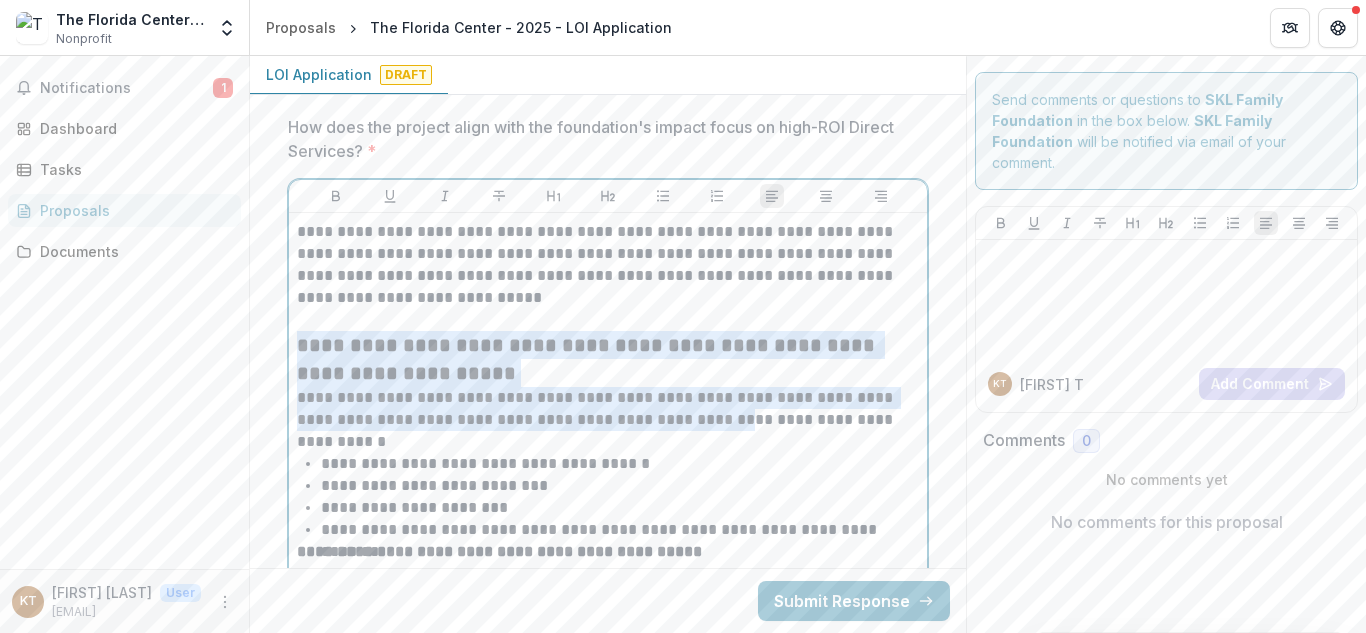 click on "**********" at bounding box center [608, 359] 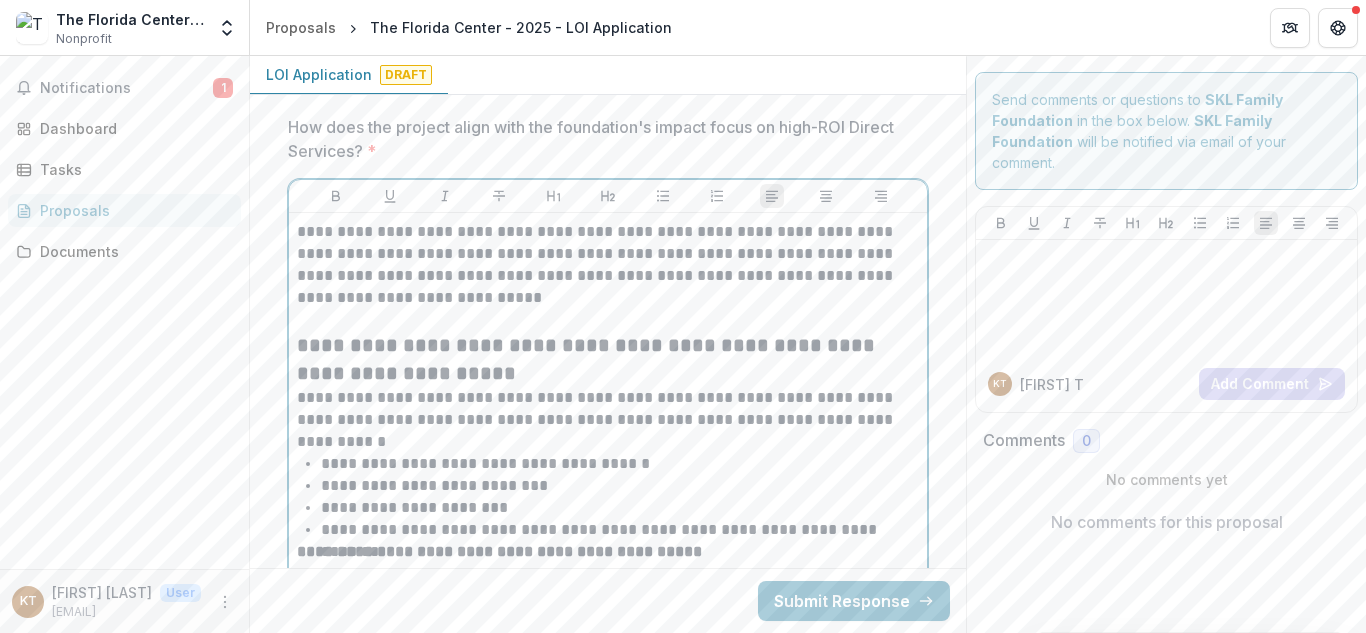click at bounding box center [608, 320] 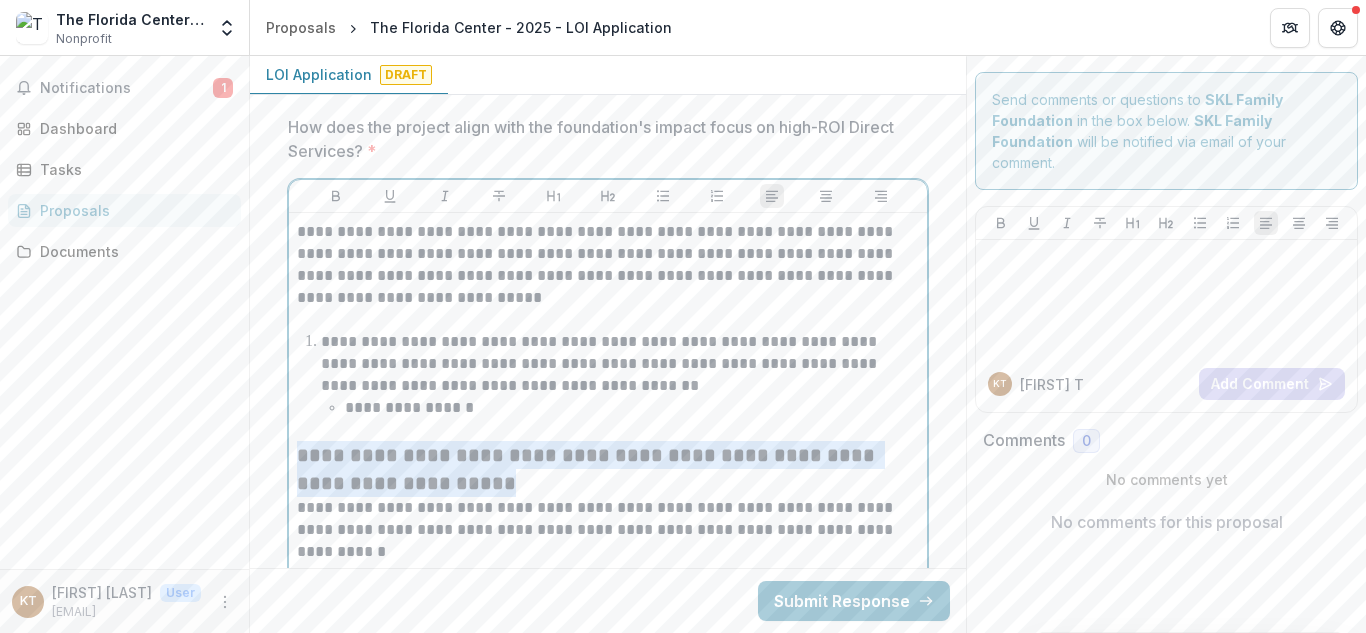 drag, startPoint x: 478, startPoint y: 483, endPoint x: 279, endPoint y: 458, distance: 200.56421 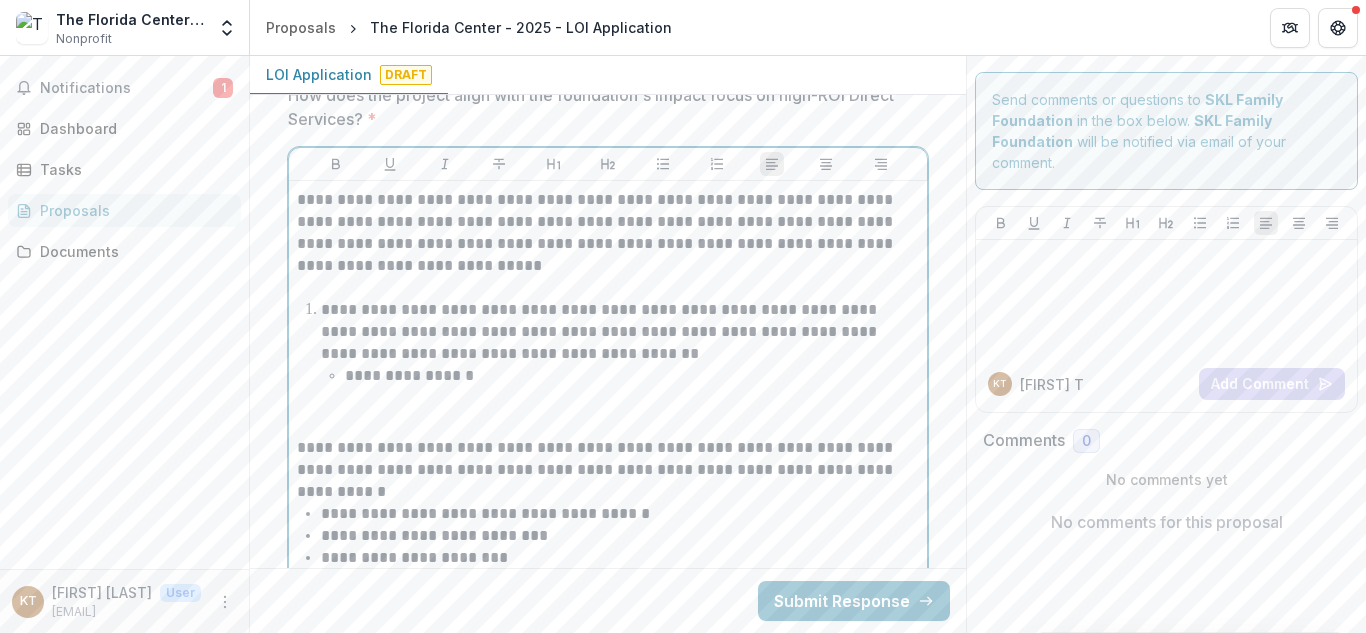 scroll, scrollTop: 6337, scrollLeft: 0, axis: vertical 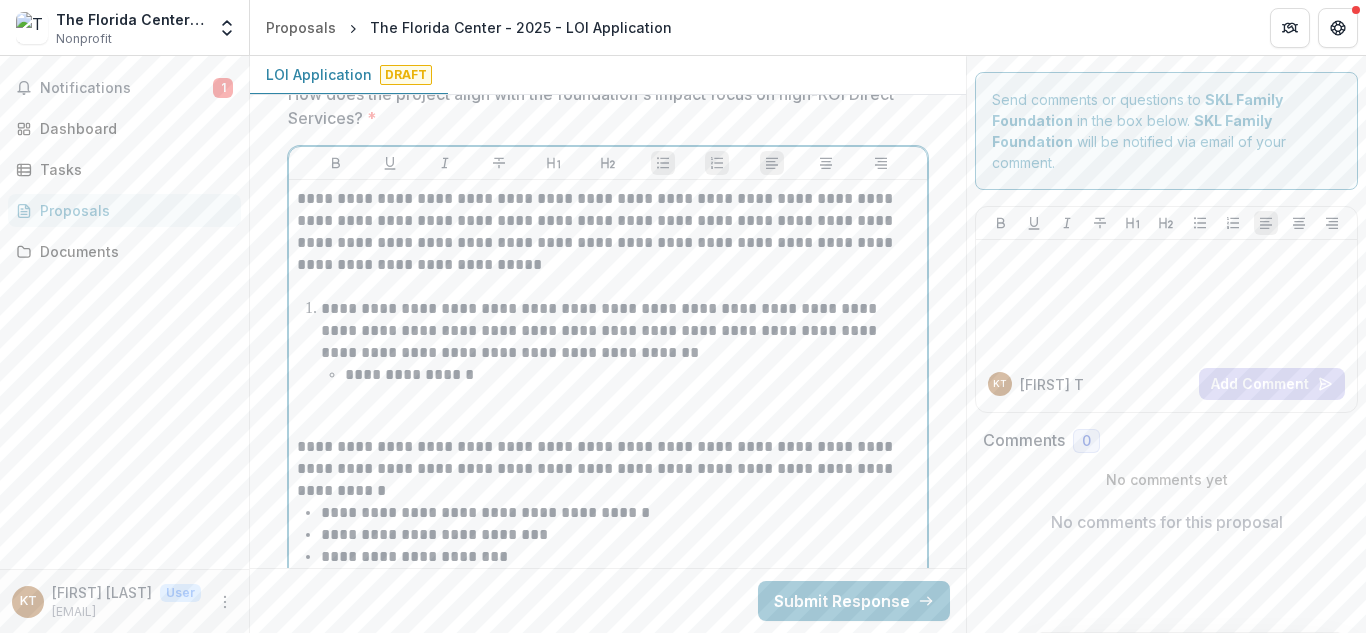 click on "**********" at bounding box center [632, 375] 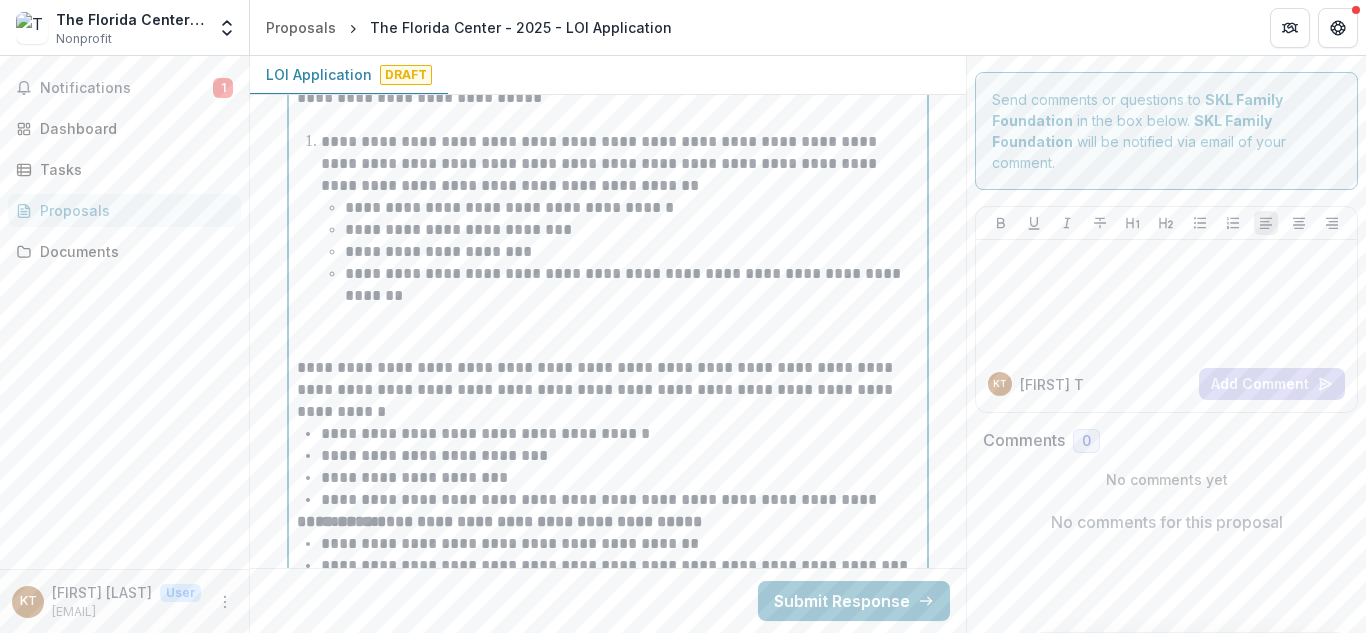 scroll, scrollTop: 6505, scrollLeft: 0, axis: vertical 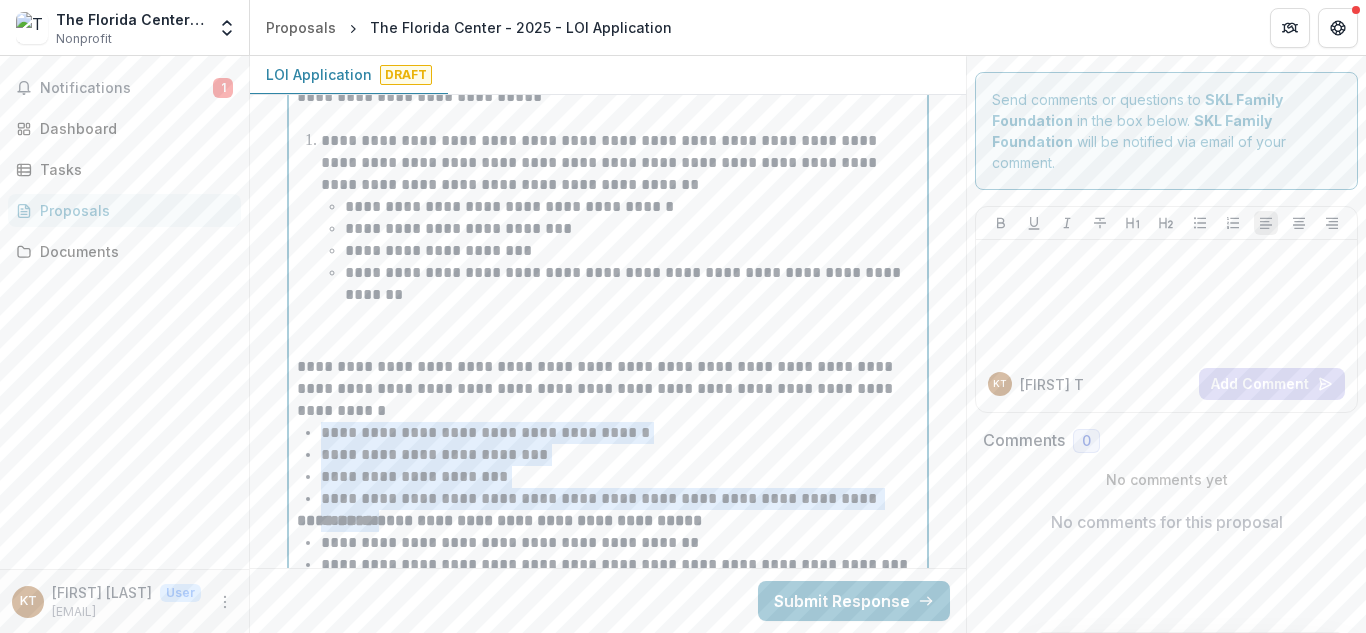 drag, startPoint x: 914, startPoint y: 500, endPoint x: 297, endPoint y: 436, distance: 620.3104 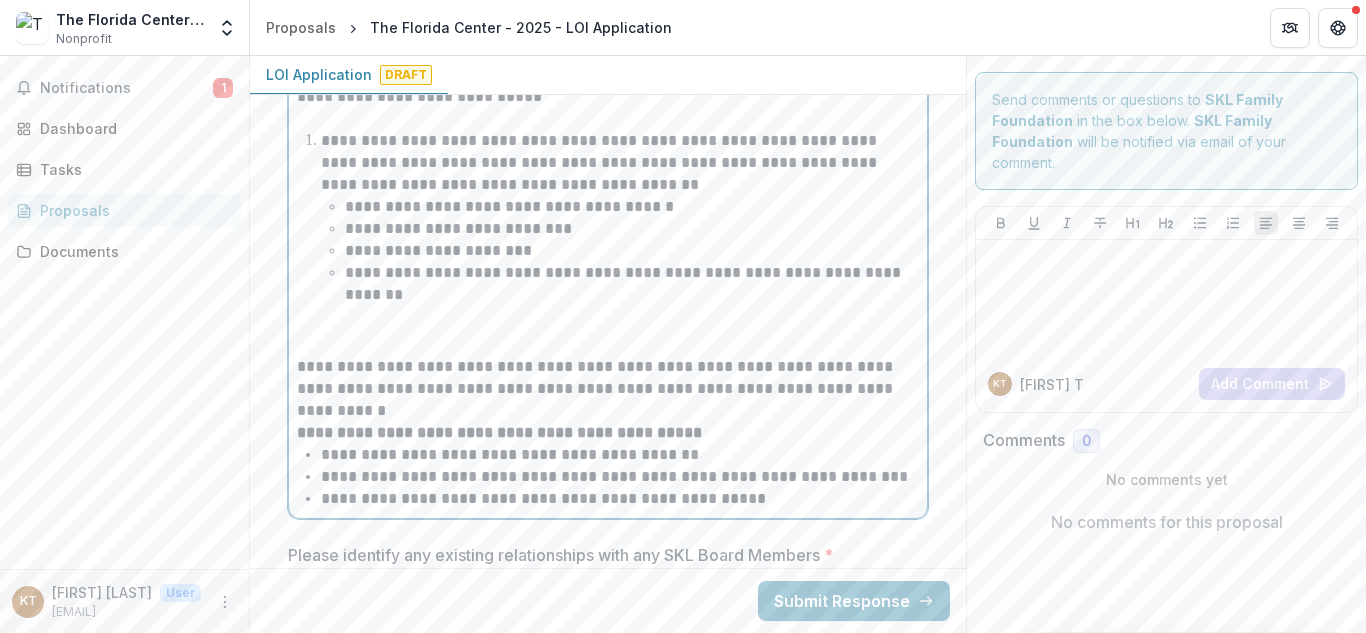 click on "**********" at bounding box center [608, 433] 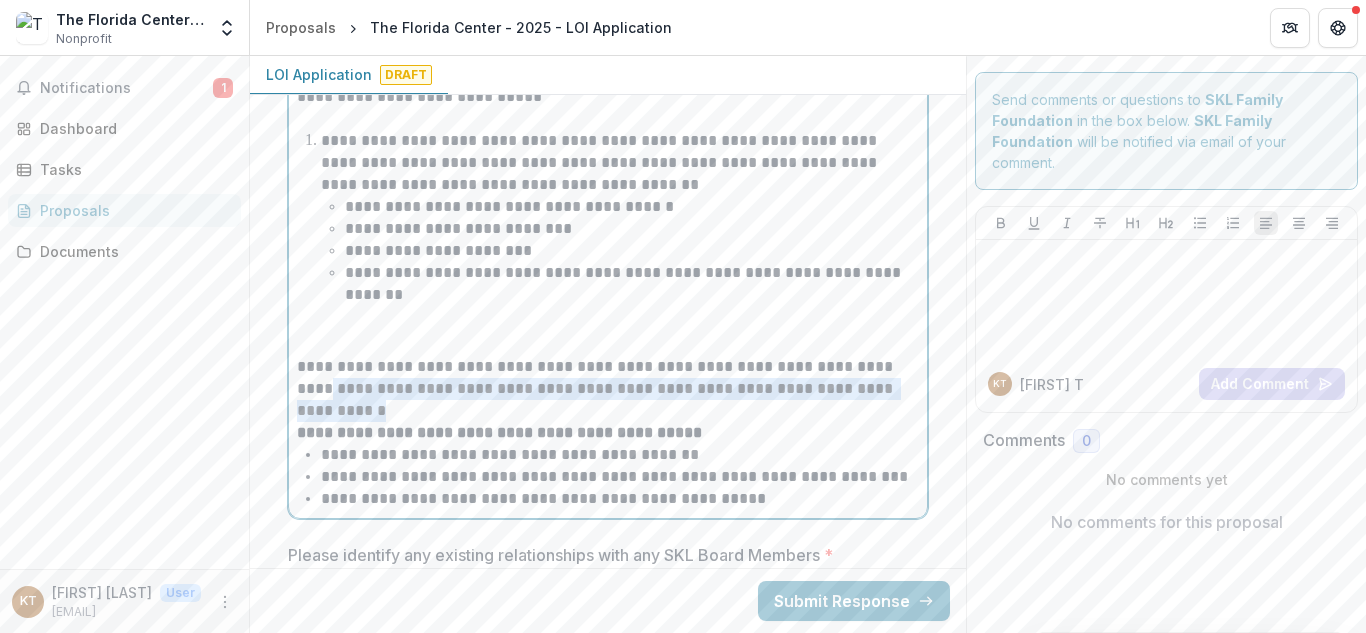 drag, startPoint x: 334, startPoint y: 412, endPoint x: 279, endPoint y: 379, distance: 64.14047 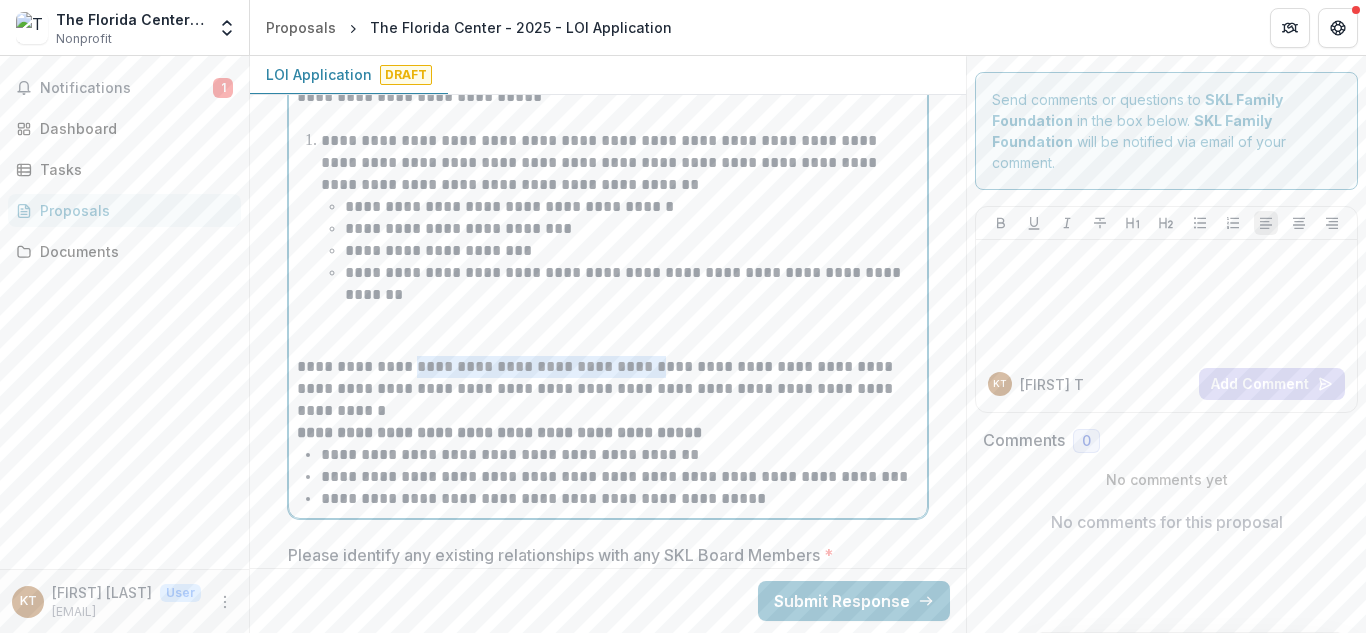 drag, startPoint x: 658, startPoint y: 366, endPoint x: 402, endPoint y: 360, distance: 256.0703 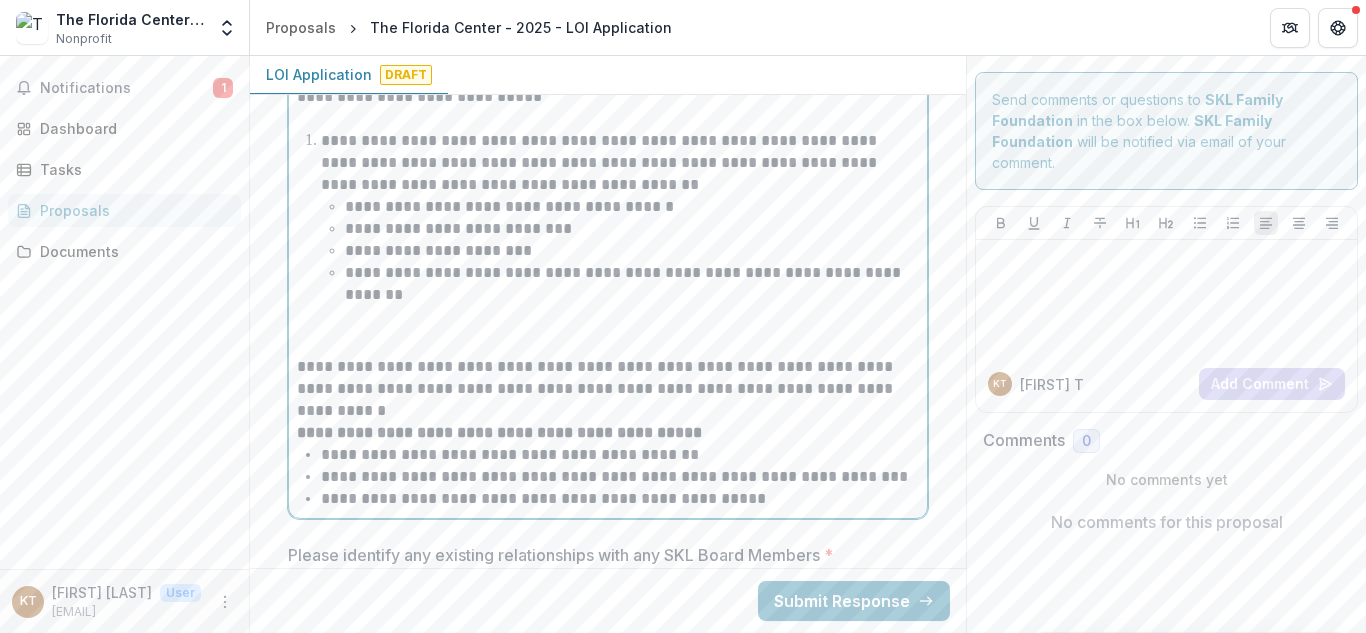 click on "**********" at bounding box center (620, 163) 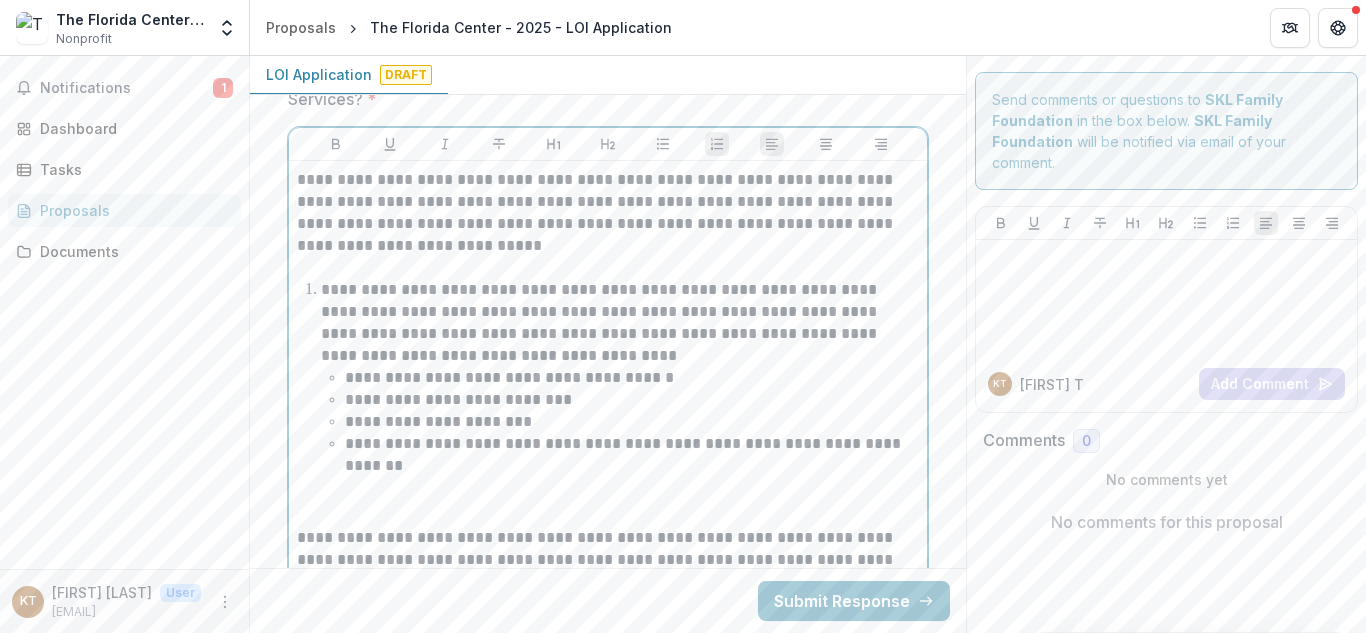 scroll, scrollTop: 6356, scrollLeft: 0, axis: vertical 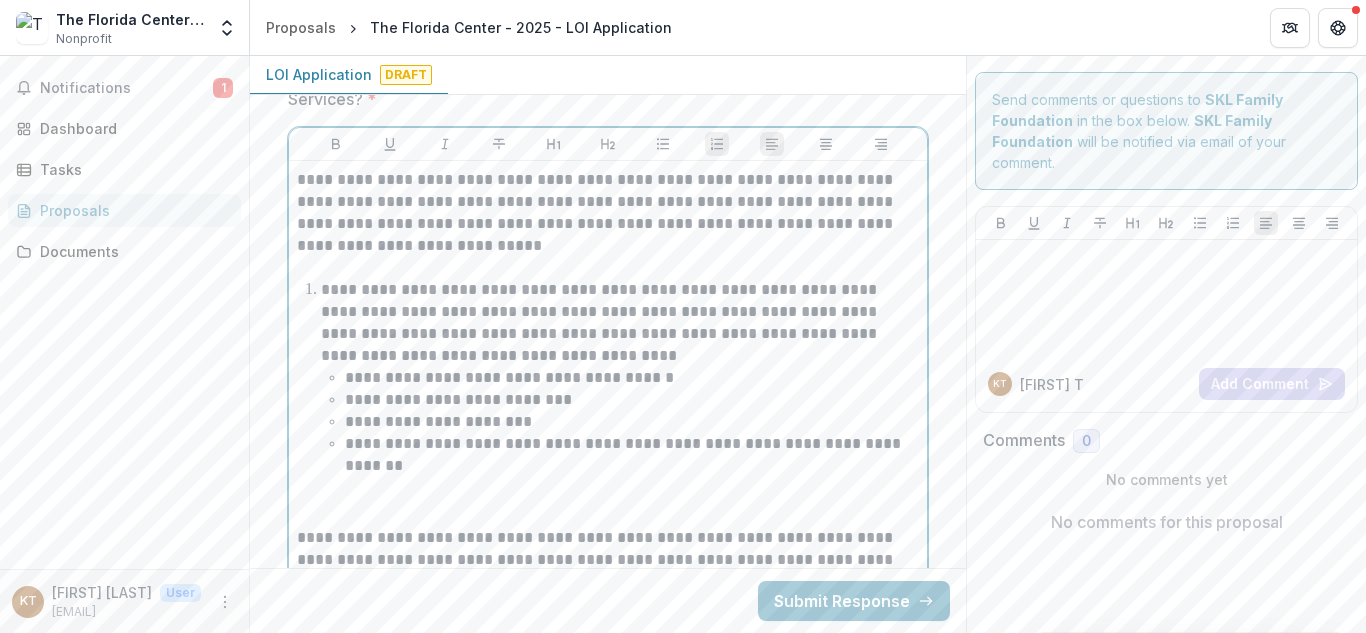 click on "**********" at bounding box center (620, 323) 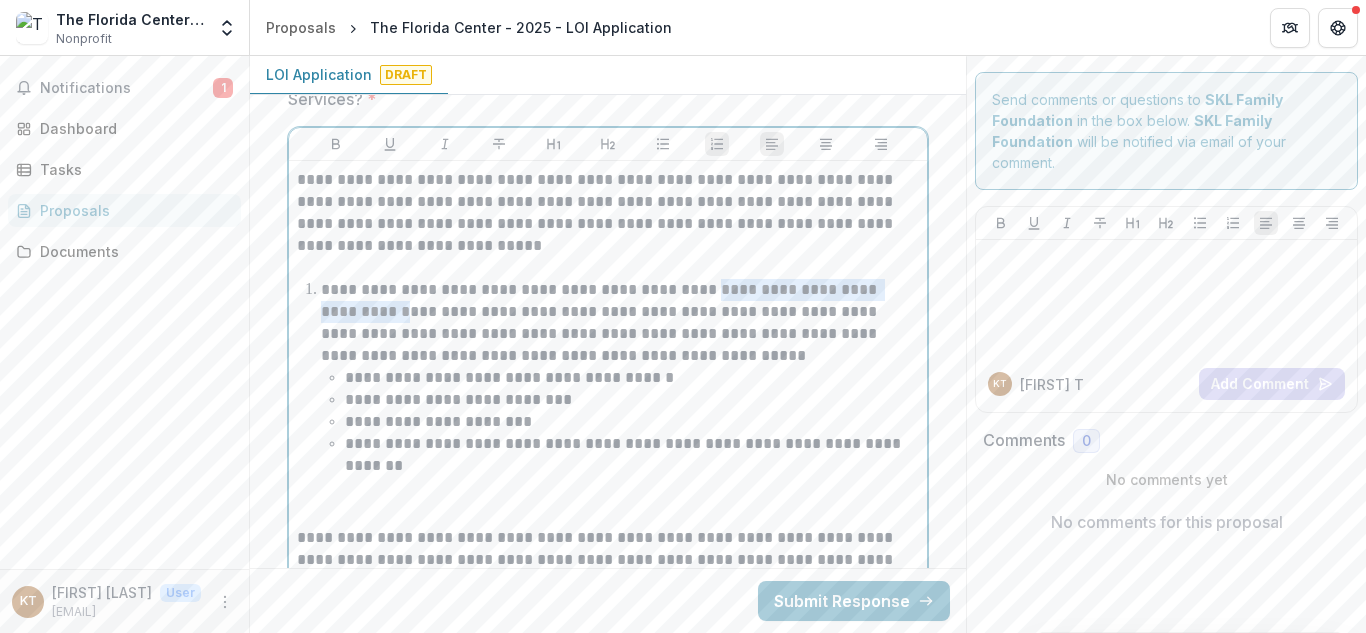drag, startPoint x: 438, startPoint y: 311, endPoint x: 739, endPoint y: 288, distance: 301.87747 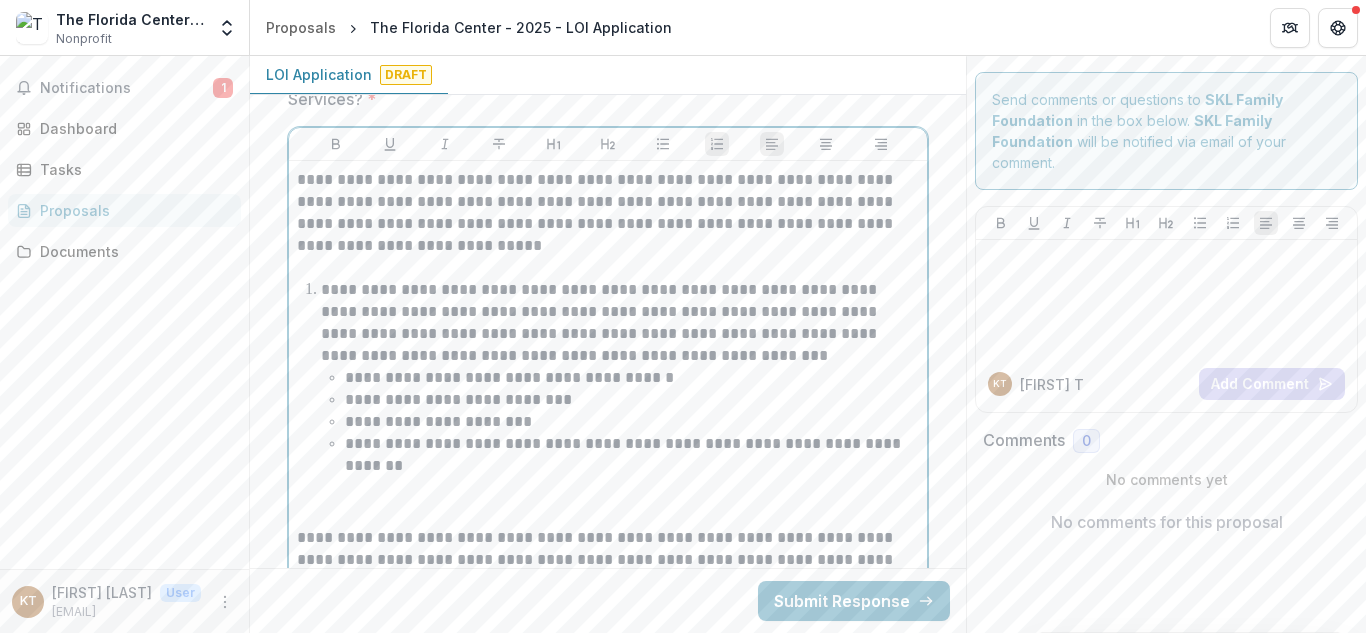 click on "**********" at bounding box center [620, 323] 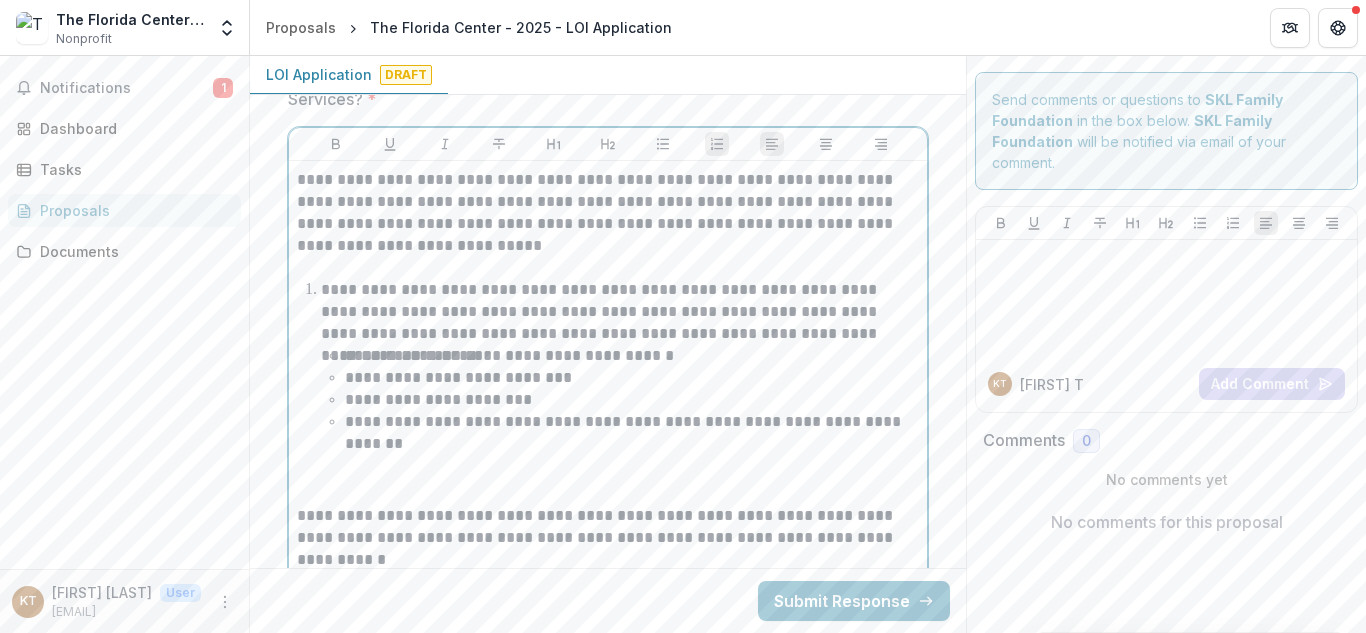 click on "**********" at bounding box center (620, 312) 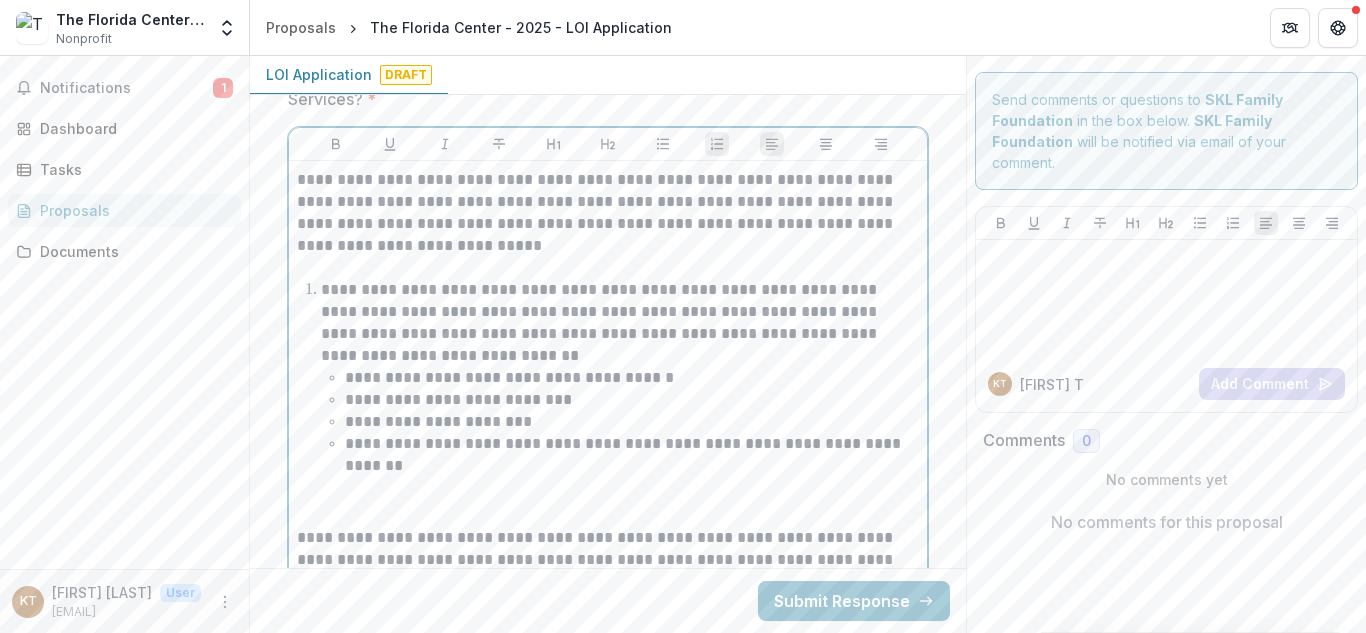 click on "**********" at bounding box center (620, 323) 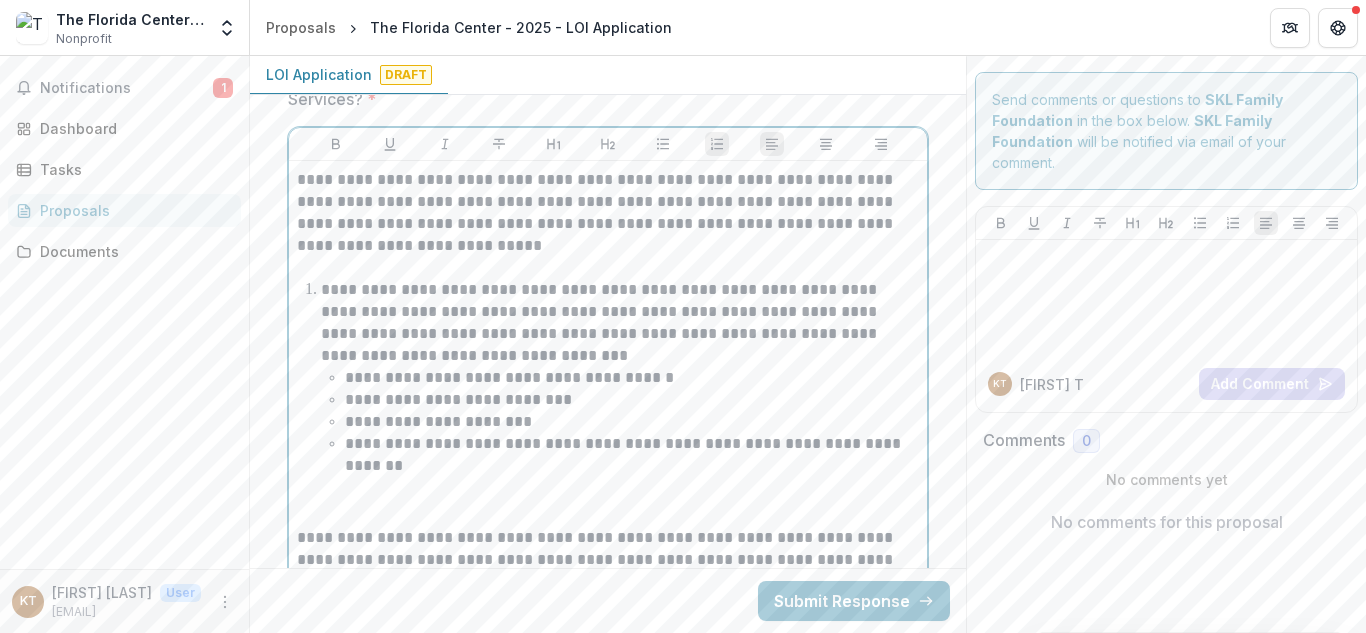 click on "**********" at bounding box center (620, 323) 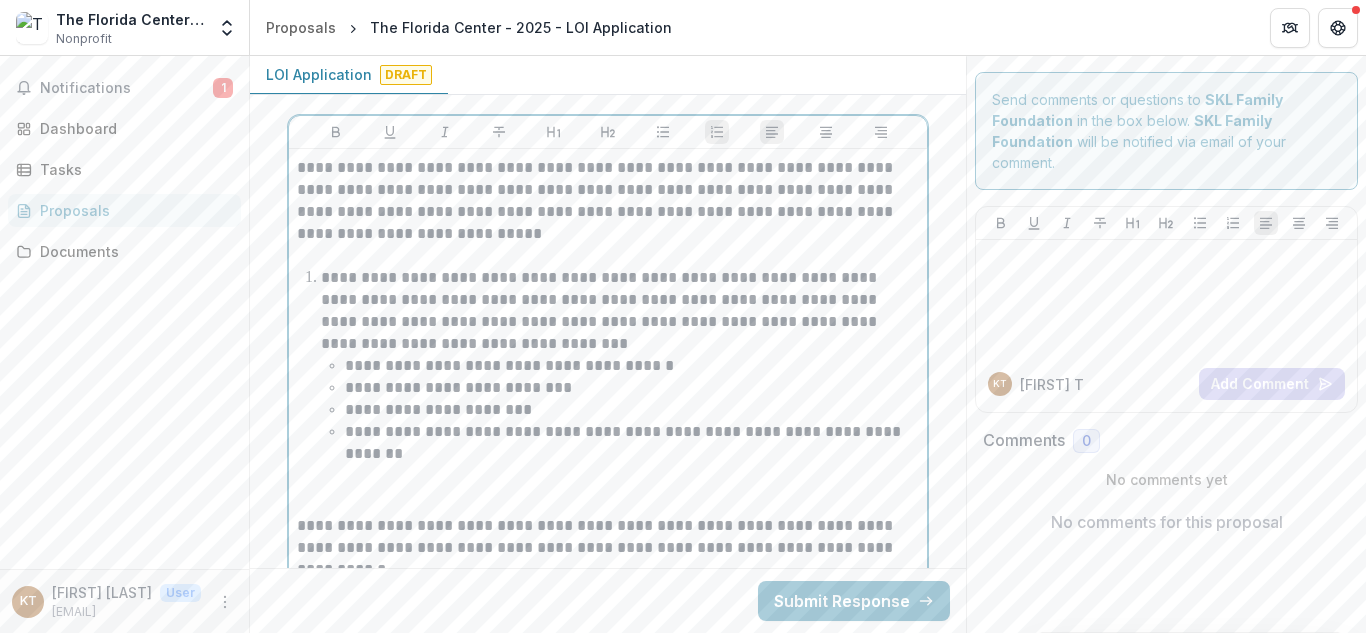 scroll, scrollTop: 6369, scrollLeft: 0, axis: vertical 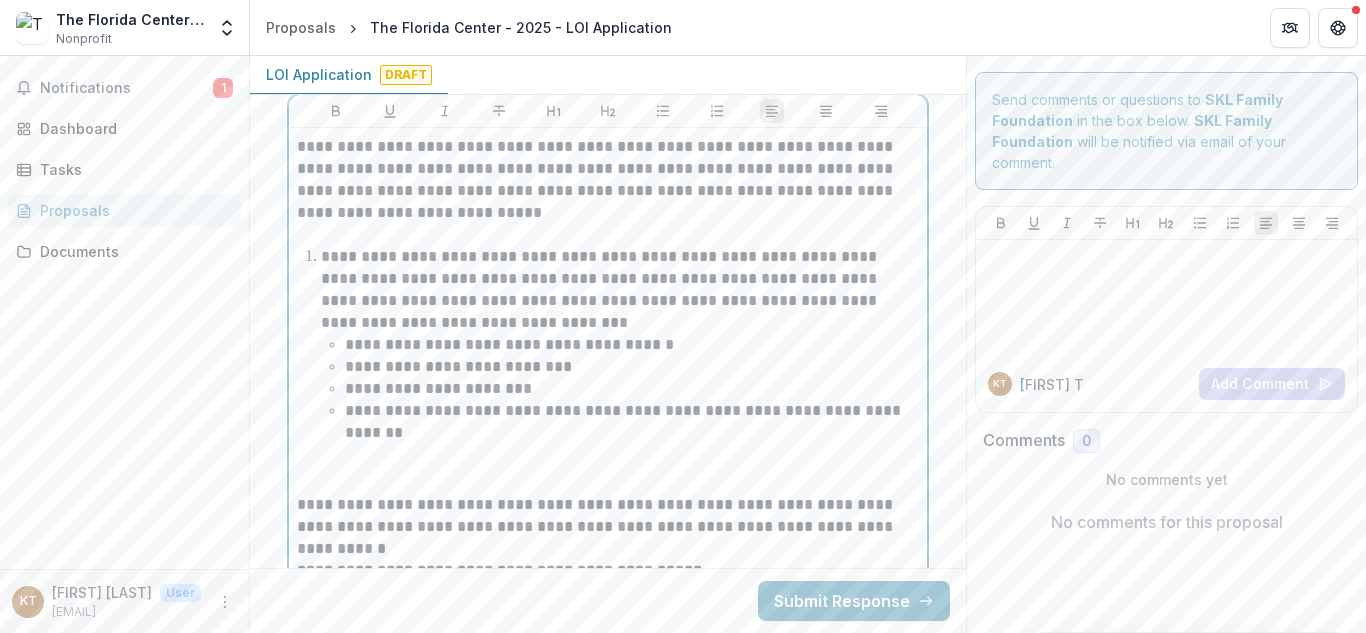 click at bounding box center (608, 480) 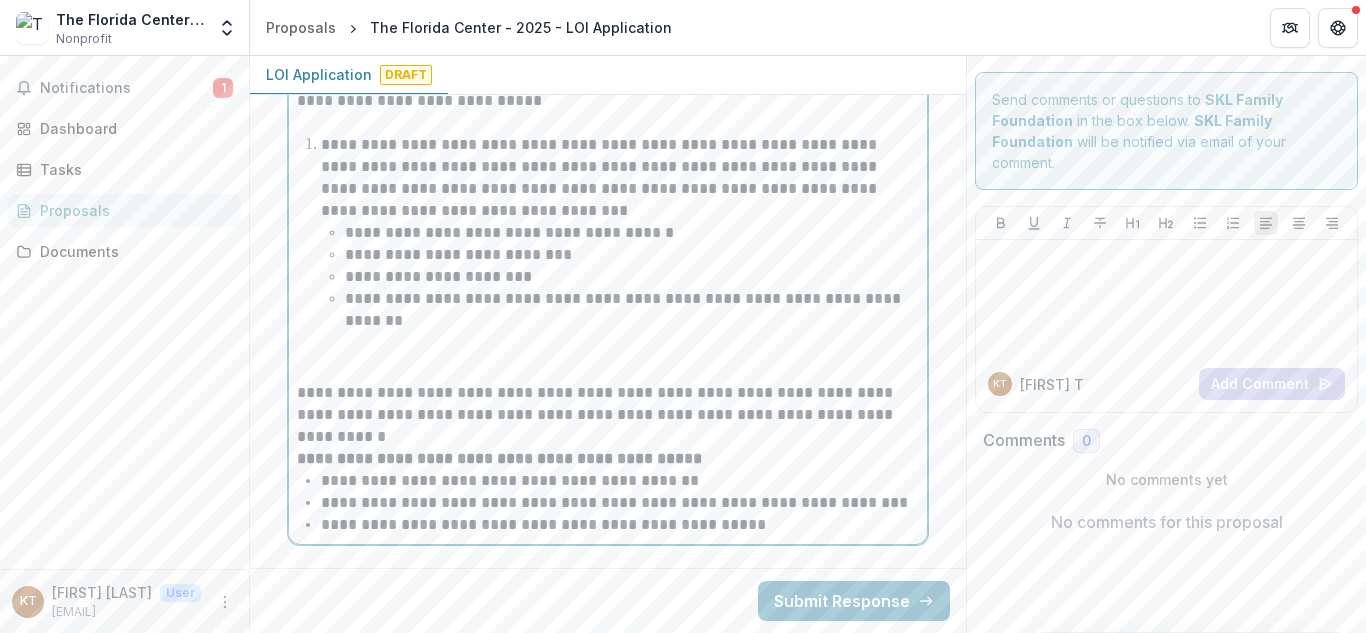scroll, scrollTop: 6502, scrollLeft: 0, axis: vertical 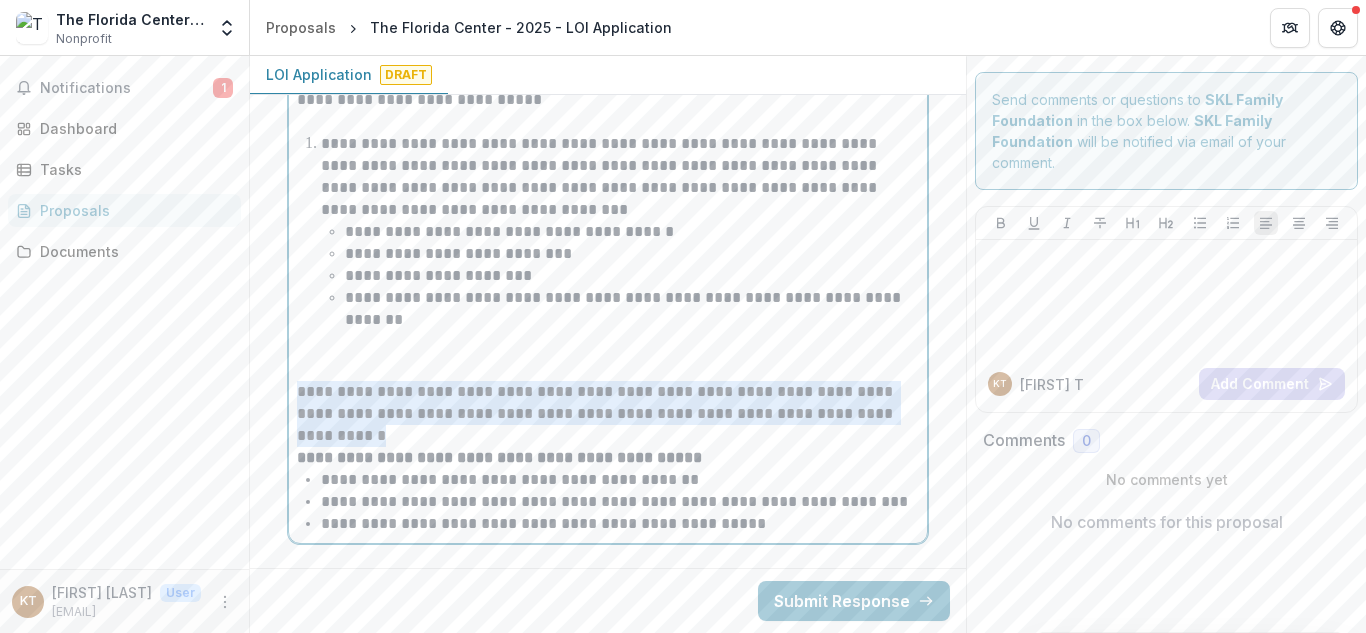 drag, startPoint x: 357, startPoint y: 433, endPoint x: 291, endPoint y: 393, distance: 77.175125 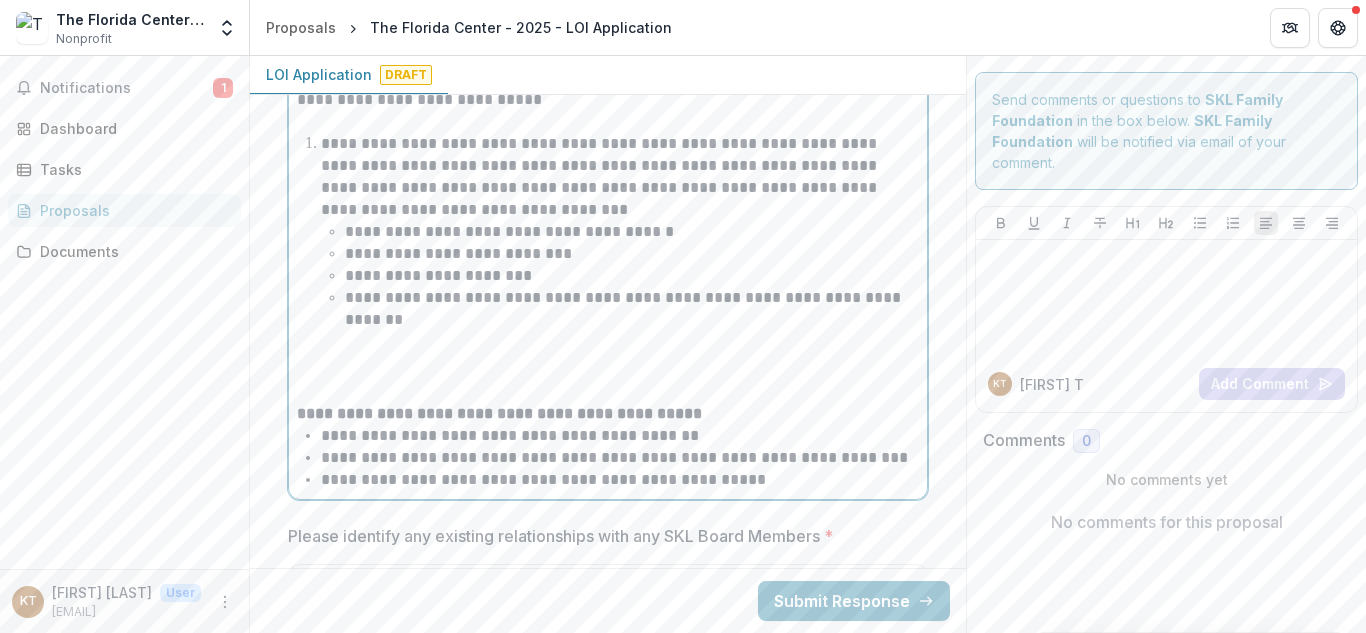 click at bounding box center (608, 342) 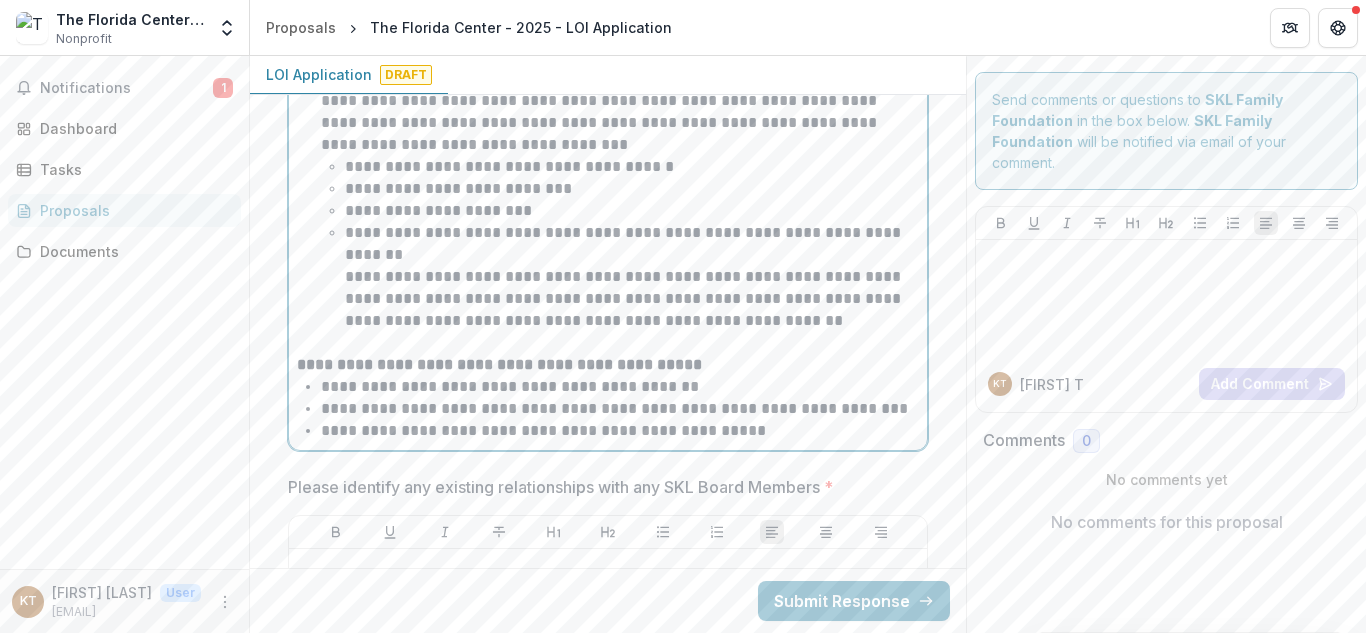 scroll, scrollTop: 6568, scrollLeft: 0, axis: vertical 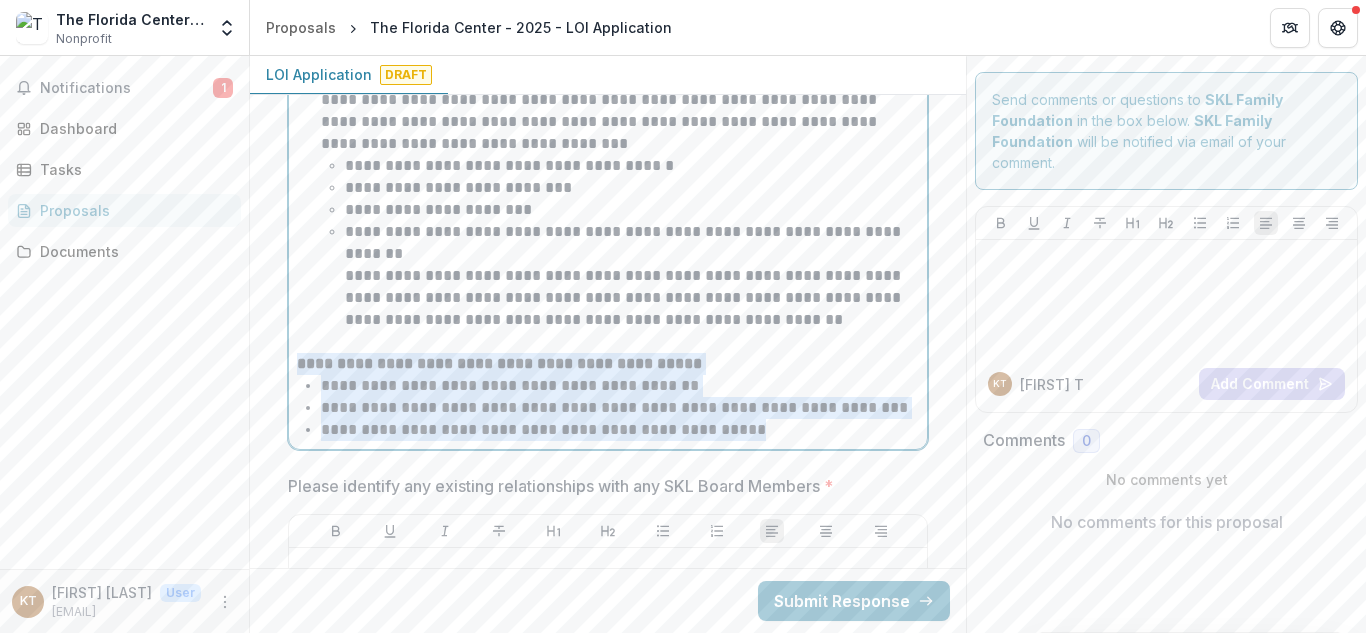 drag, startPoint x: 755, startPoint y: 431, endPoint x: 289, endPoint y: 370, distance: 469.97552 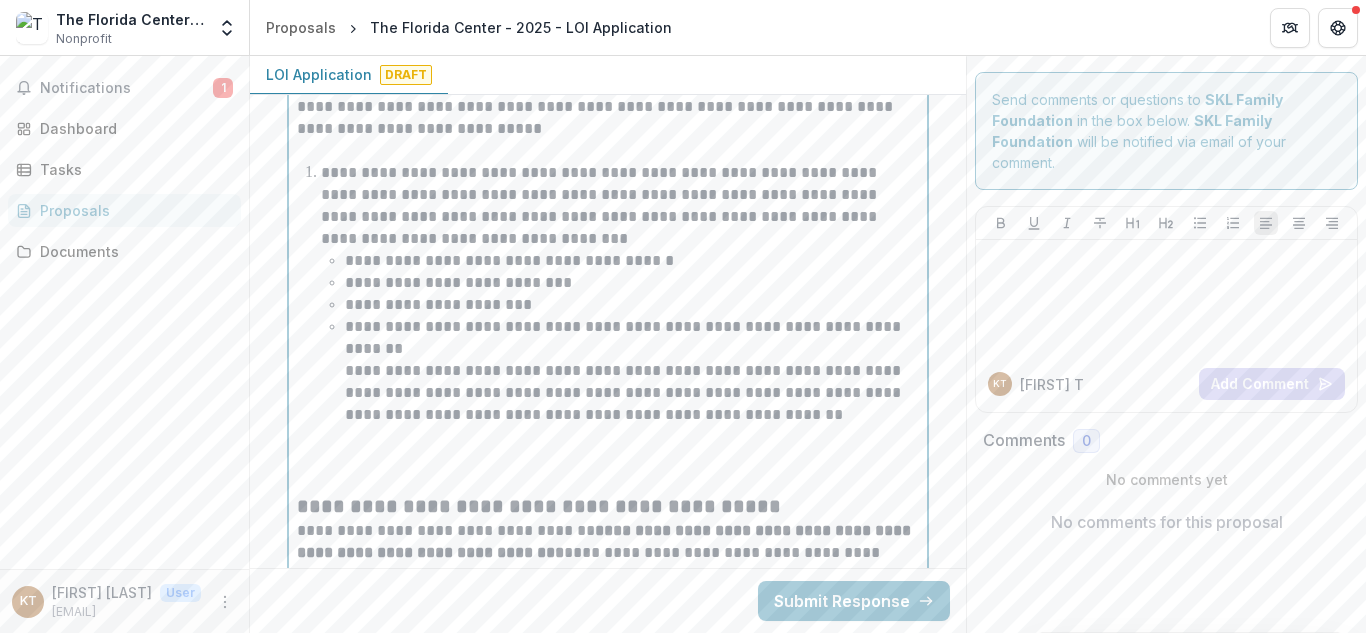 scroll, scrollTop: 6473, scrollLeft: 0, axis: vertical 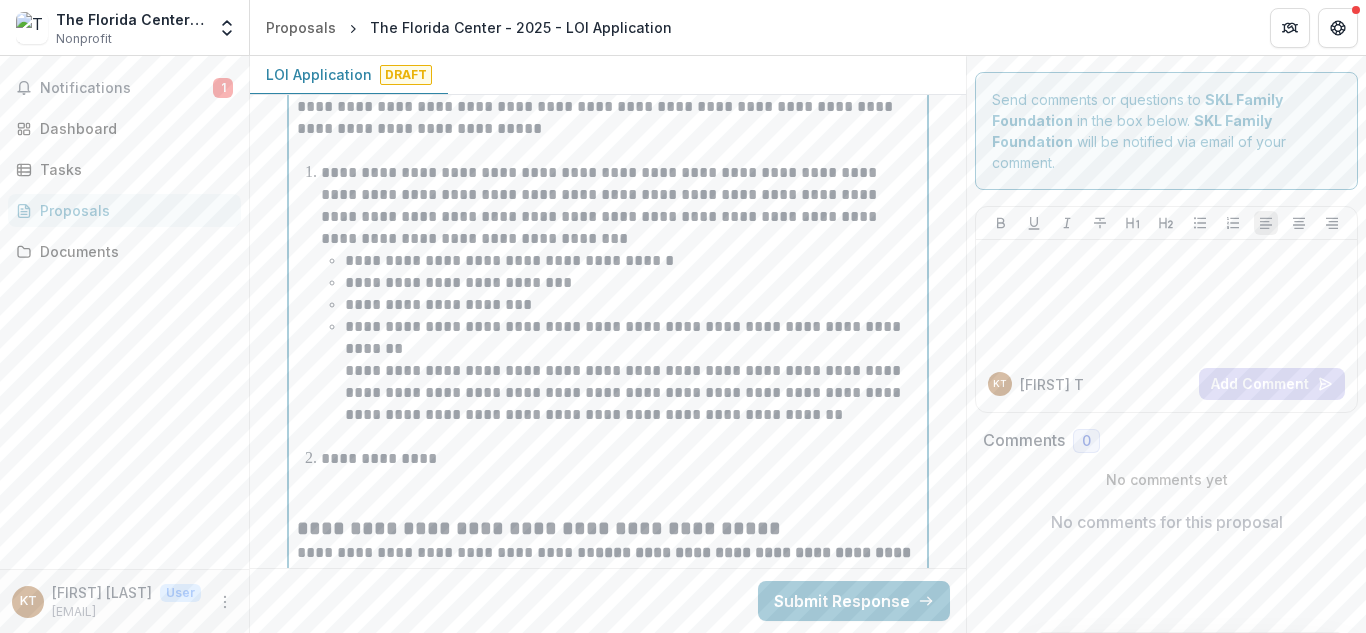 click on "**********" at bounding box center [620, 459] 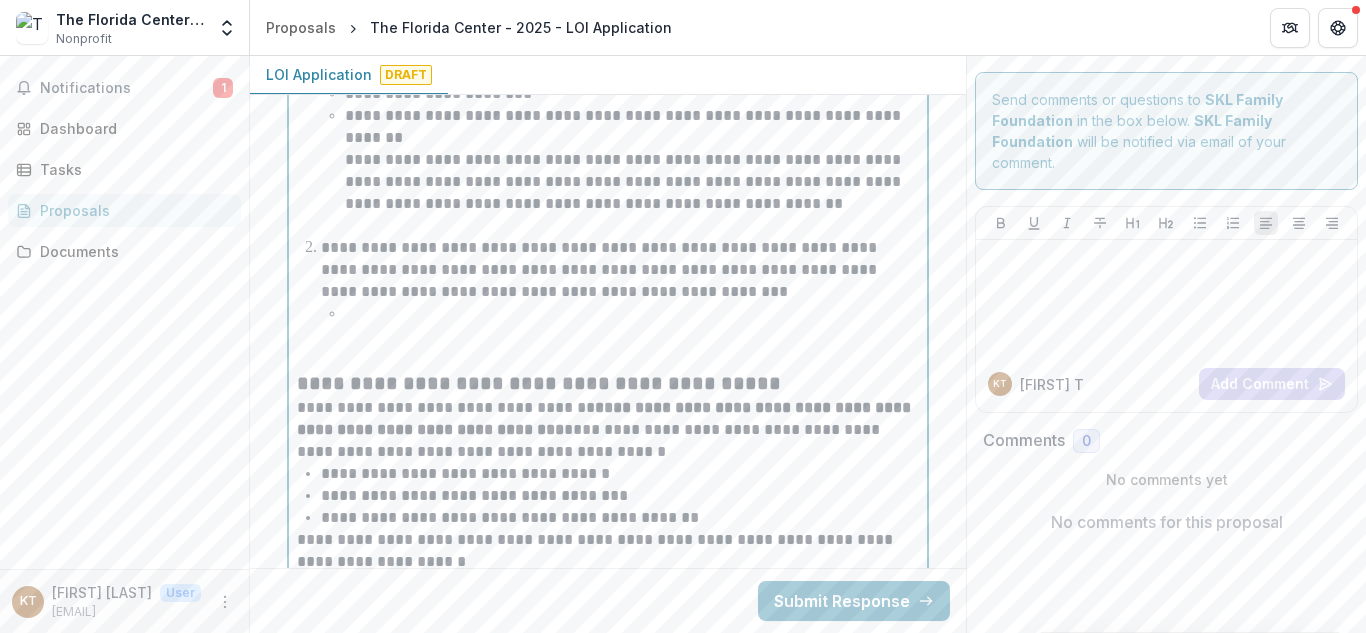 scroll, scrollTop: 6685, scrollLeft: 0, axis: vertical 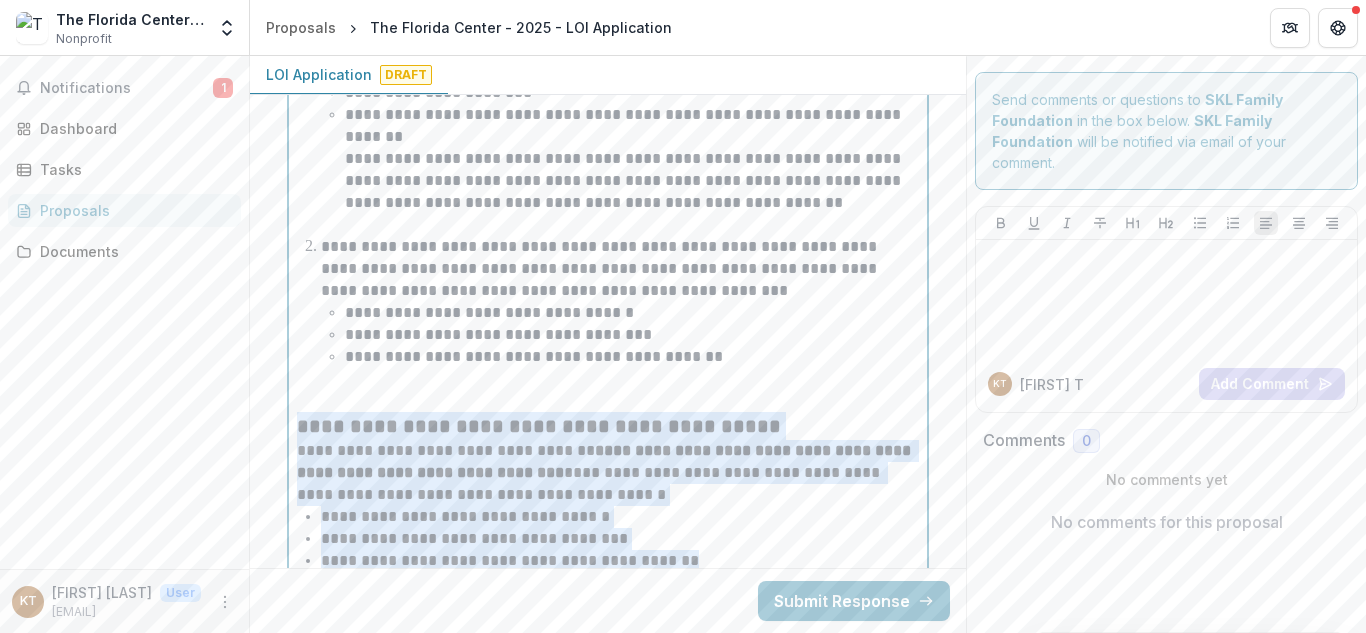 drag, startPoint x: 676, startPoint y: 558, endPoint x: 288, endPoint y: 439, distance: 405.83862 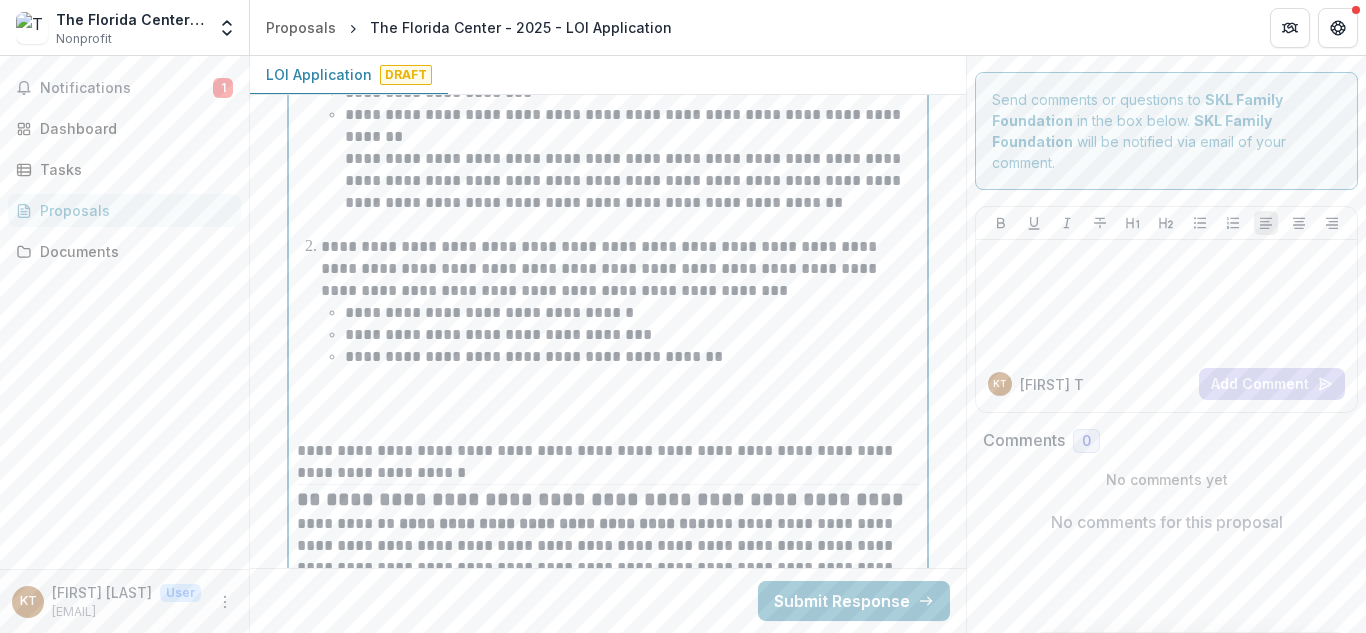 click at bounding box center (608, 379) 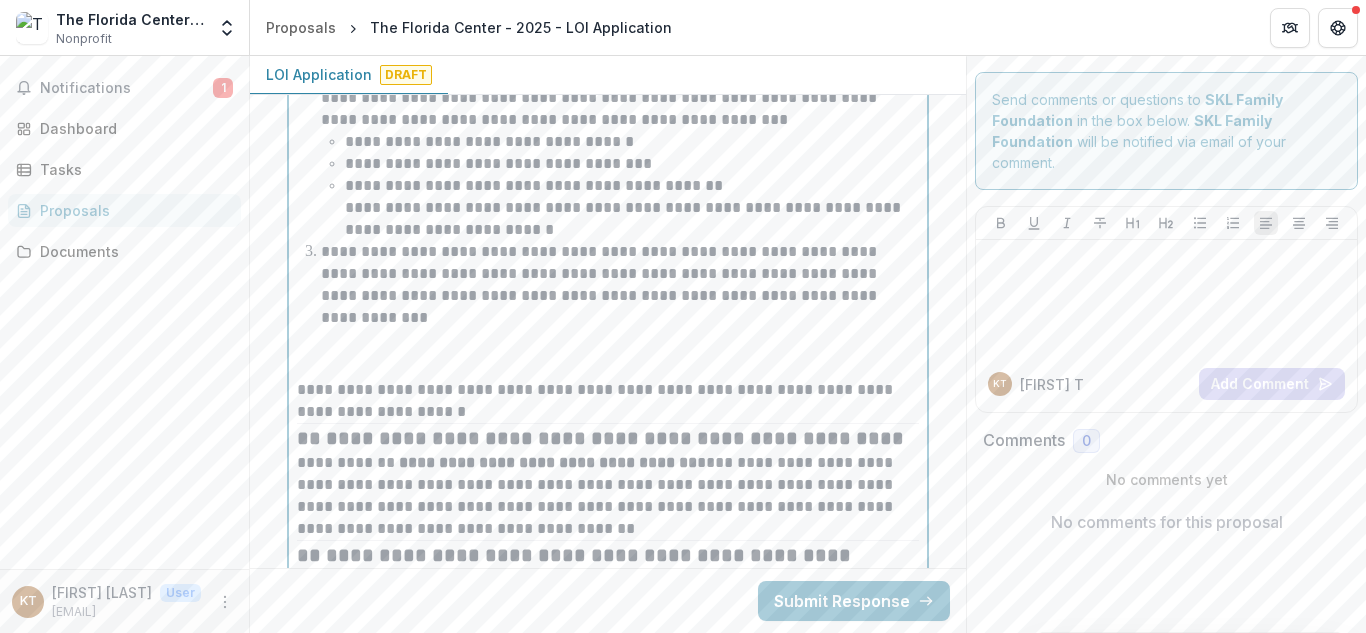 scroll, scrollTop: 6857, scrollLeft: 0, axis: vertical 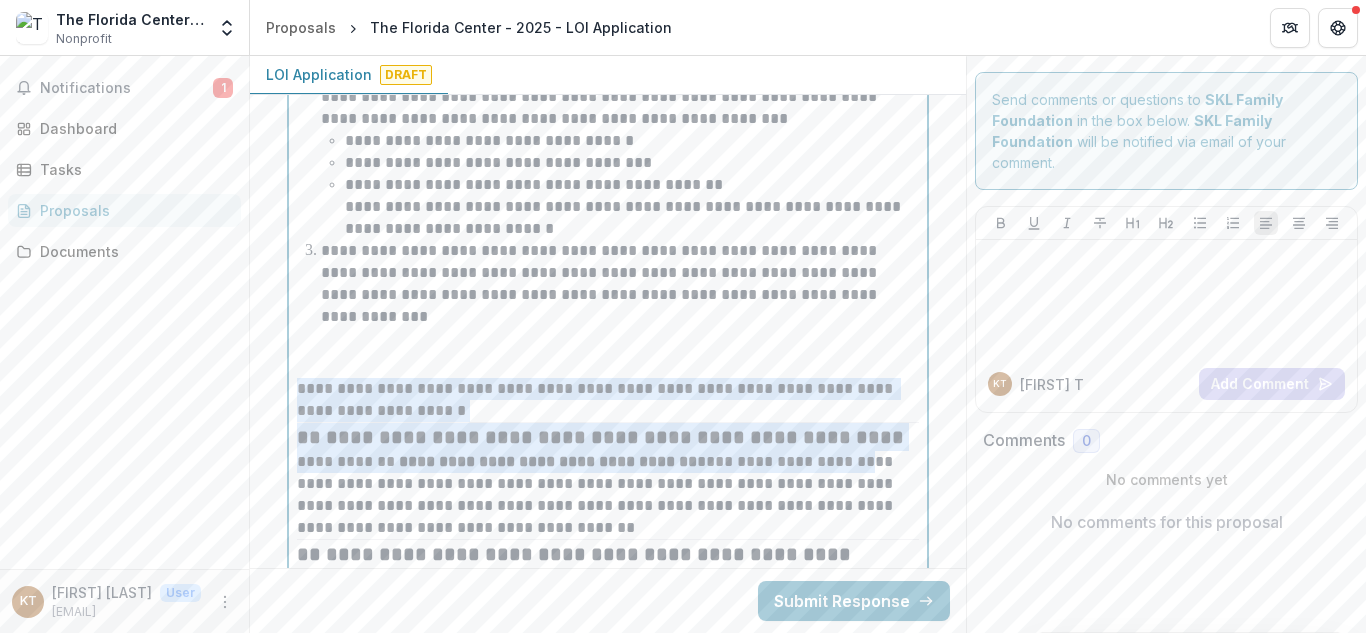 drag, startPoint x: 877, startPoint y: 460, endPoint x: 251, endPoint y: 390, distance: 629.90155 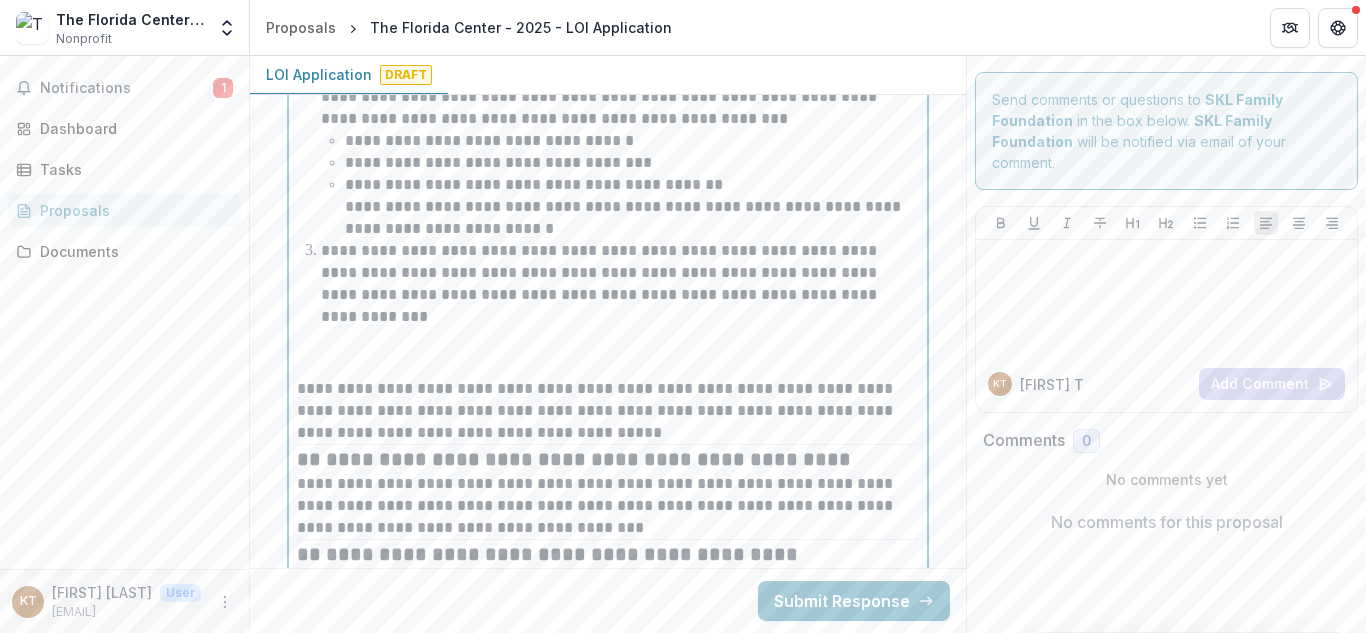 click on "**********" at bounding box center [620, 284] 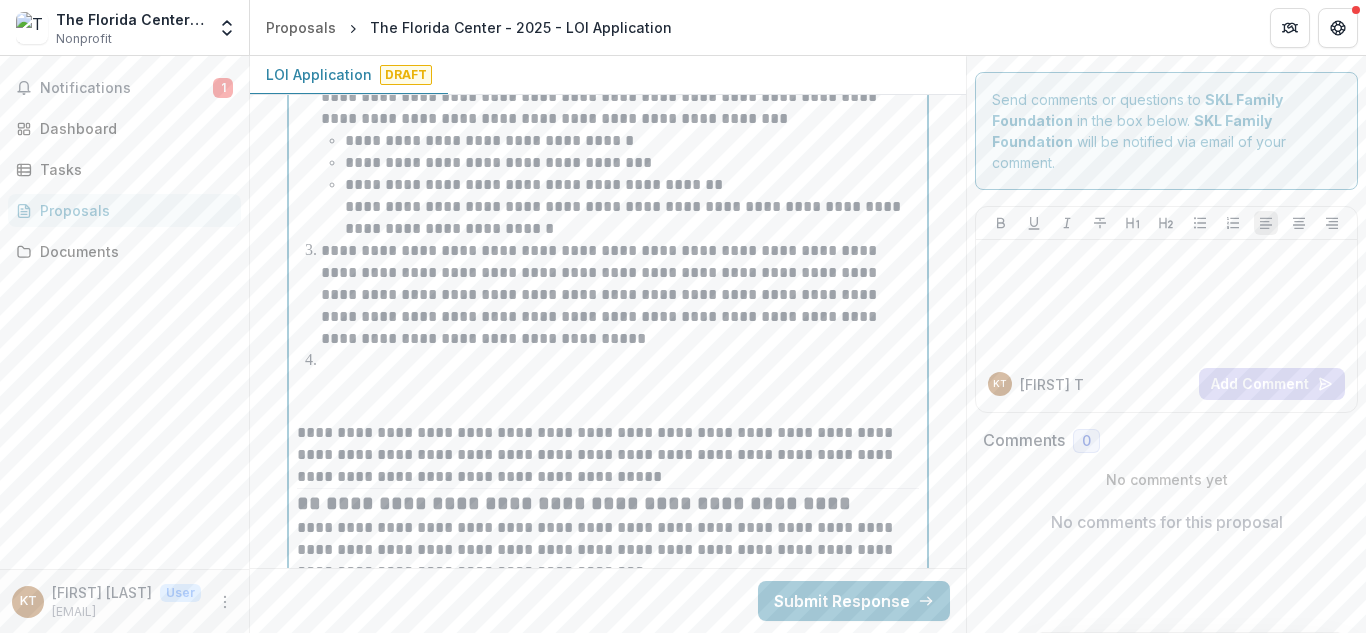 click on "**********" at bounding box center [632, 218] 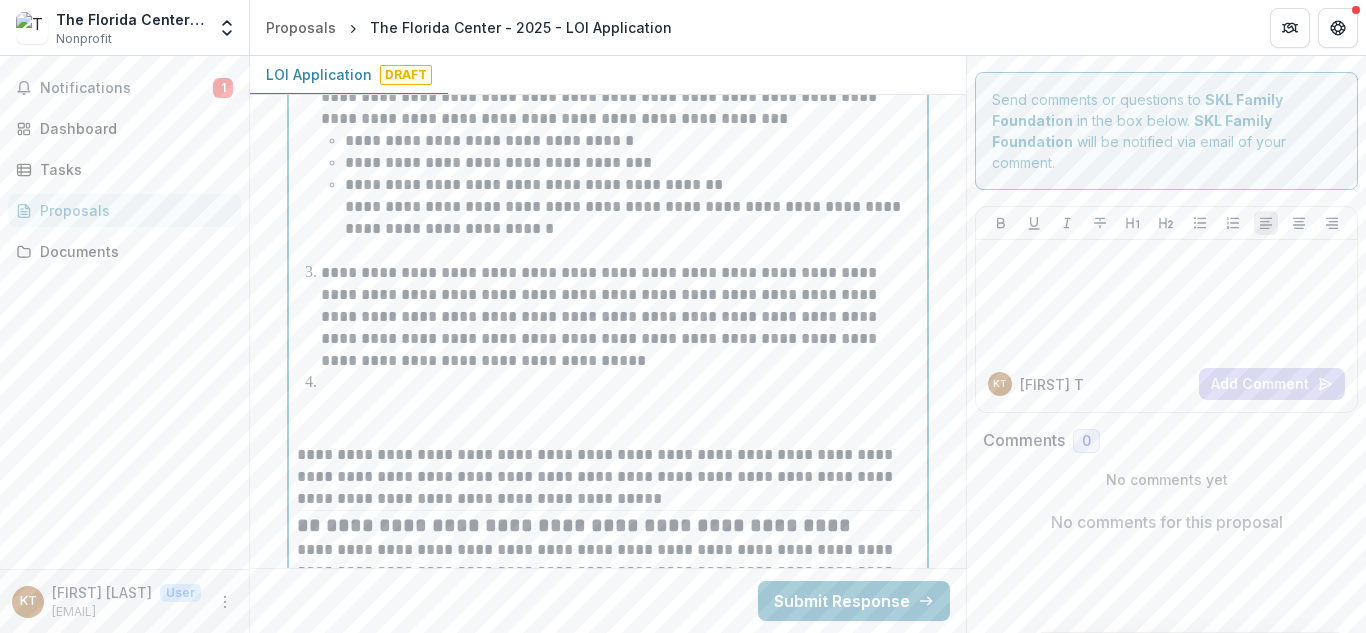 click on "**********" at bounding box center [620, 317] 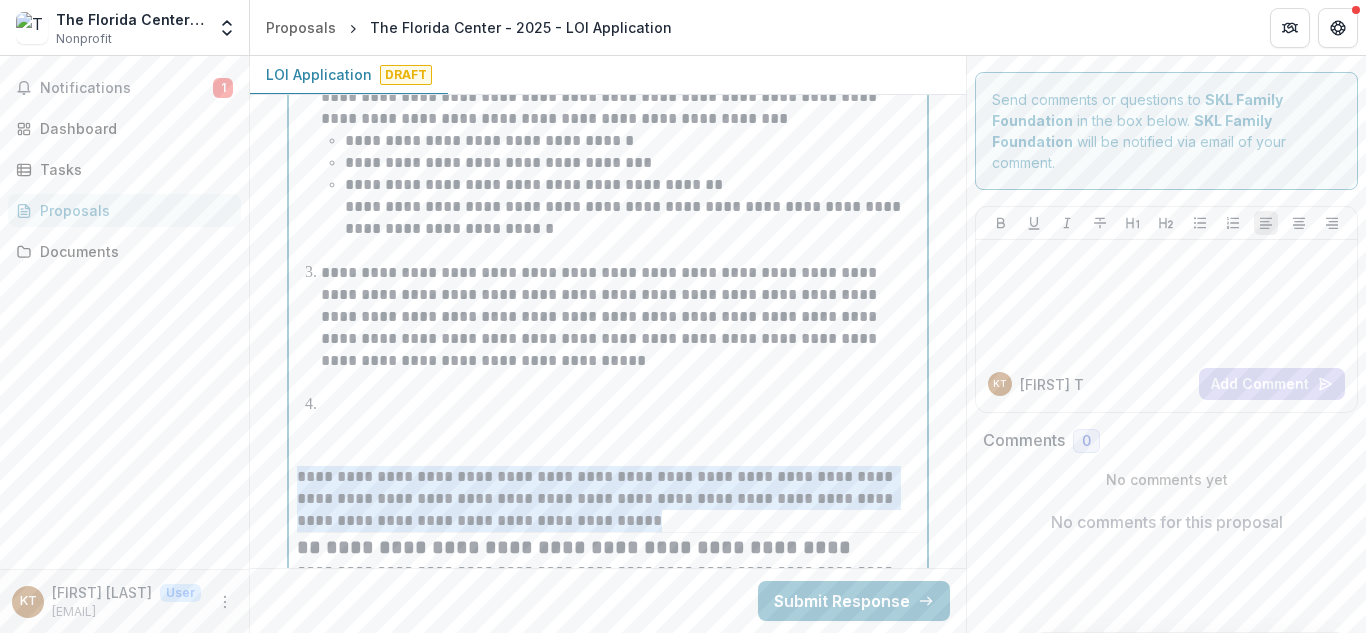 drag, startPoint x: 635, startPoint y: 525, endPoint x: 266, endPoint y: 481, distance: 371.61404 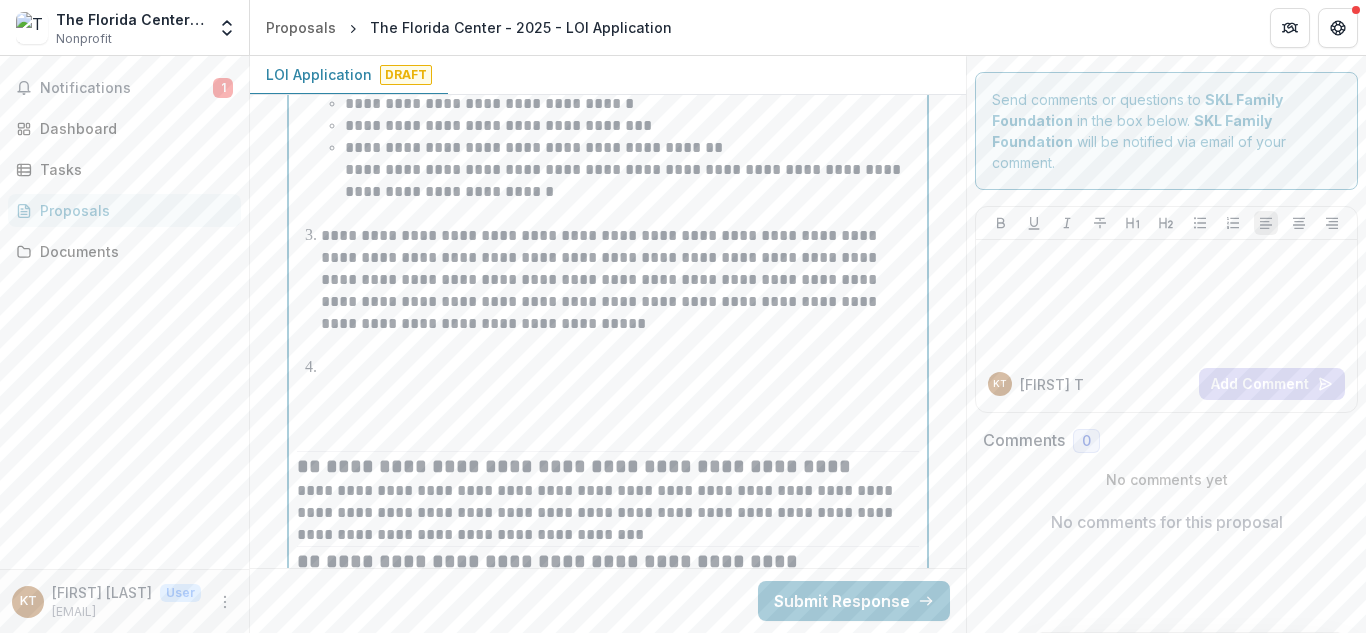 scroll, scrollTop: 6895, scrollLeft: 0, axis: vertical 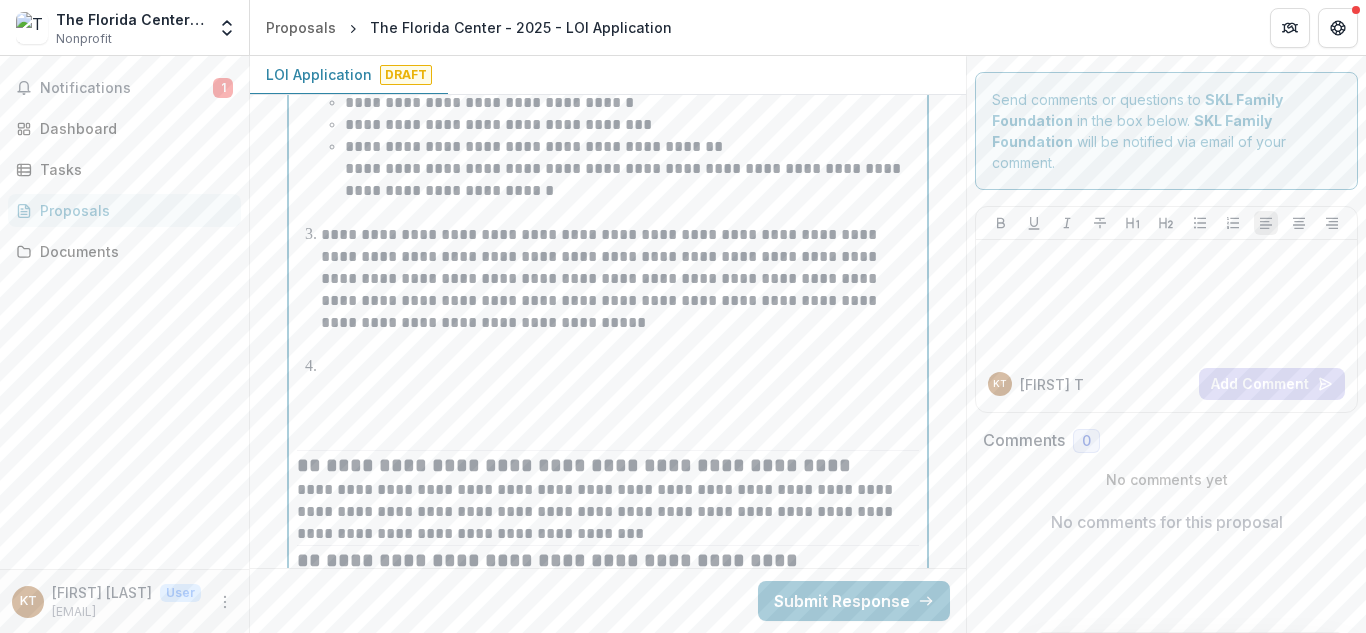 click at bounding box center (620, 367) 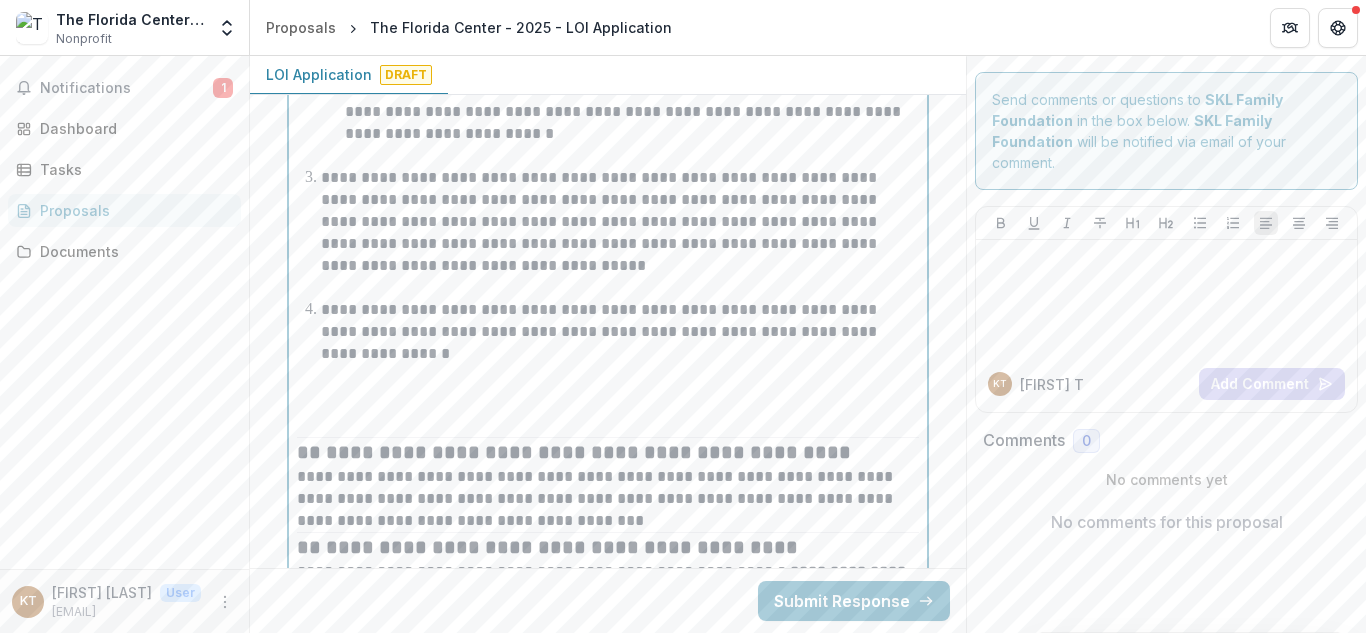 scroll, scrollTop: 6953, scrollLeft: 0, axis: vertical 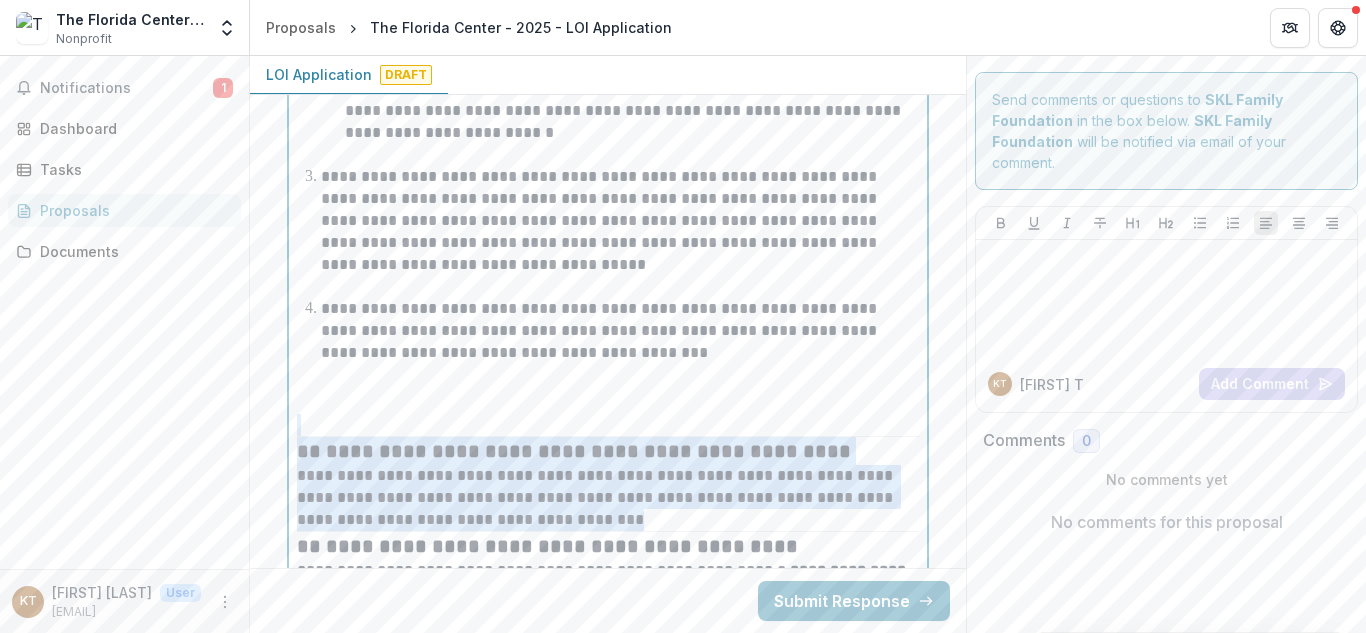 drag, startPoint x: 677, startPoint y: 518, endPoint x: 293, endPoint y: 430, distance: 393.9543 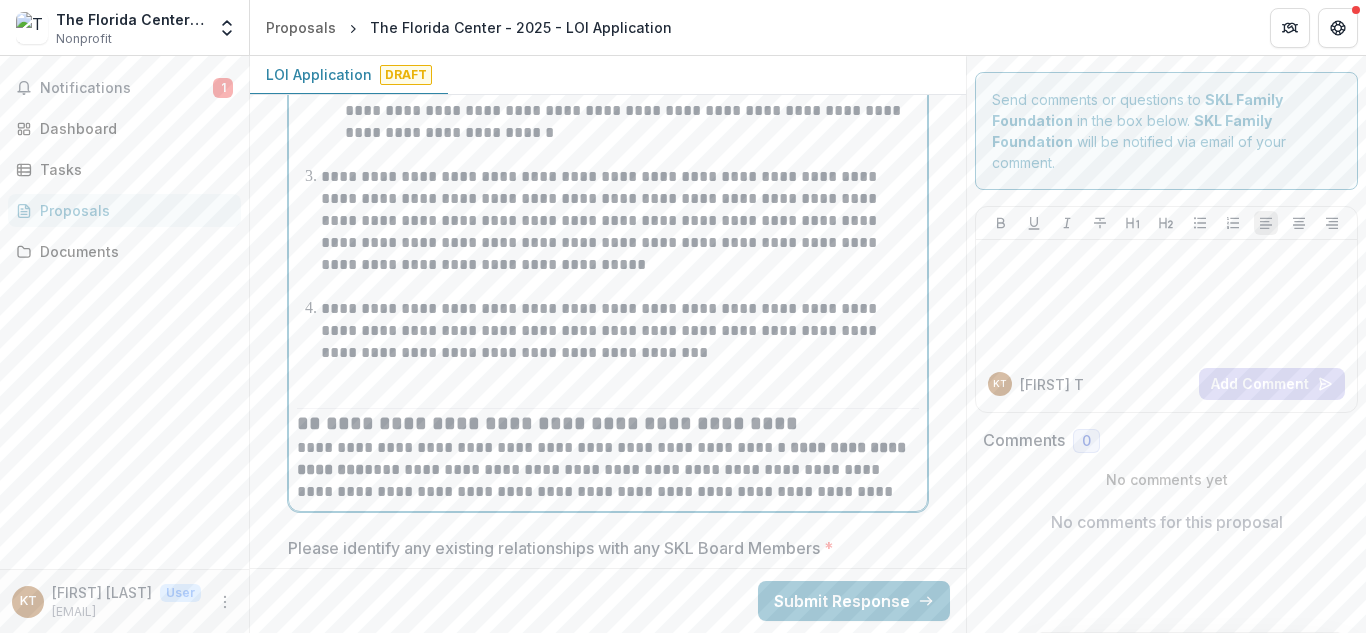 click on "**********" at bounding box center (620, 331) 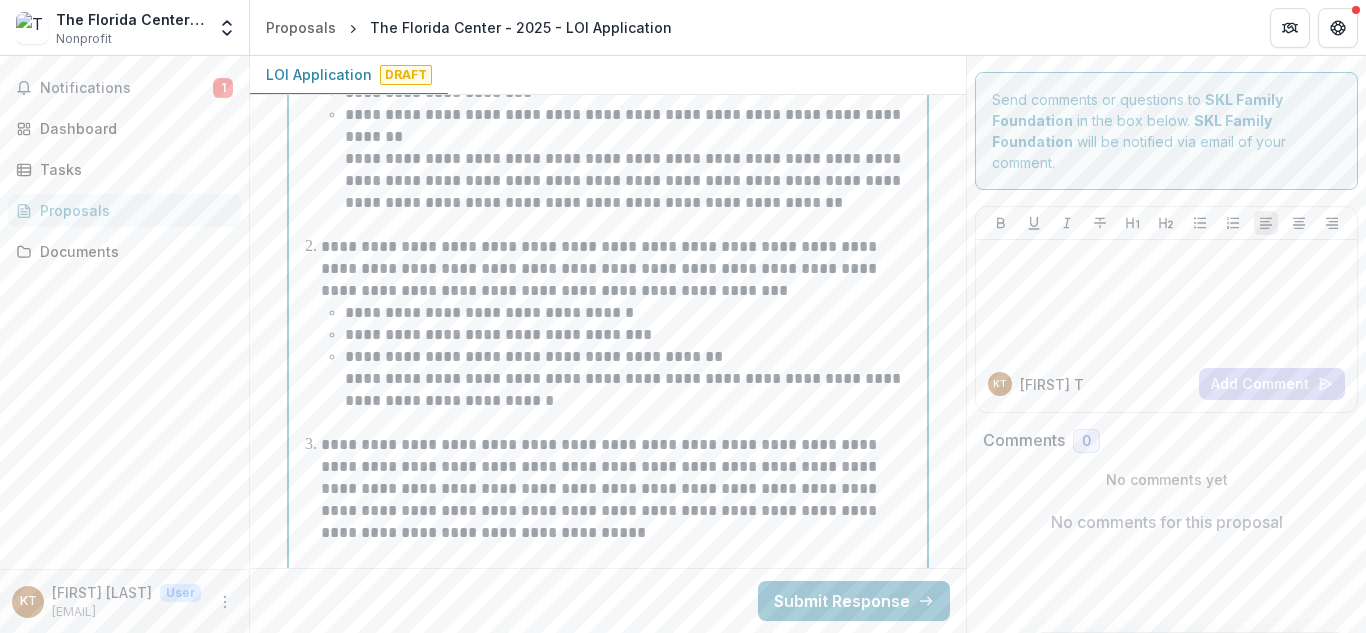 scroll, scrollTop: 6684, scrollLeft: 0, axis: vertical 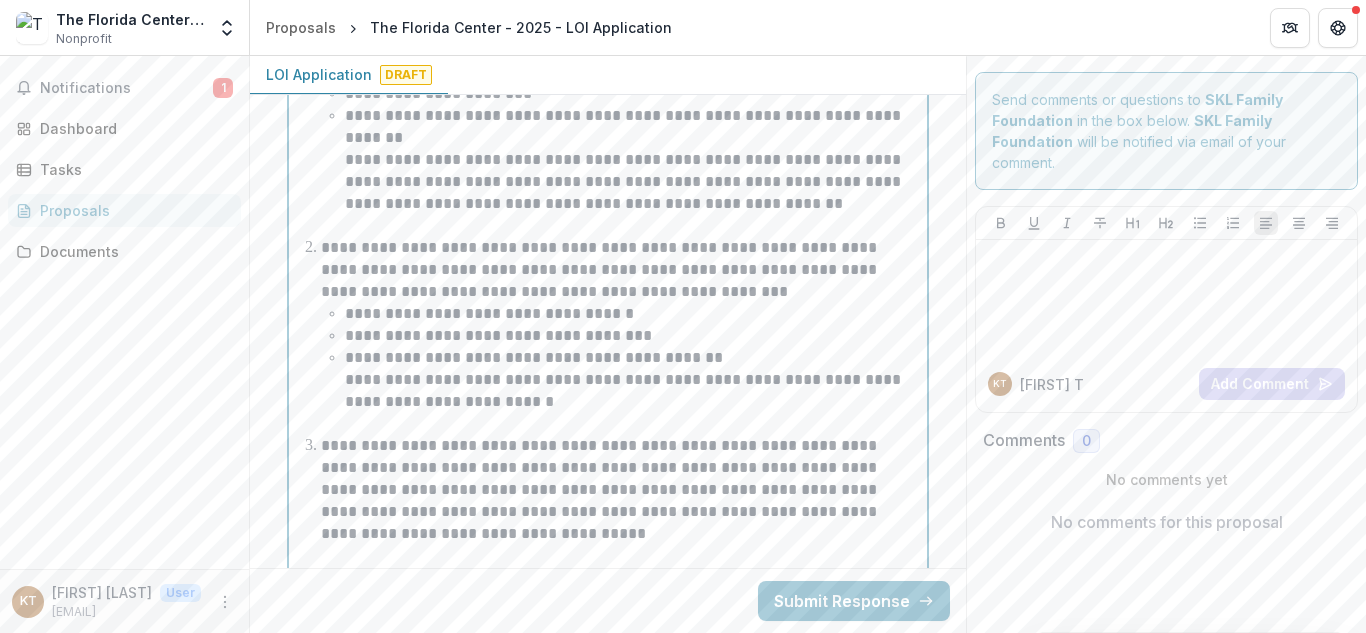 click on "**********" at bounding box center (620, 270) 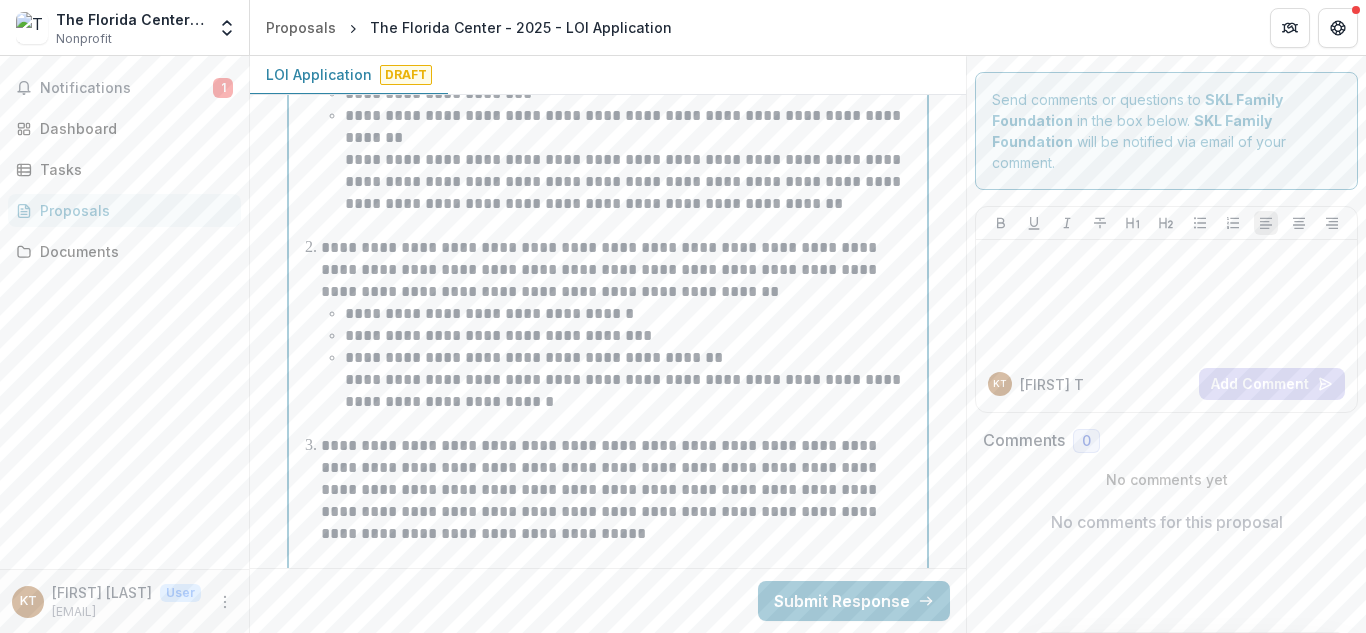 click on "**********" at bounding box center [620, 270] 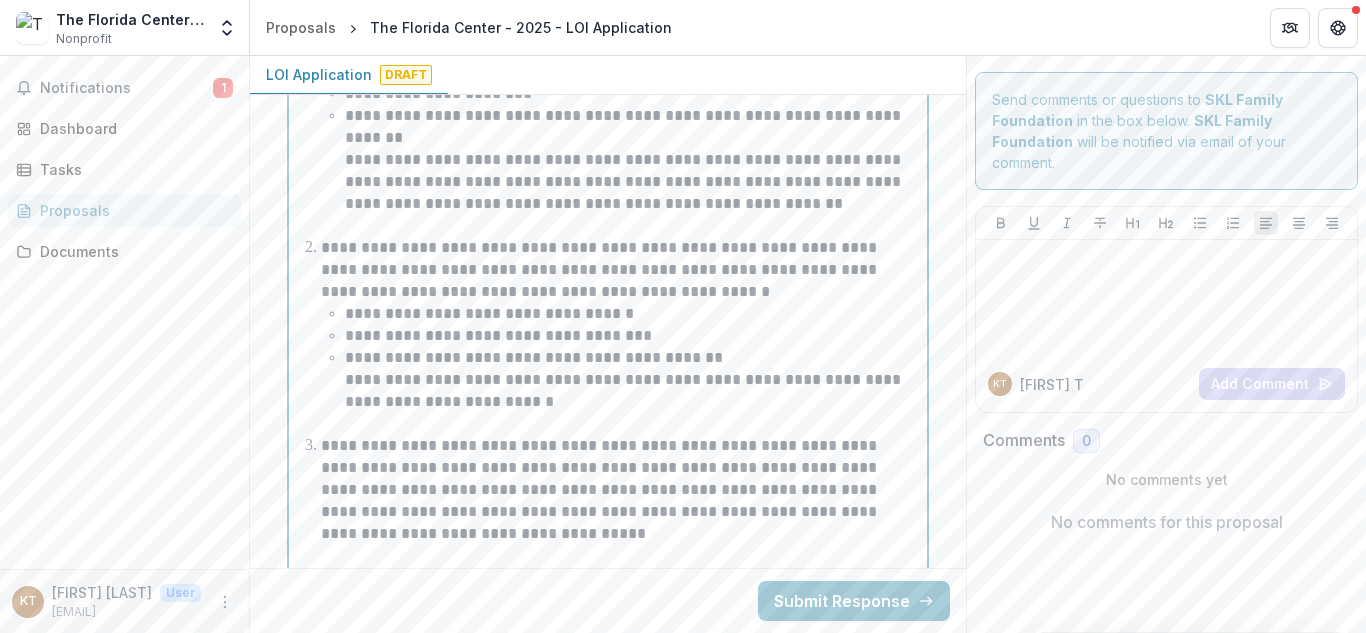click on "**********" at bounding box center (632, 391) 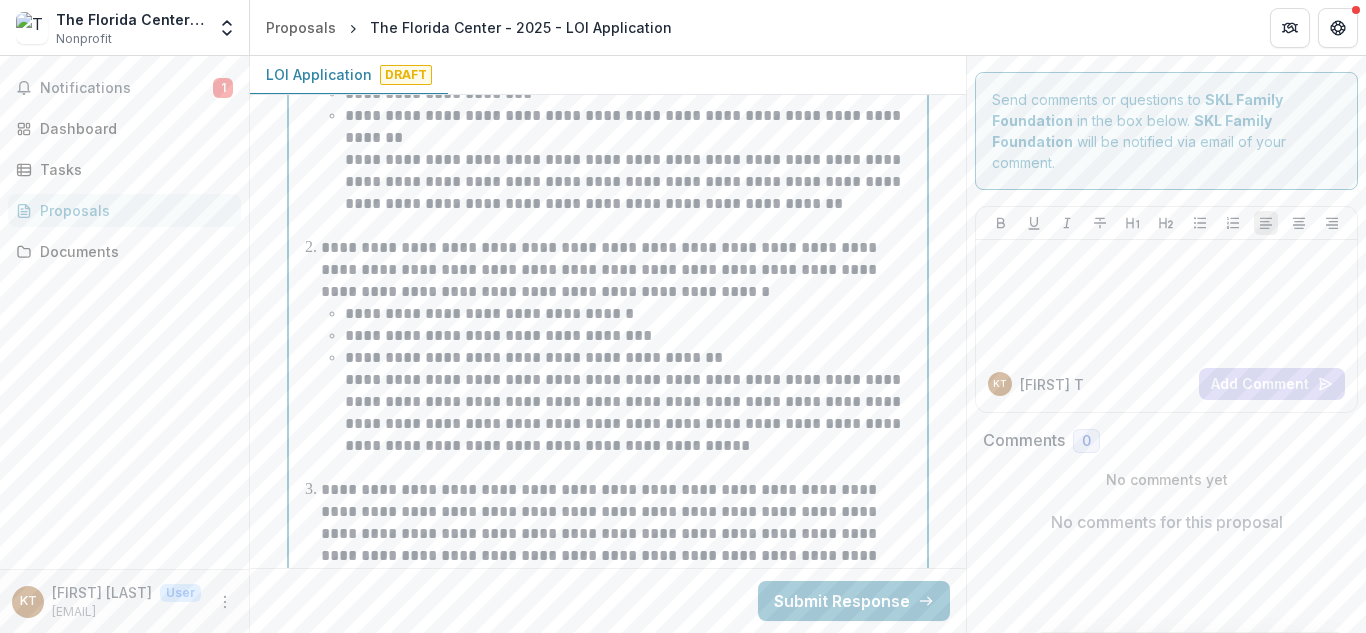 click on "**********" at bounding box center [632, 413] 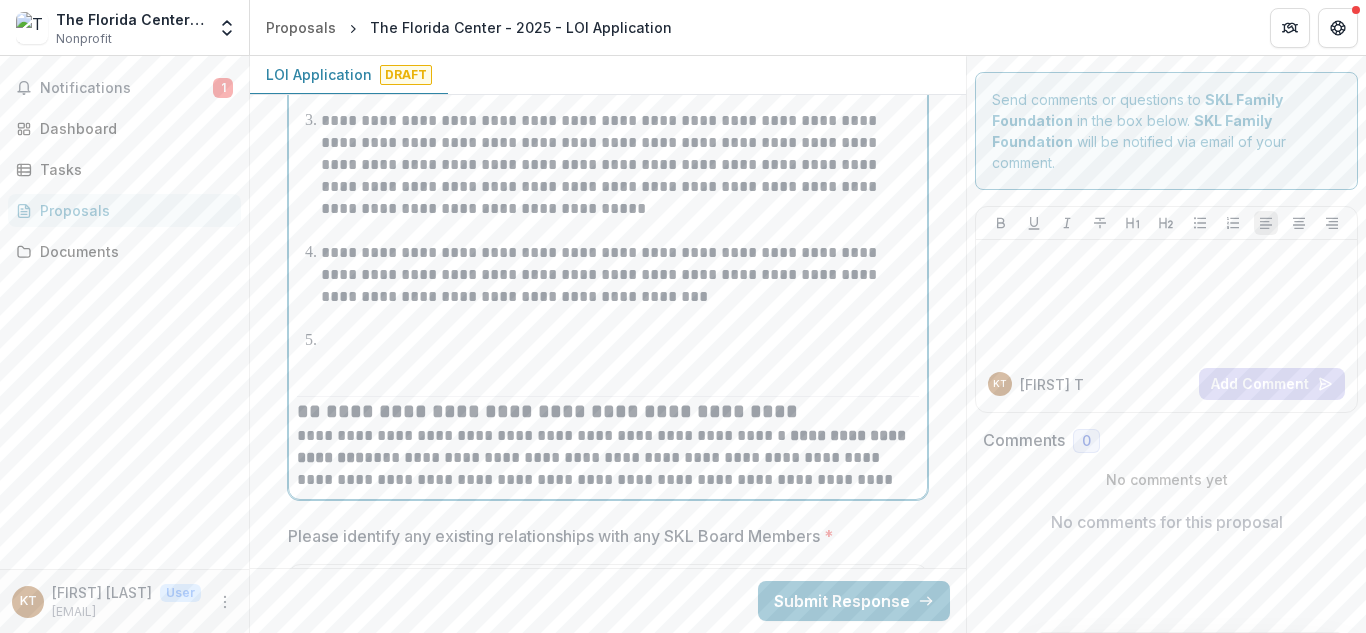 scroll, scrollTop: 7053, scrollLeft: 0, axis: vertical 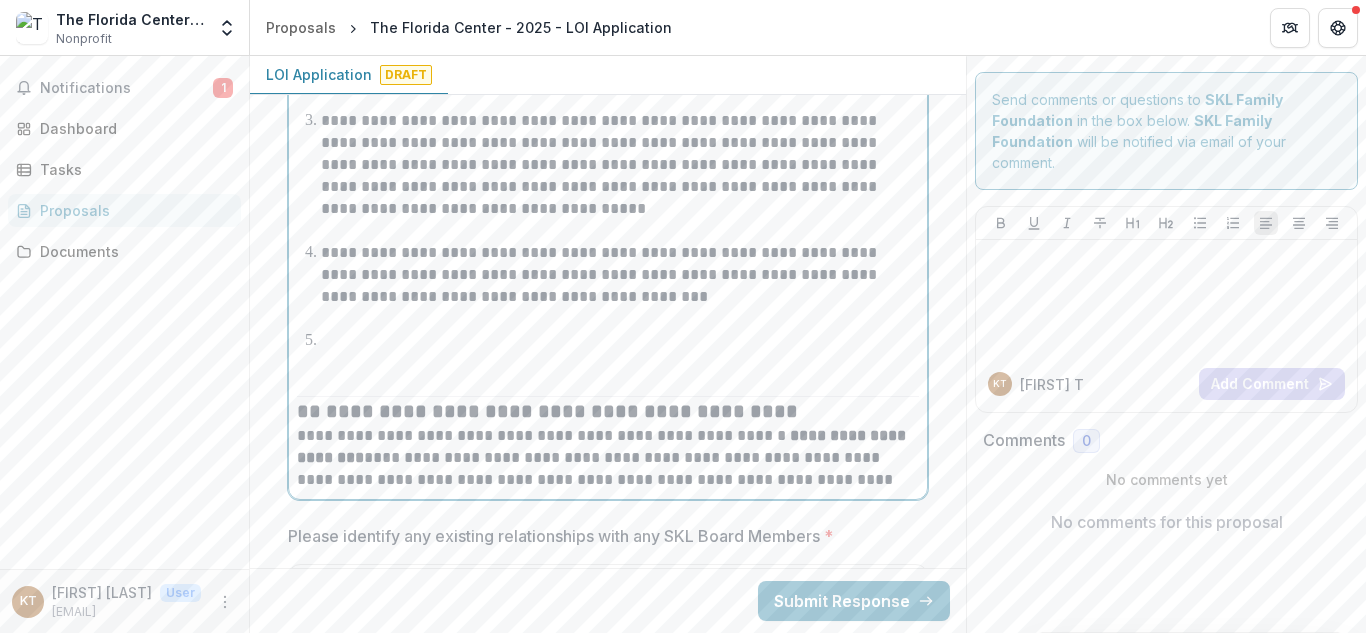 click at bounding box center (620, 341) 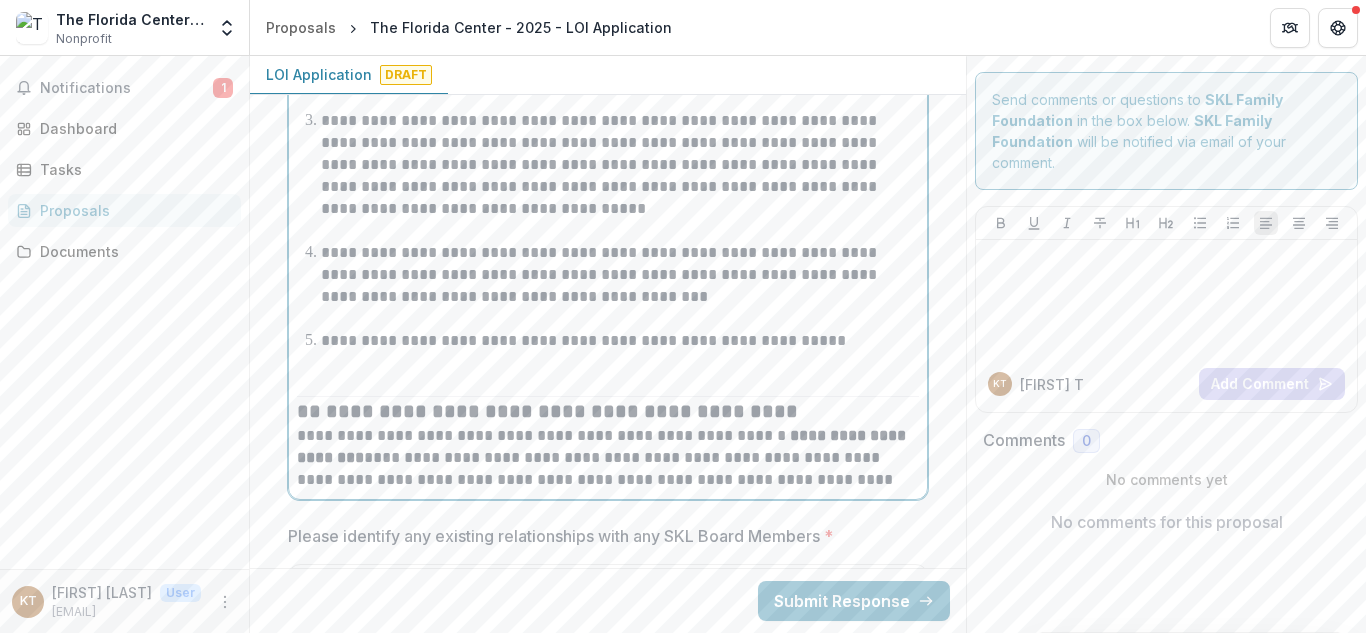click on "**********" at bounding box center [620, 341] 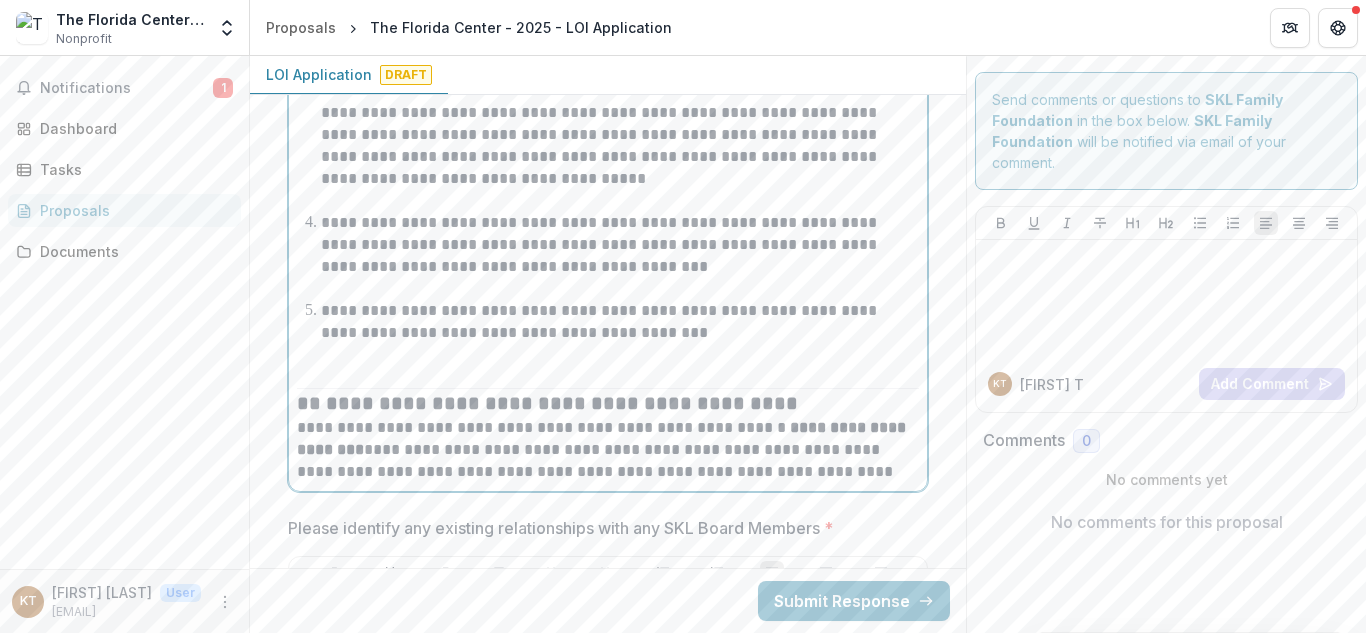 scroll, scrollTop: 7084, scrollLeft: 0, axis: vertical 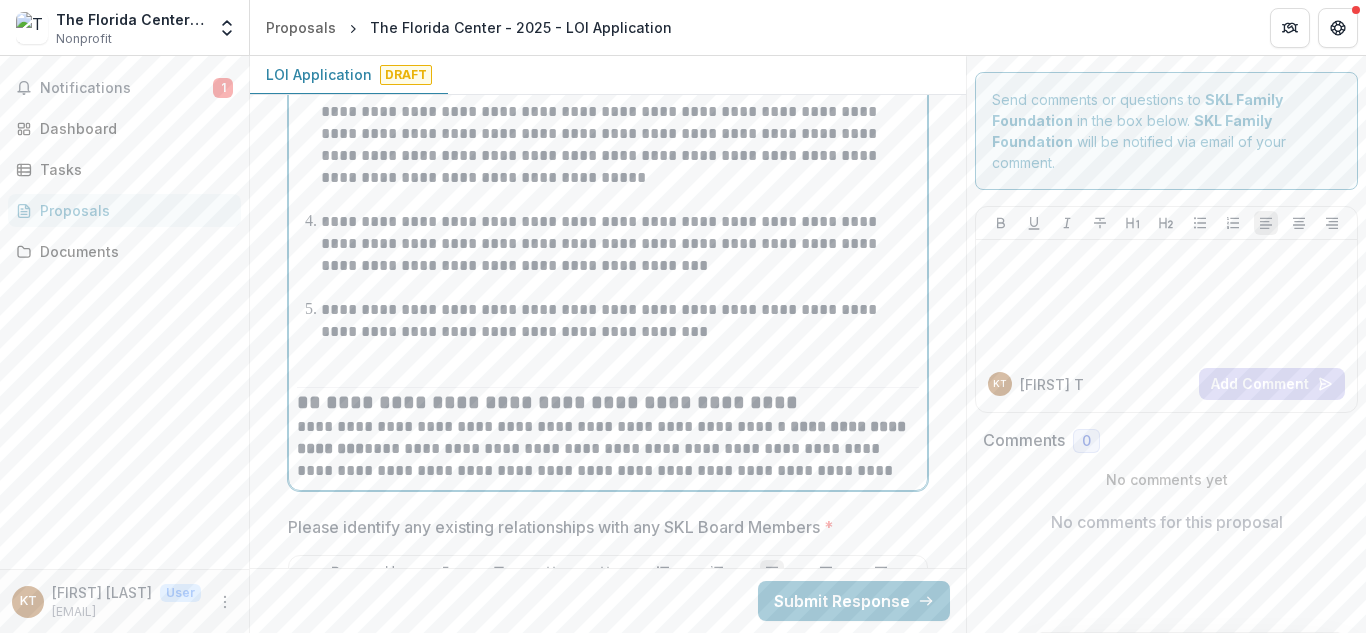 click on "**********" at bounding box center (620, 321) 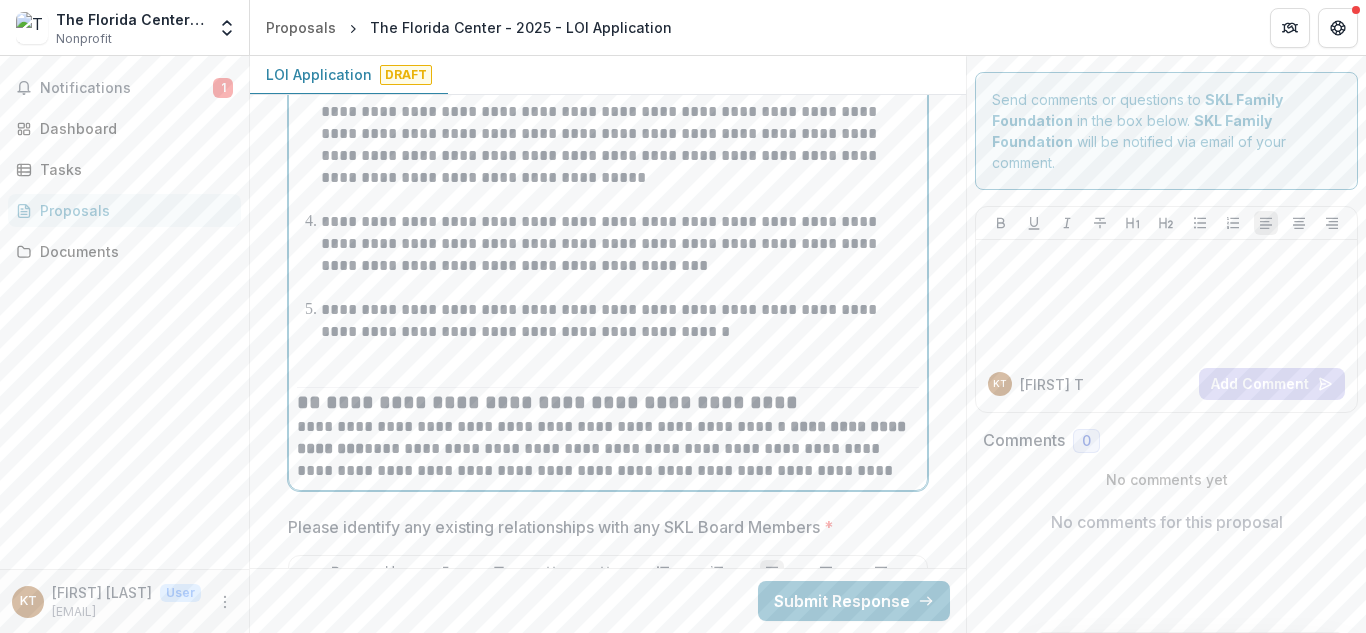 click on "**********" at bounding box center (620, 321) 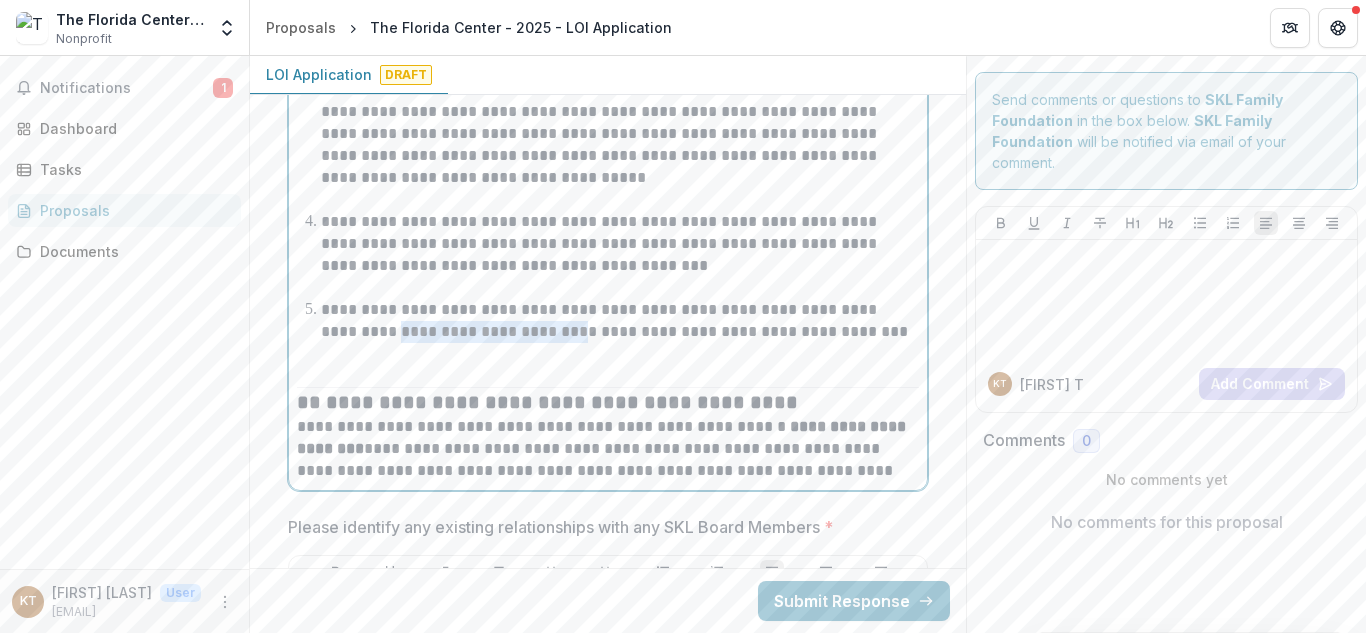 drag, startPoint x: 399, startPoint y: 334, endPoint x: 576, endPoint y: 332, distance: 177.01129 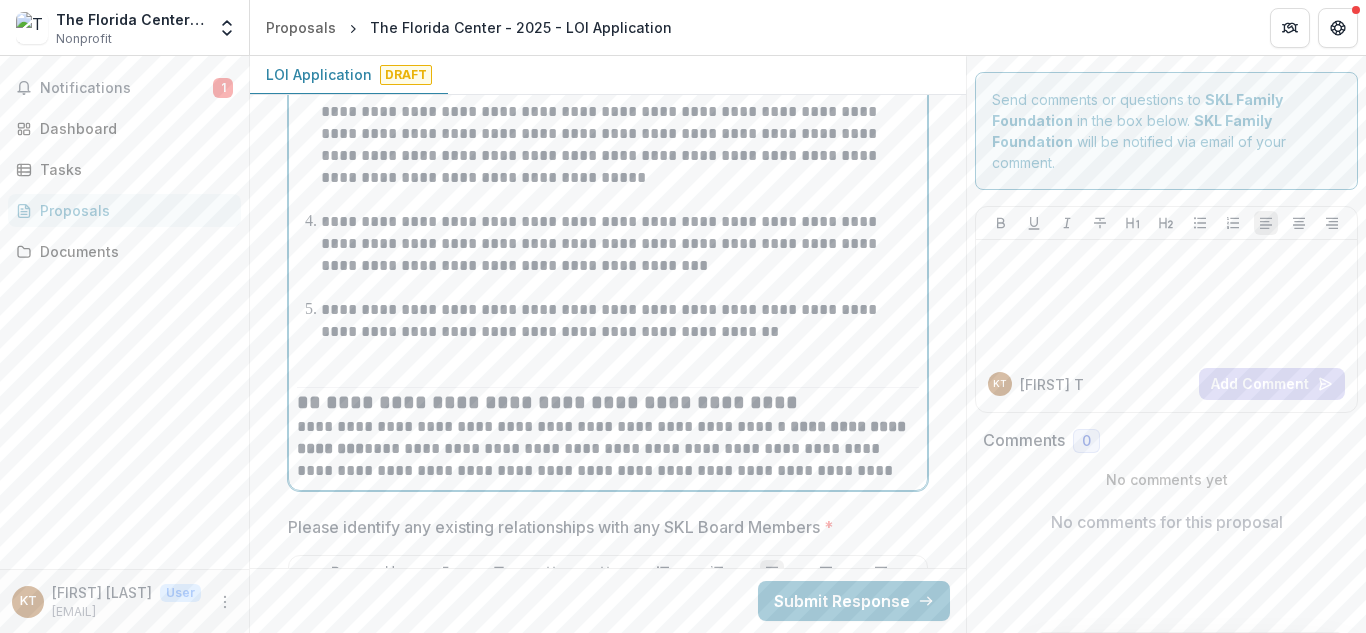 click on "**********" at bounding box center (620, 321) 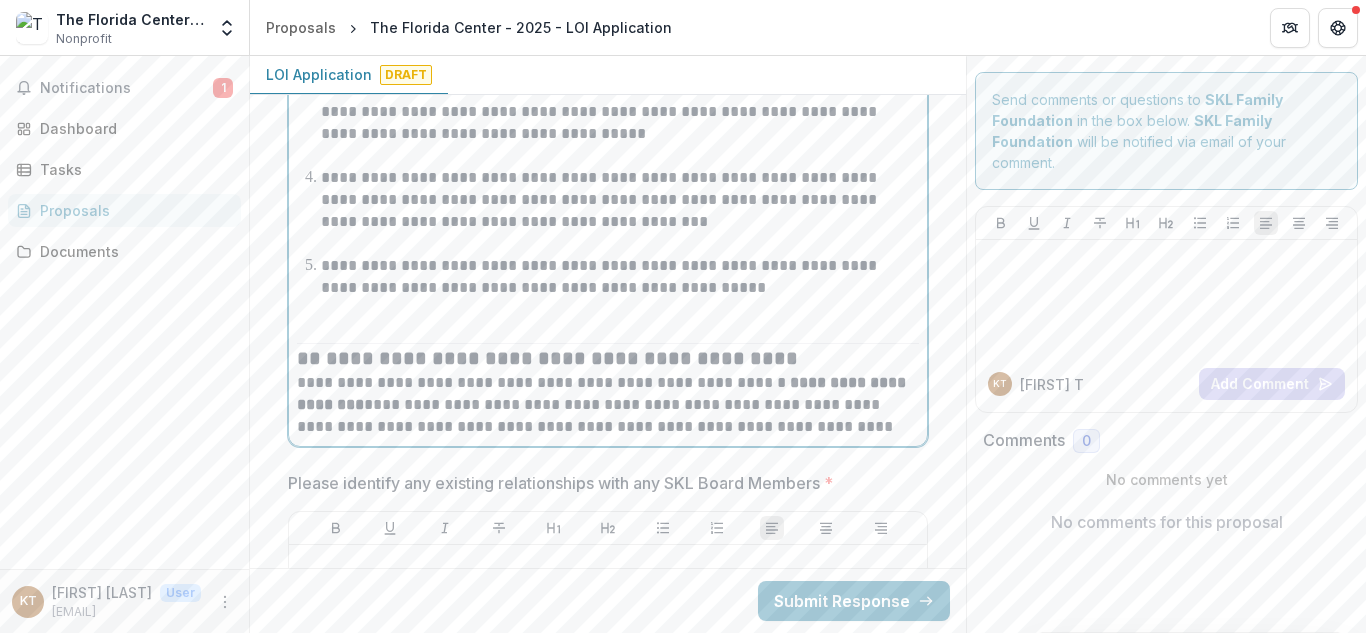 scroll, scrollTop: 7129, scrollLeft: 0, axis: vertical 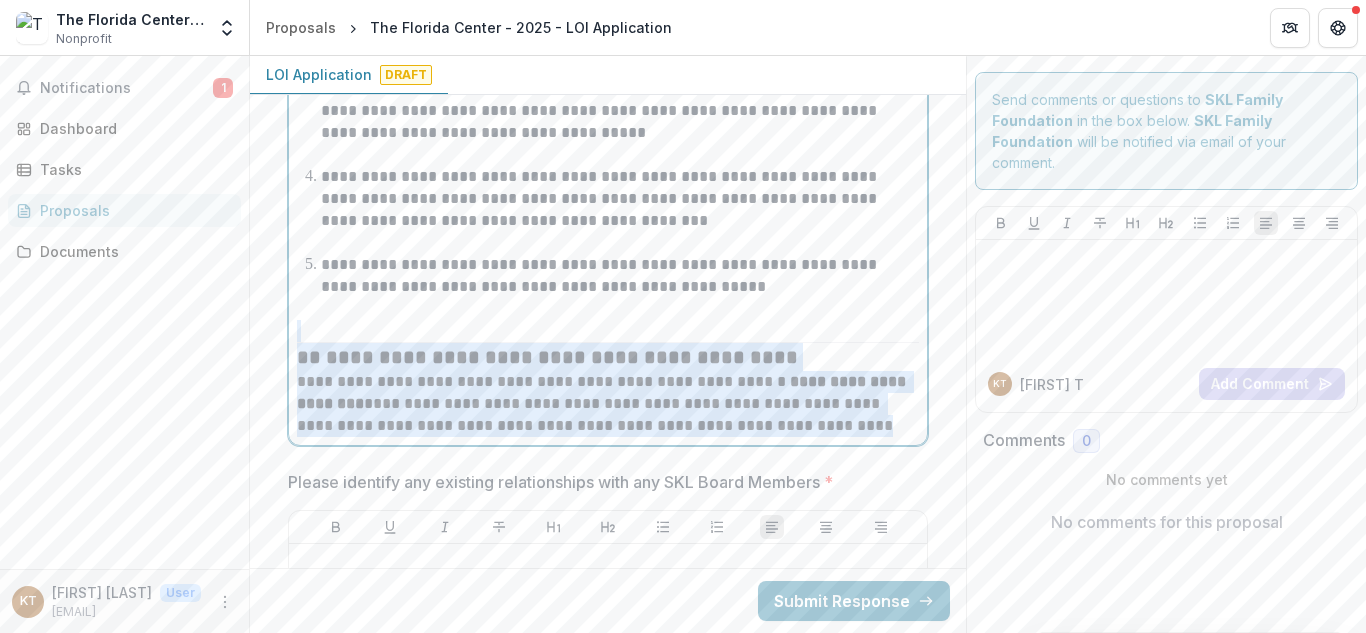 drag, startPoint x: 821, startPoint y: 433, endPoint x: 268, endPoint y: 329, distance: 562.6944 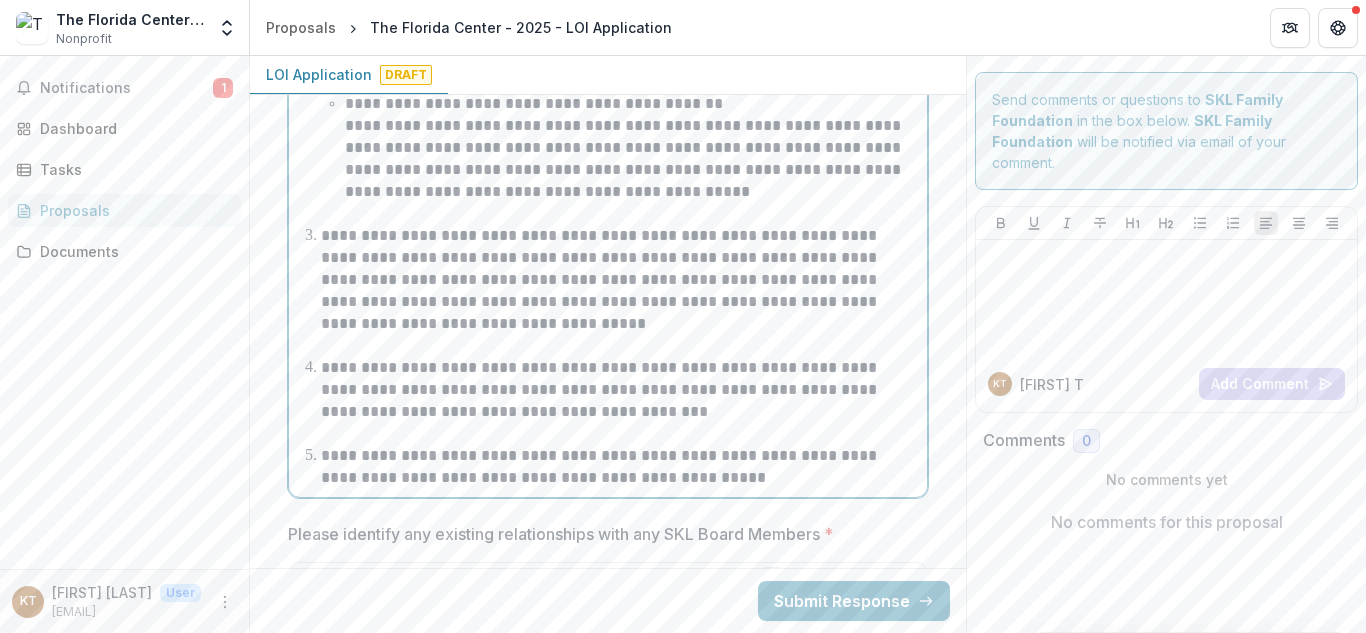 scroll, scrollTop: 6937, scrollLeft: 0, axis: vertical 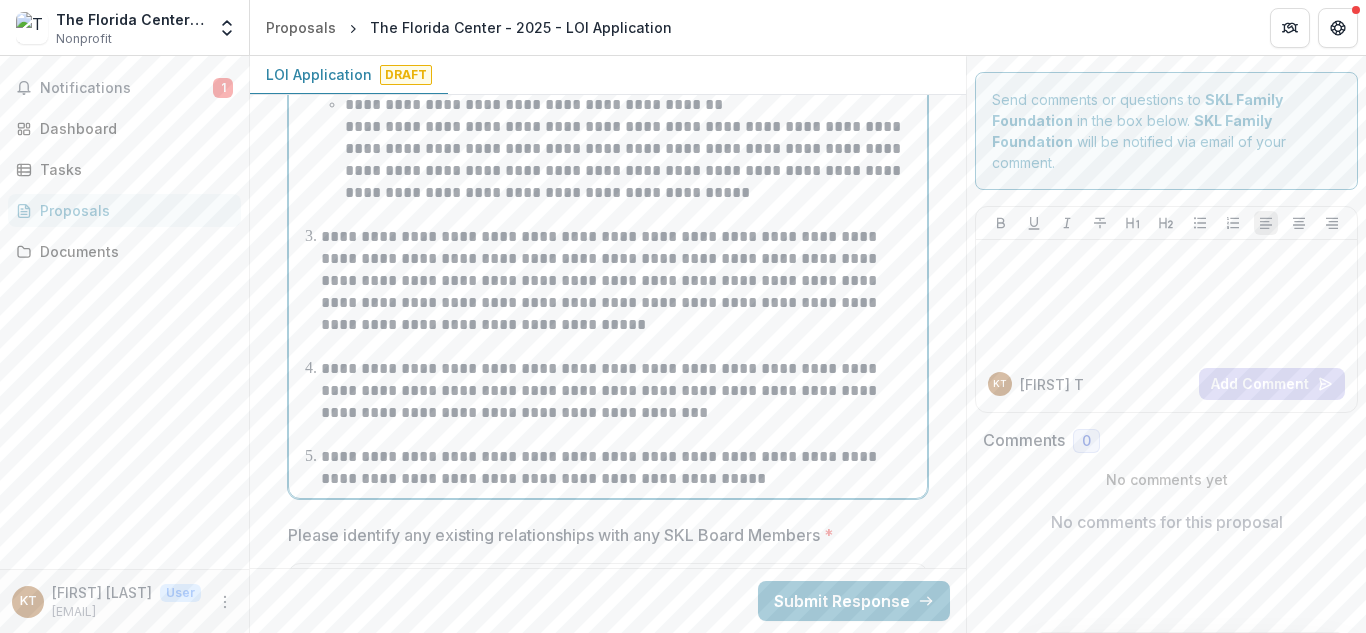 click on "**********" at bounding box center (620, 391) 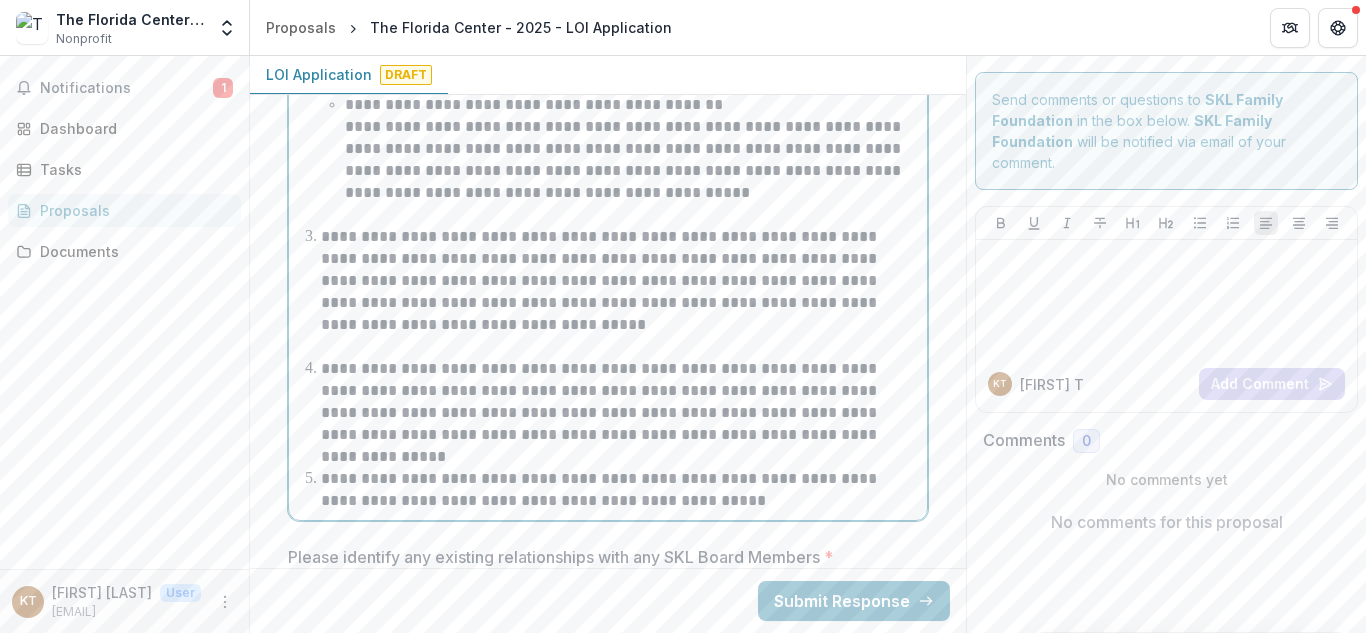 click on "**********" at bounding box center (620, 402) 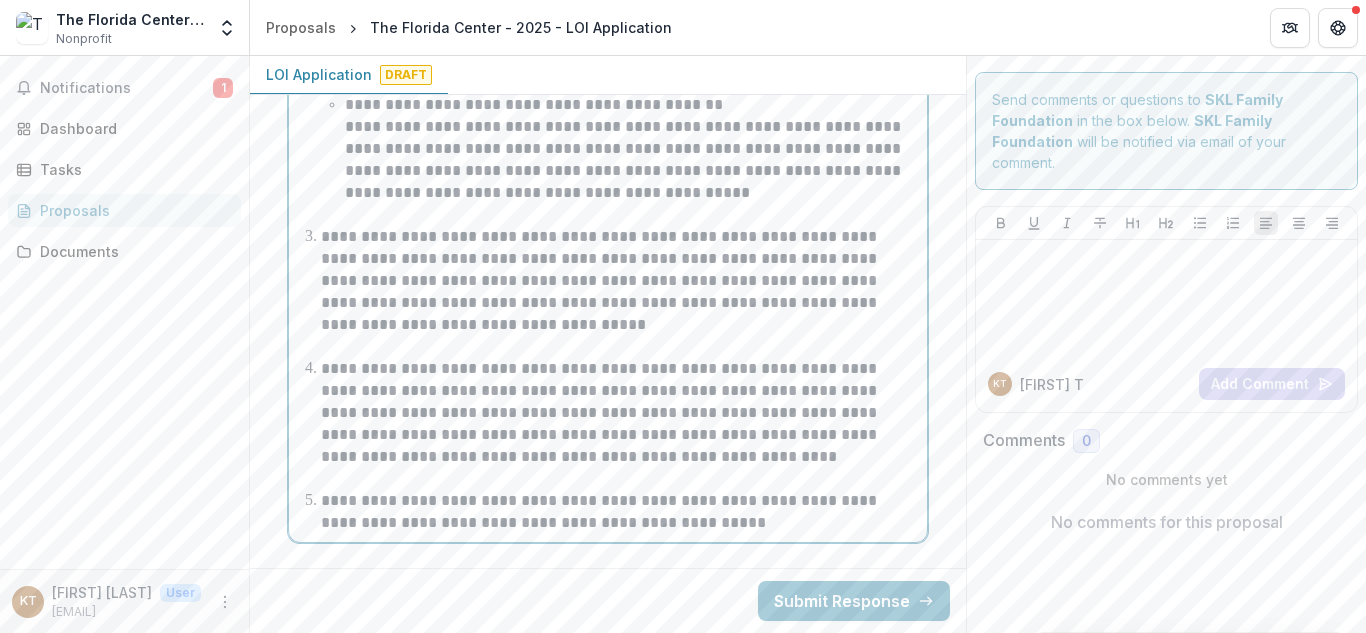click on "**********" at bounding box center [620, 413] 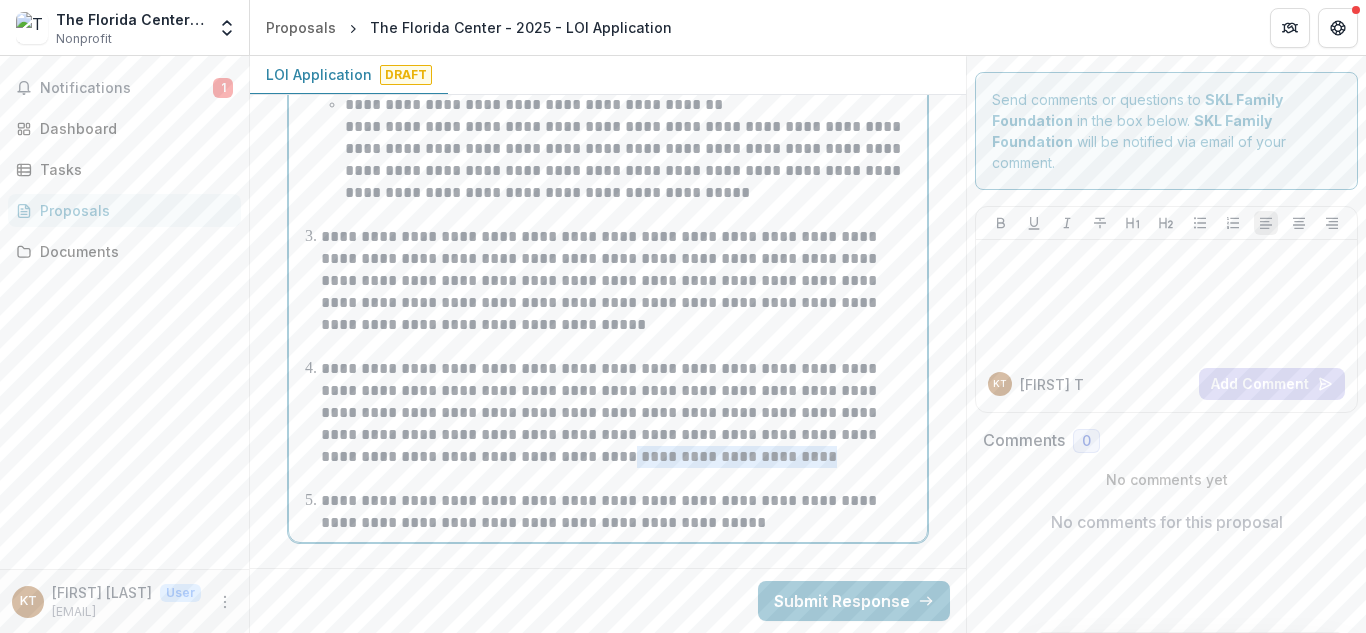 drag, startPoint x: 707, startPoint y: 454, endPoint x: 500, endPoint y: 450, distance: 207.03865 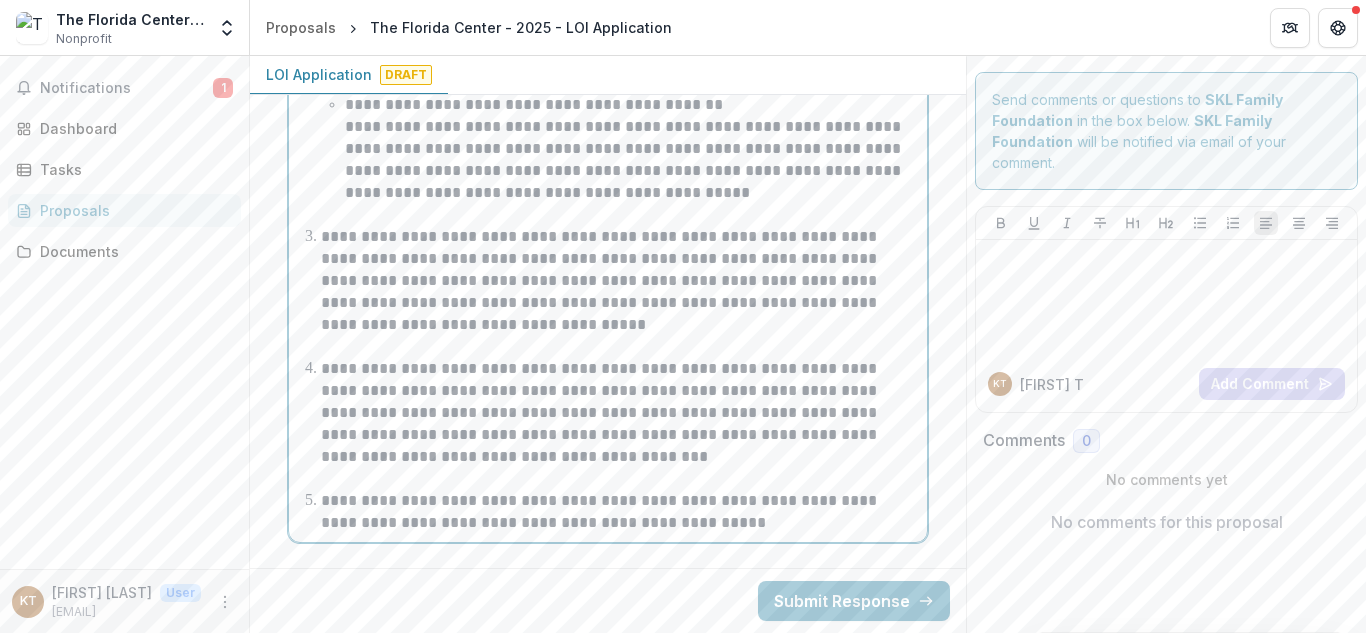 click on "**********" at bounding box center (620, 413) 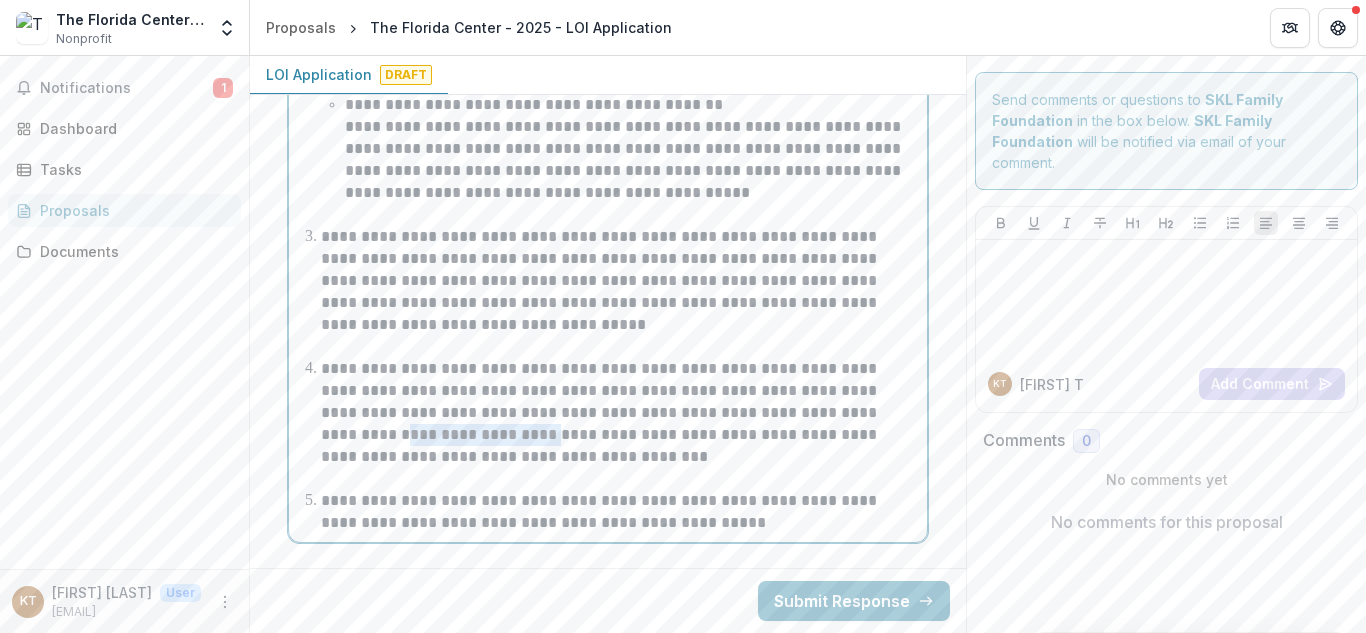 drag, startPoint x: 496, startPoint y: 437, endPoint x: 351, endPoint y: 441, distance: 145.05516 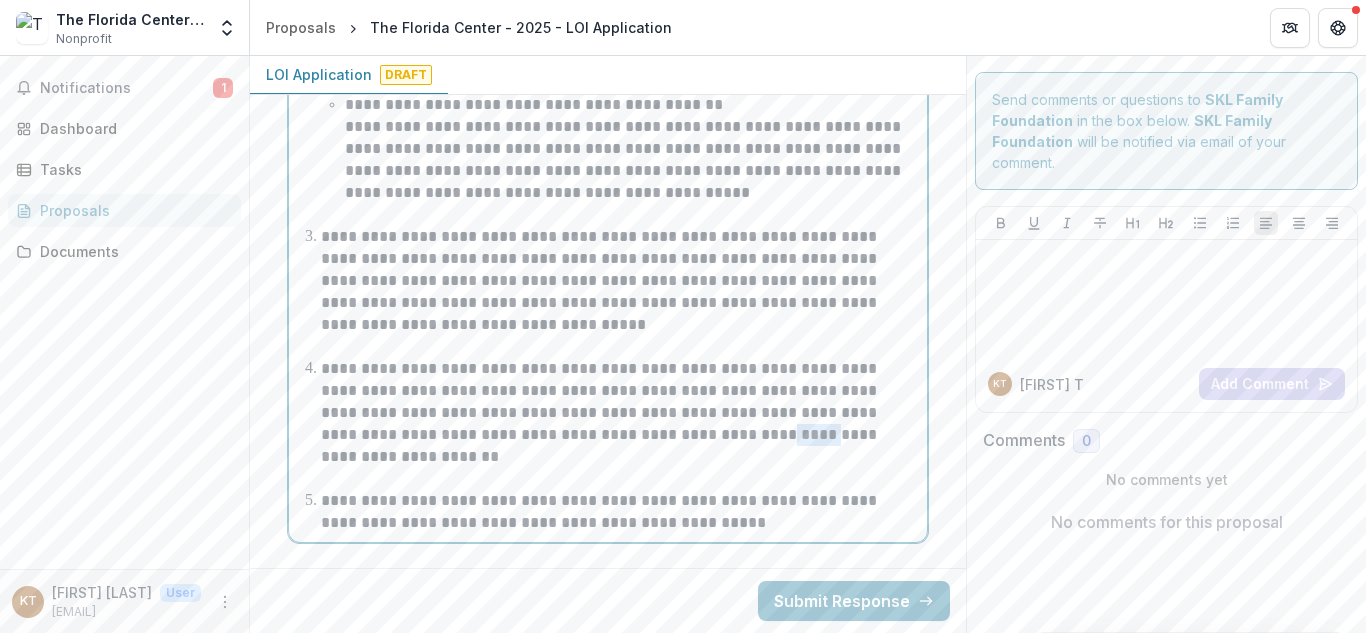 drag, startPoint x: 719, startPoint y: 436, endPoint x: 763, endPoint y: 434, distance: 44.04543 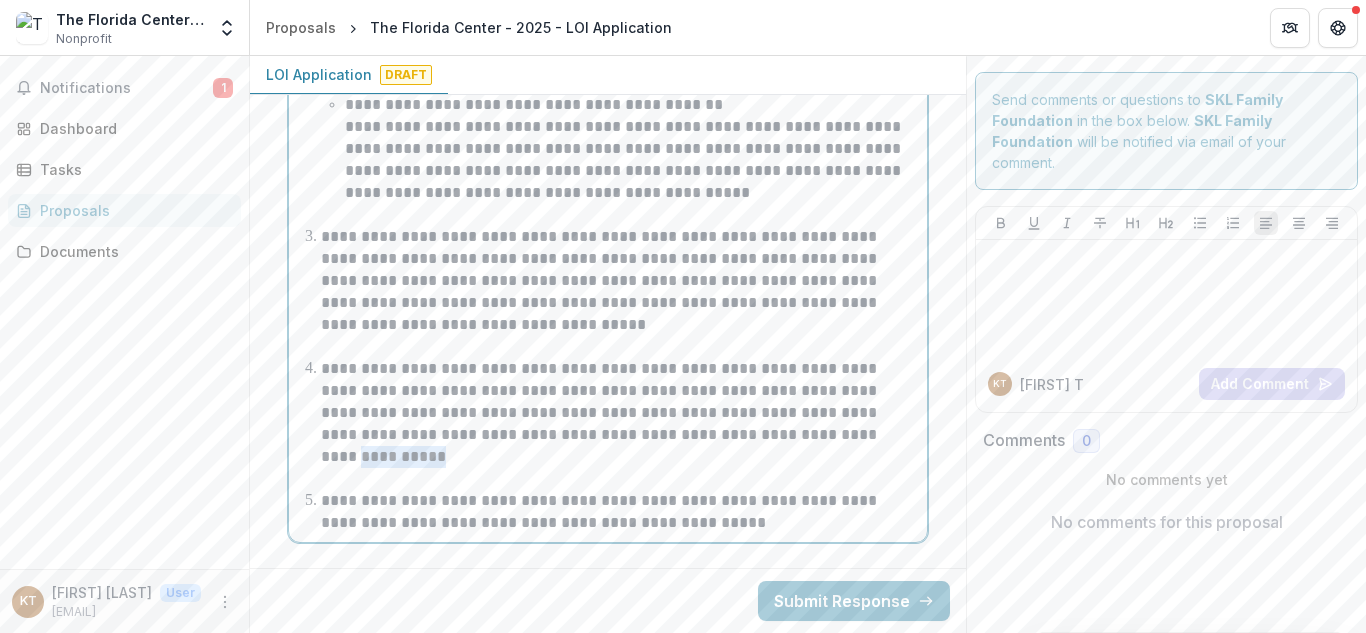 drag, startPoint x: 739, startPoint y: 452, endPoint x: 841, endPoint y: 437, distance: 103.09704 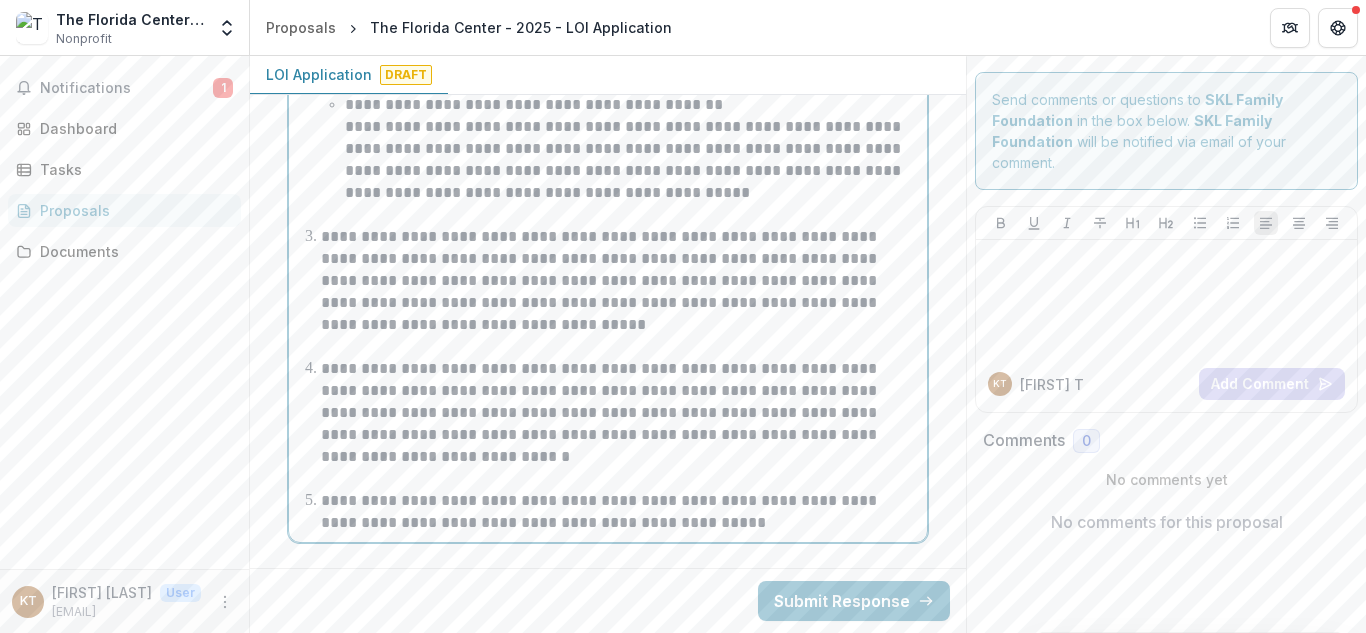 click on "**********" at bounding box center [620, 413] 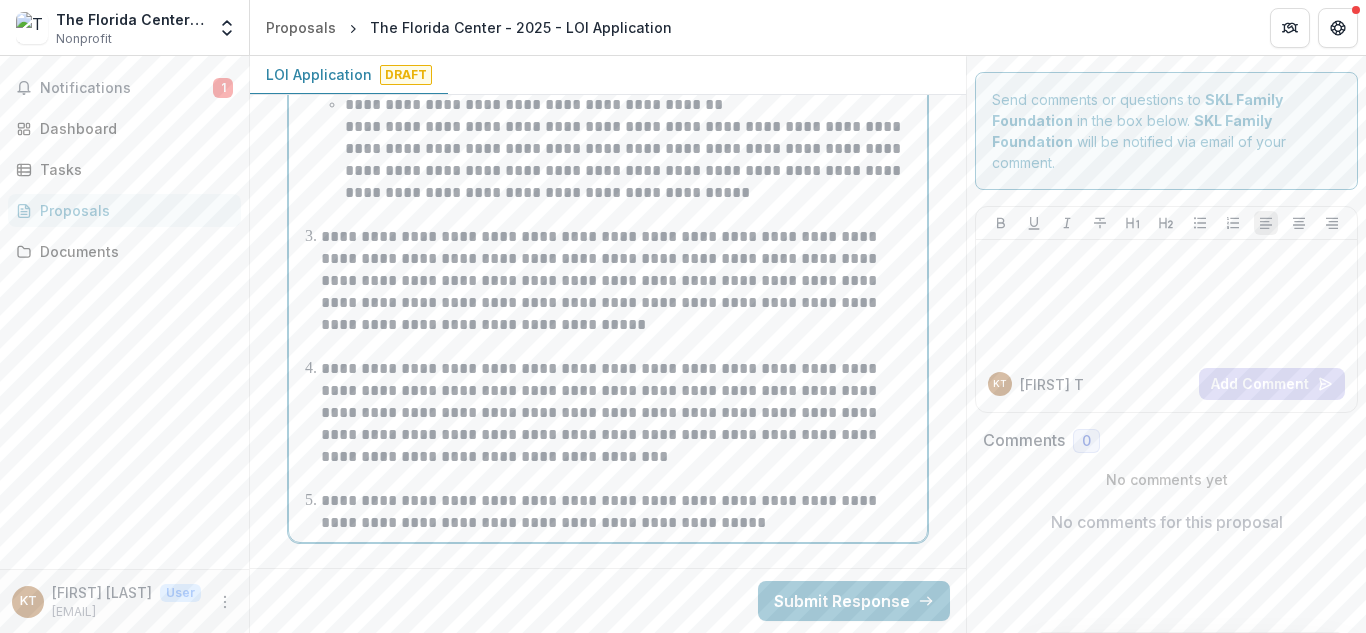 scroll, scrollTop: 6930, scrollLeft: 0, axis: vertical 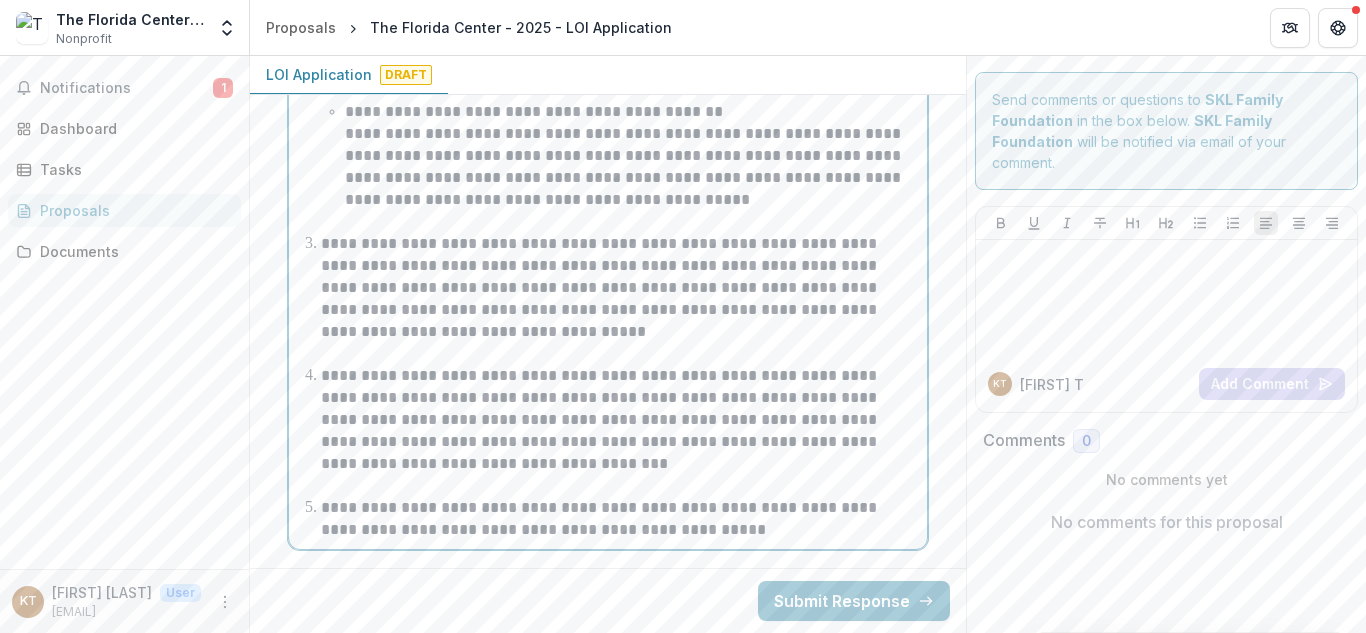 click on "**********" at bounding box center (620, 420) 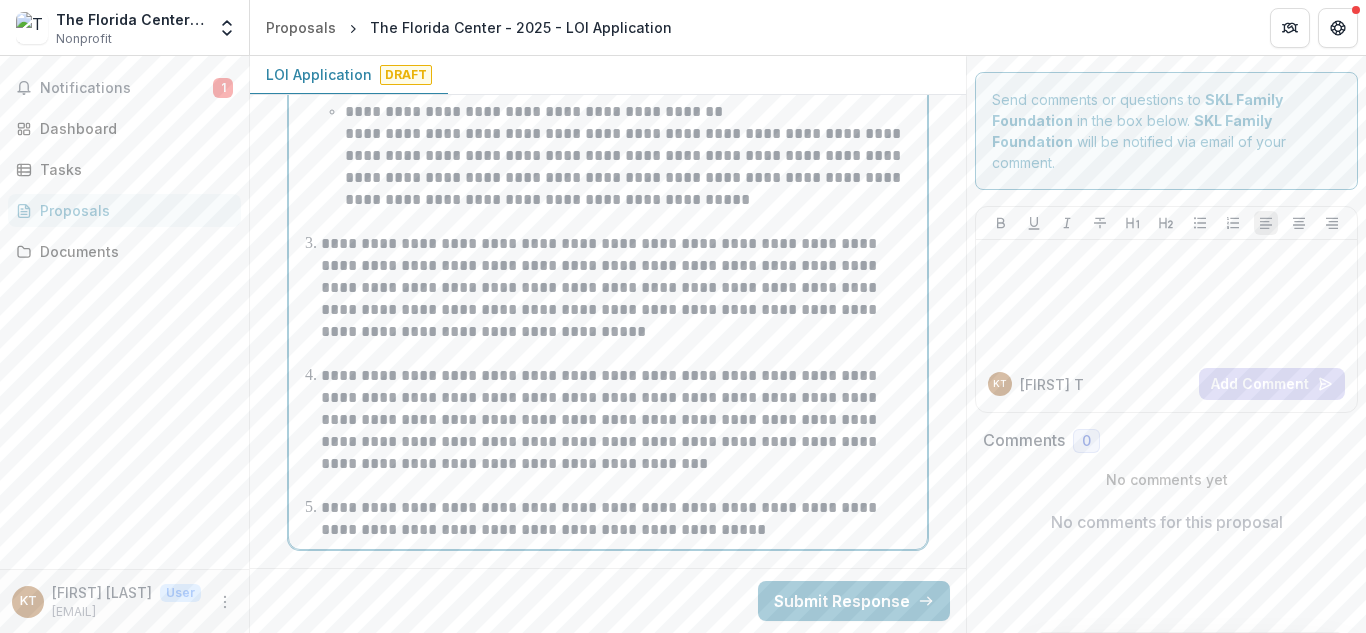 click on "**********" at bounding box center (620, 288) 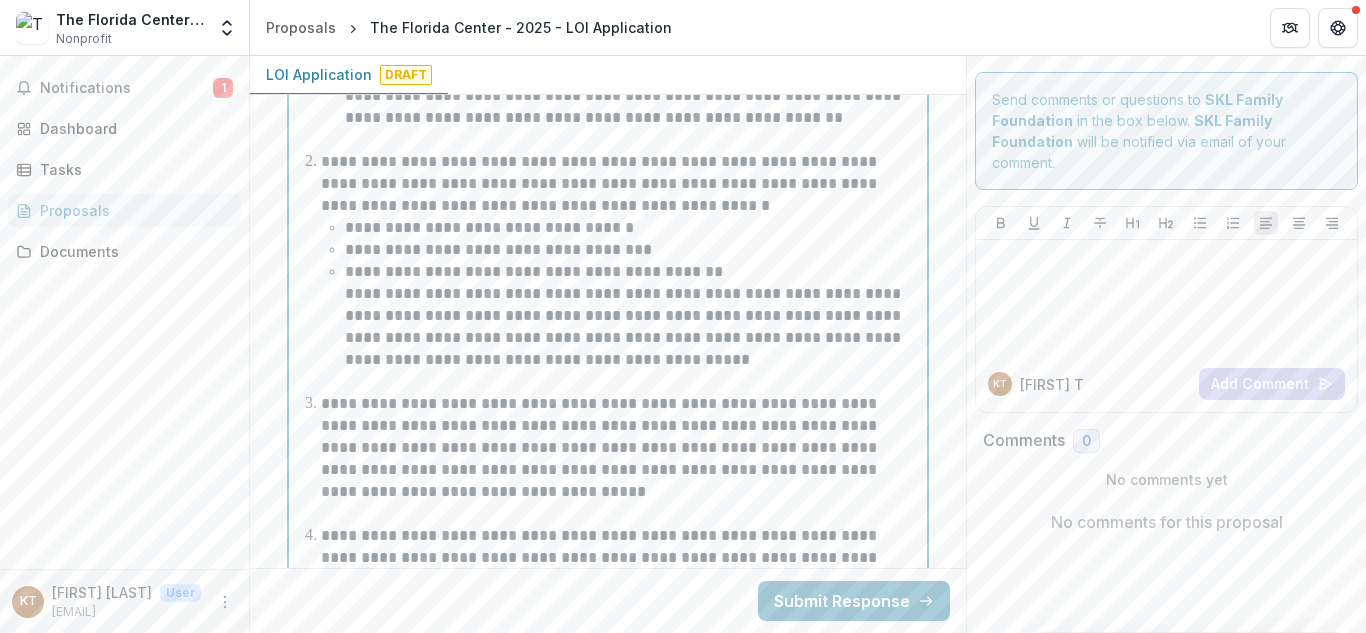 scroll, scrollTop: 6769, scrollLeft: 0, axis: vertical 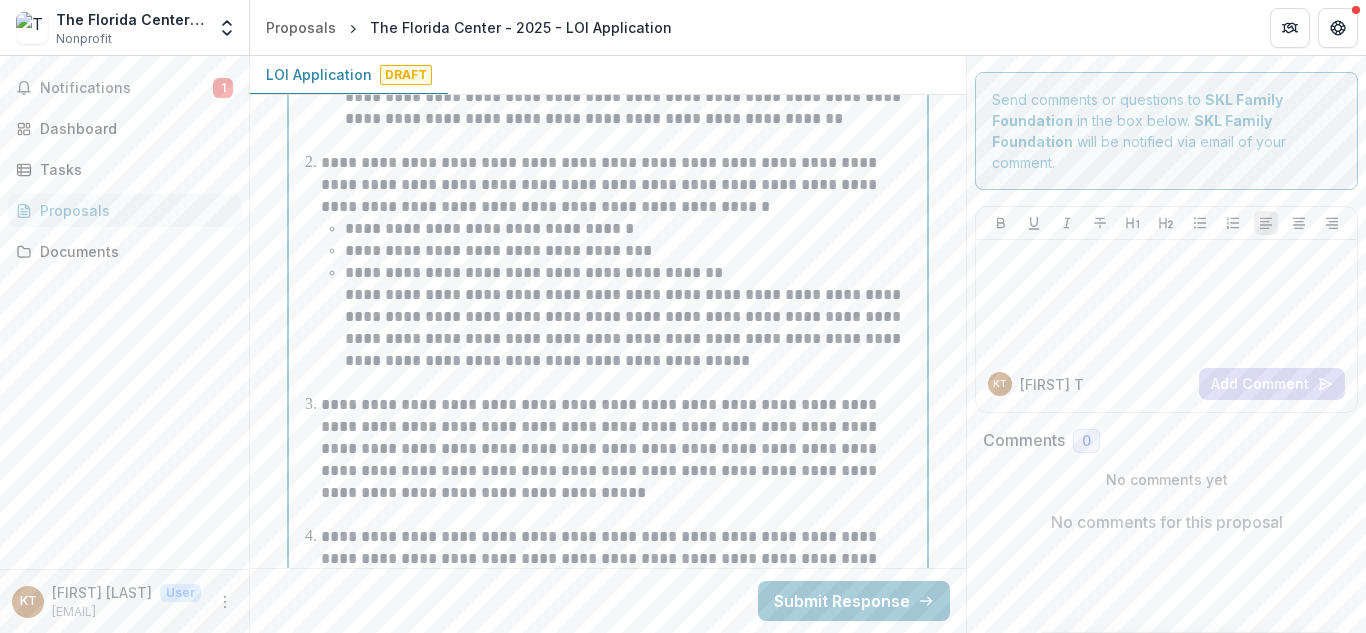 click on "**********" at bounding box center (620, 306) 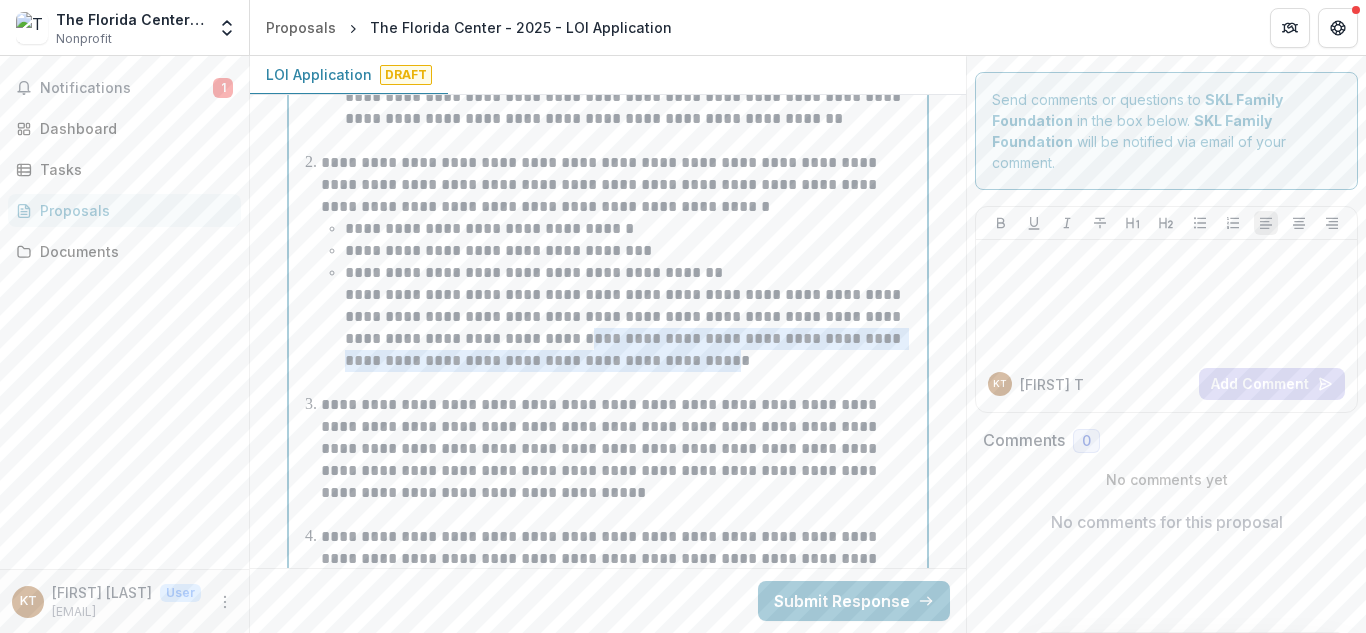 drag, startPoint x: 685, startPoint y: 360, endPoint x: 556, endPoint y: 347, distance: 129.65338 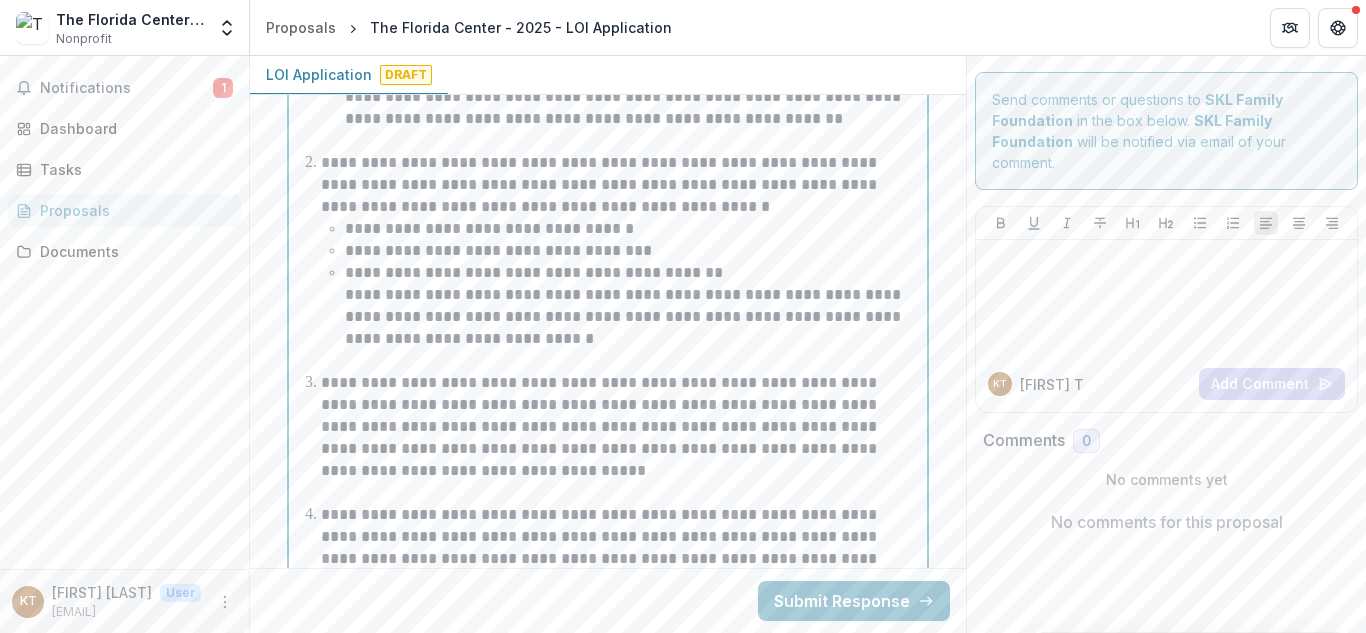 click on "**********" at bounding box center (632, 317) 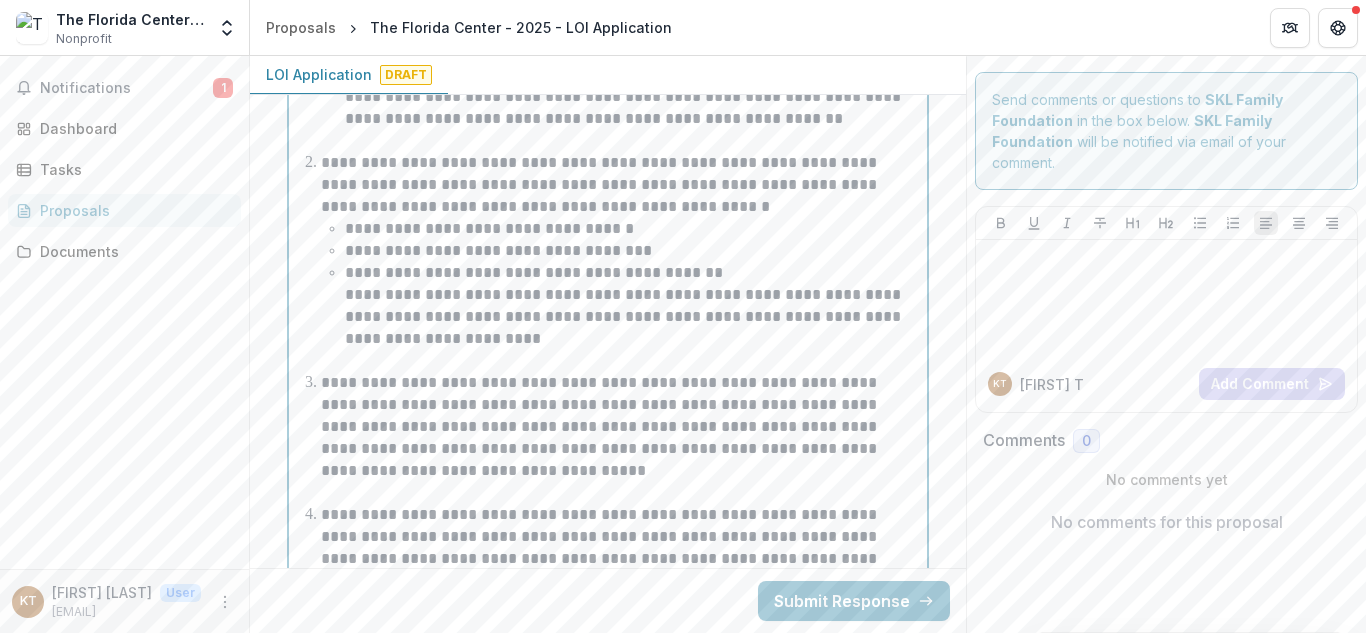 click on "**********" at bounding box center [632, 317] 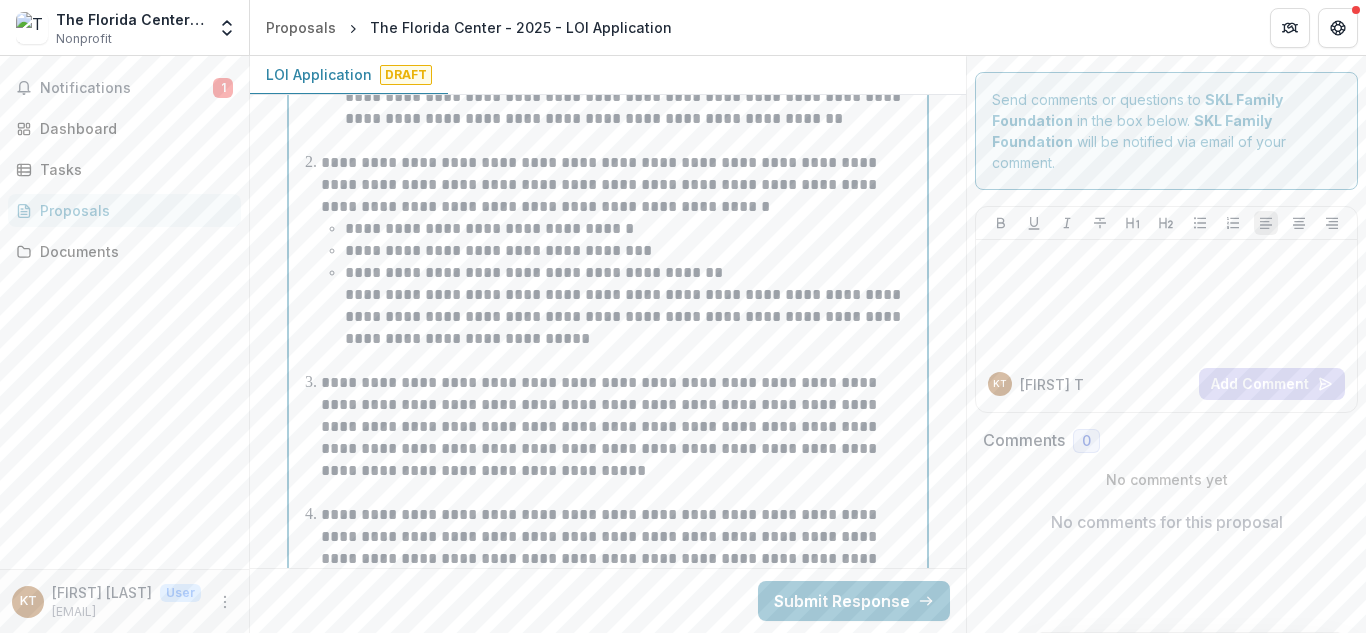 click on "**********" at bounding box center [632, 317] 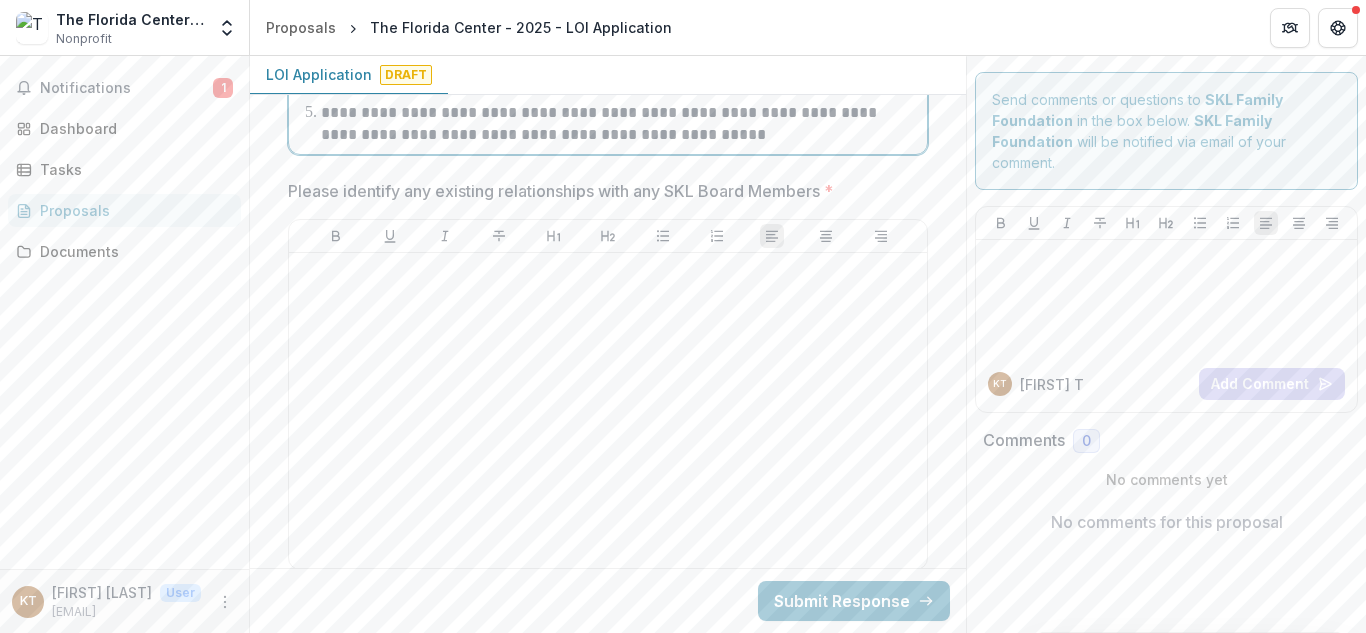 scroll, scrollTop: 7304, scrollLeft: 0, axis: vertical 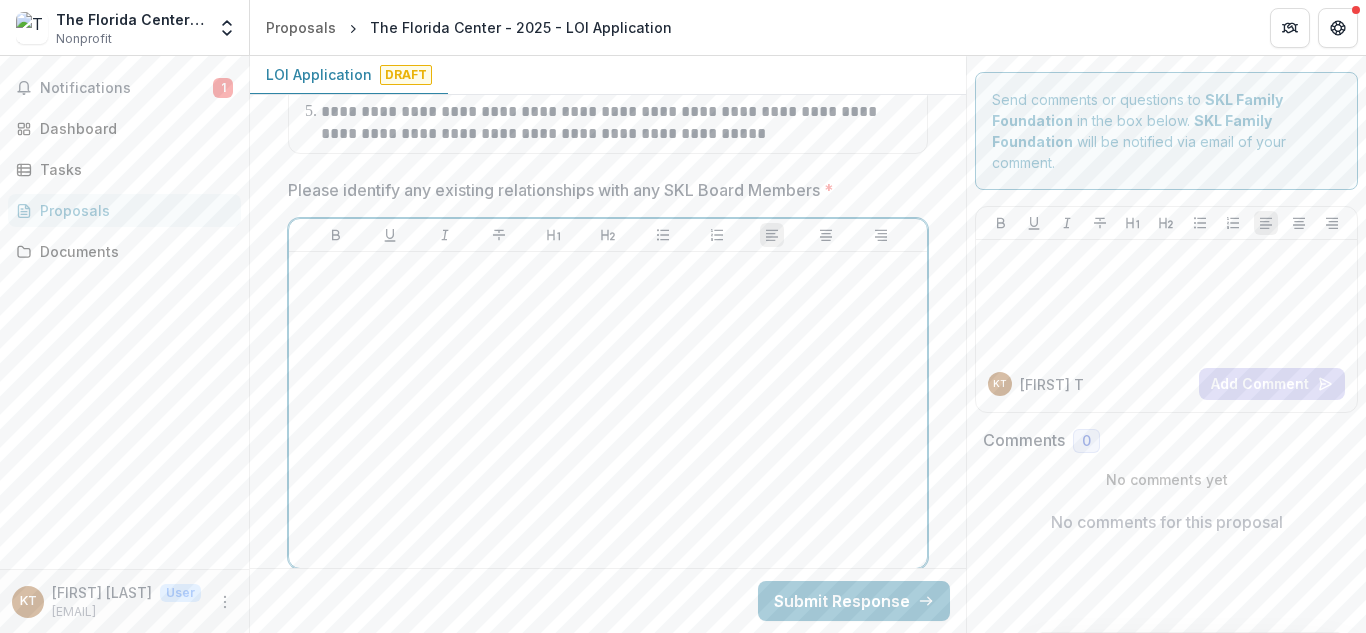click at bounding box center (608, 410) 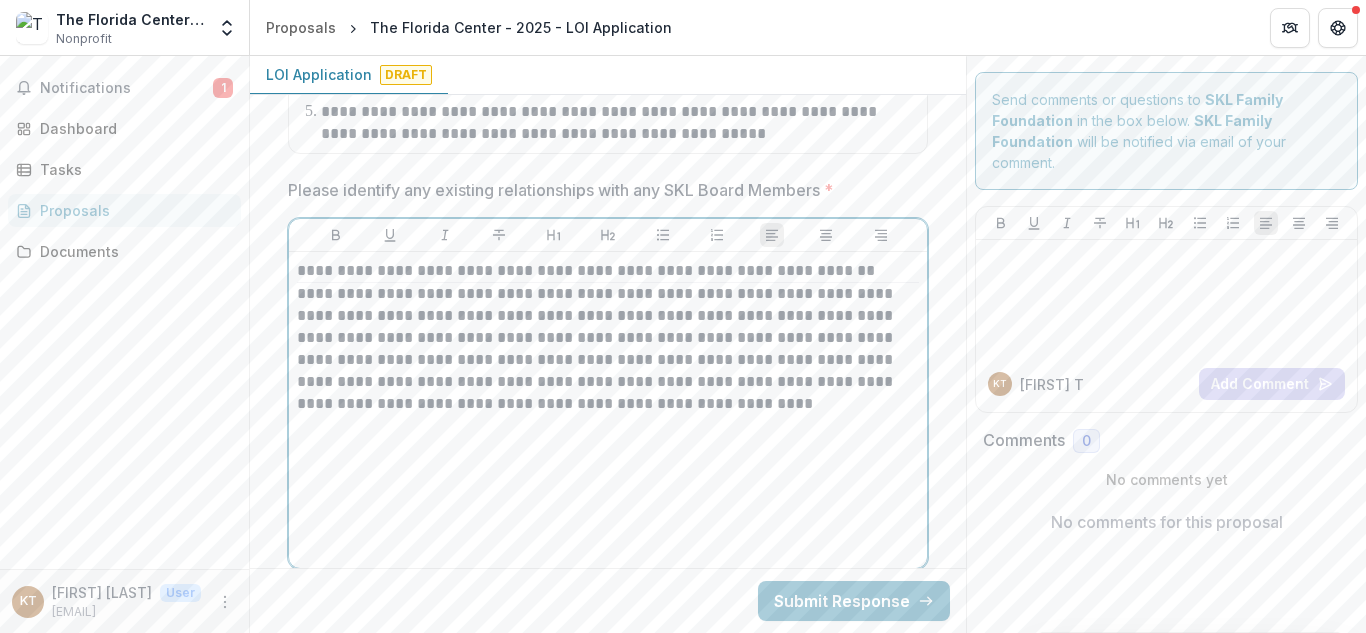 click on "**********" at bounding box center [608, 349] 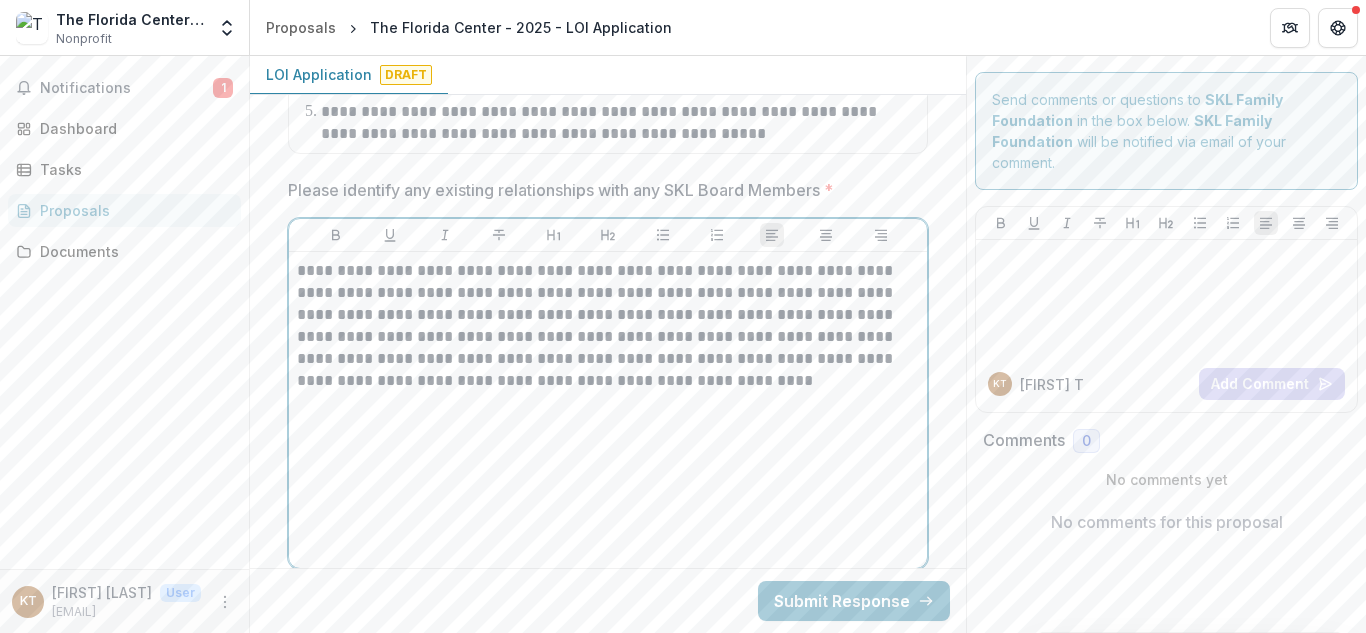 click on "**********" at bounding box center (608, 326) 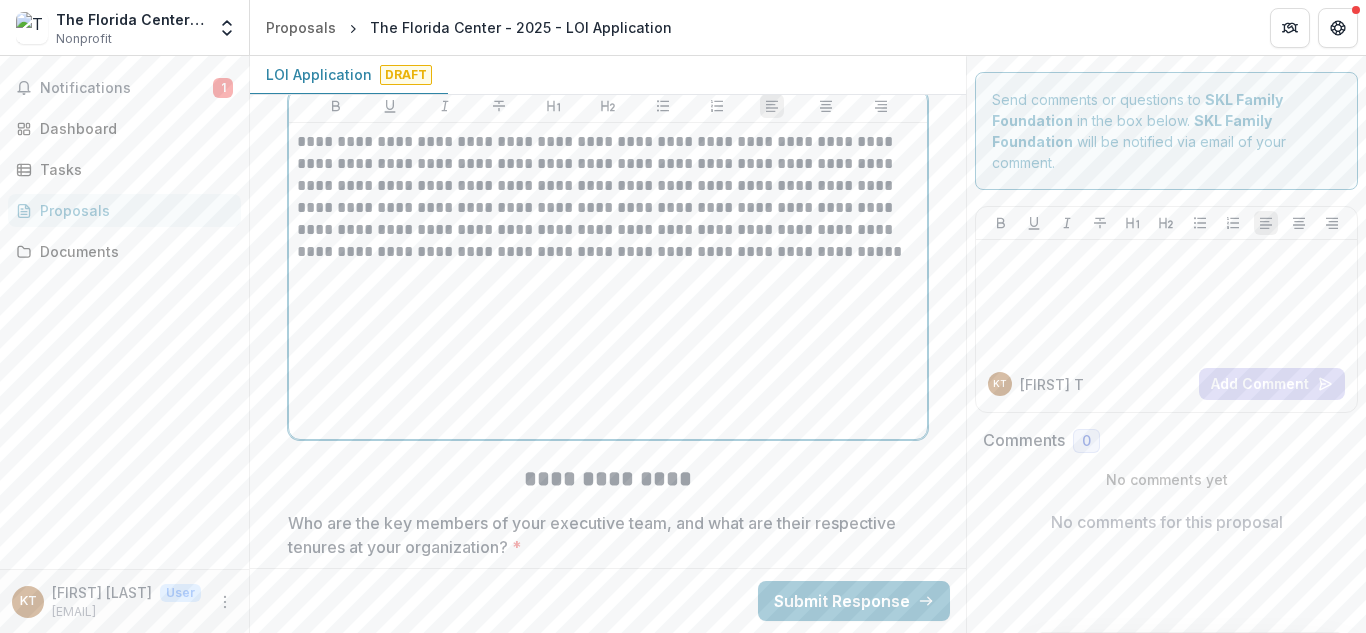 scroll, scrollTop: 7434, scrollLeft: 0, axis: vertical 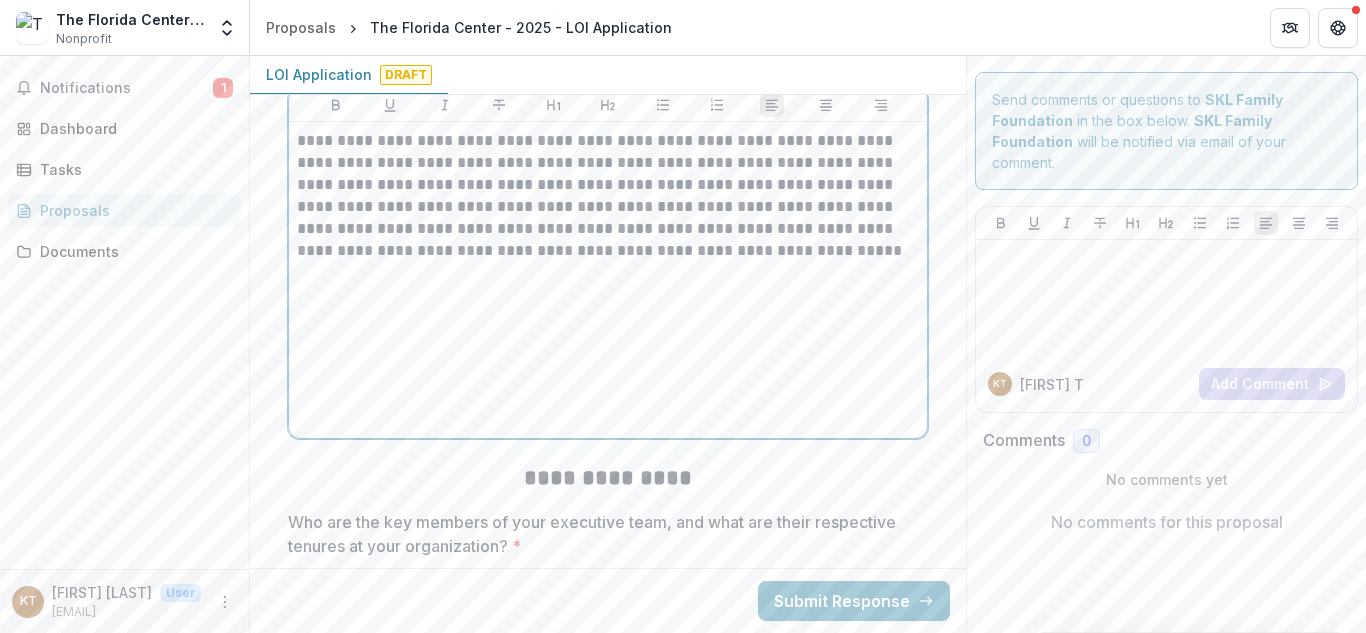 click on "**********" at bounding box center (608, 280) 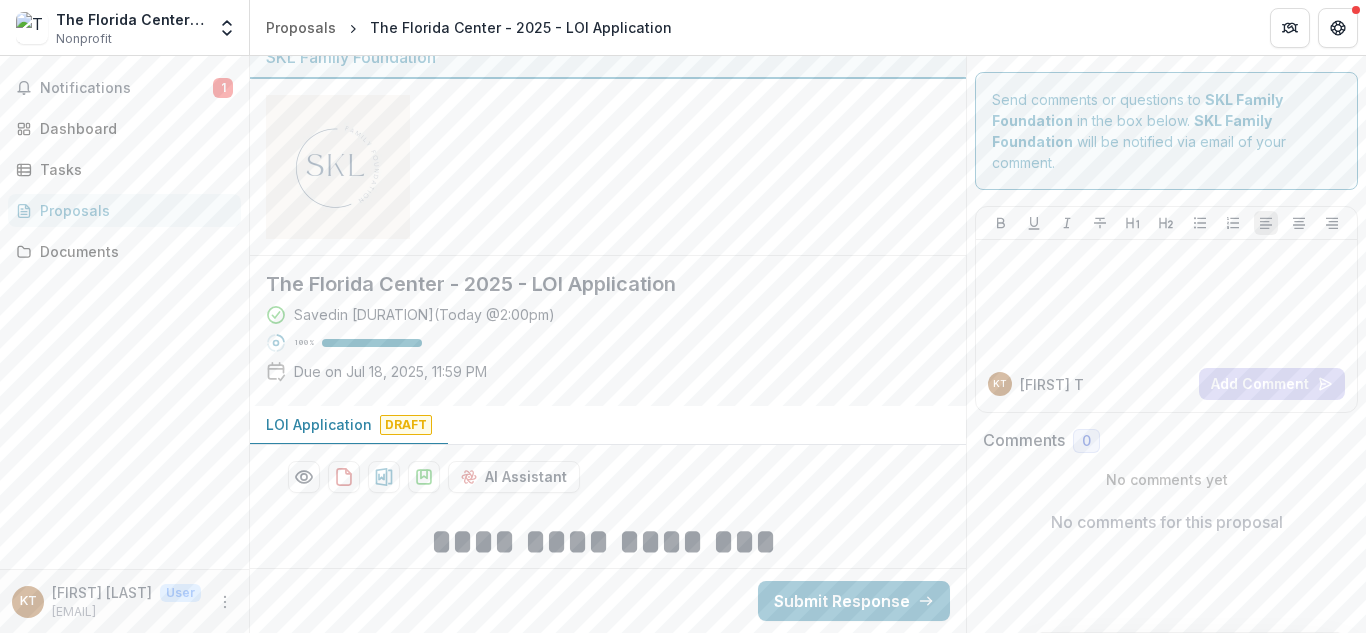 scroll, scrollTop: 0, scrollLeft: 0, axis: both 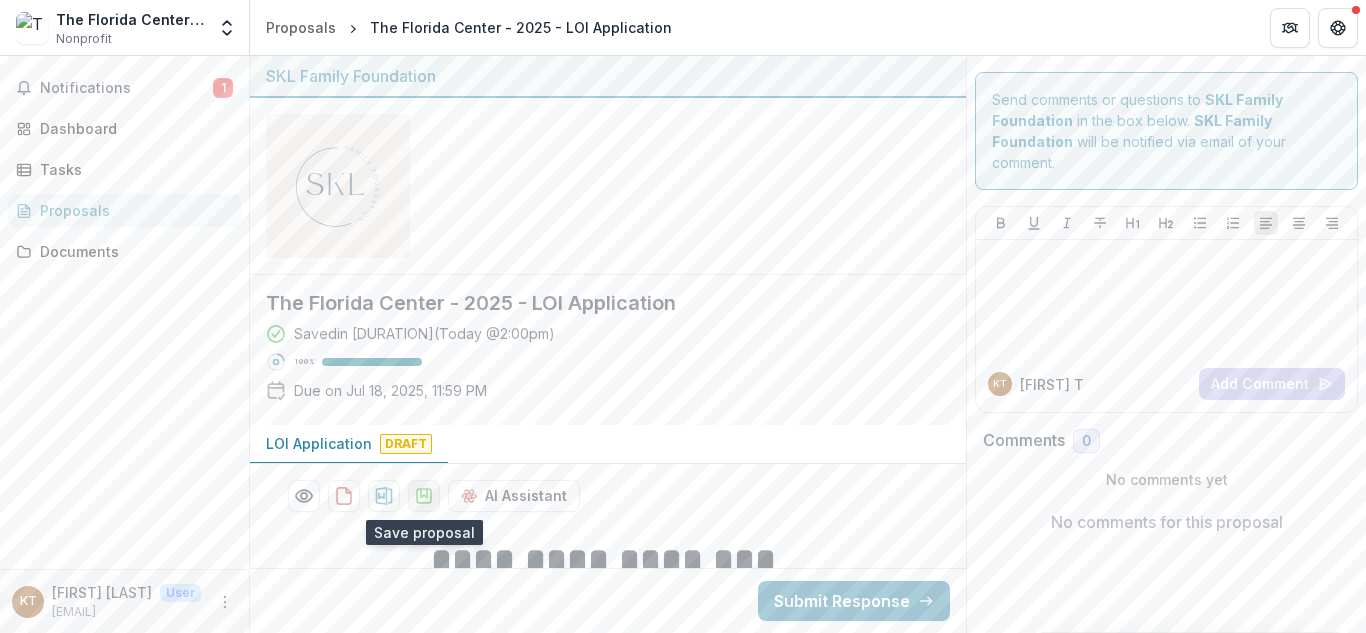 click 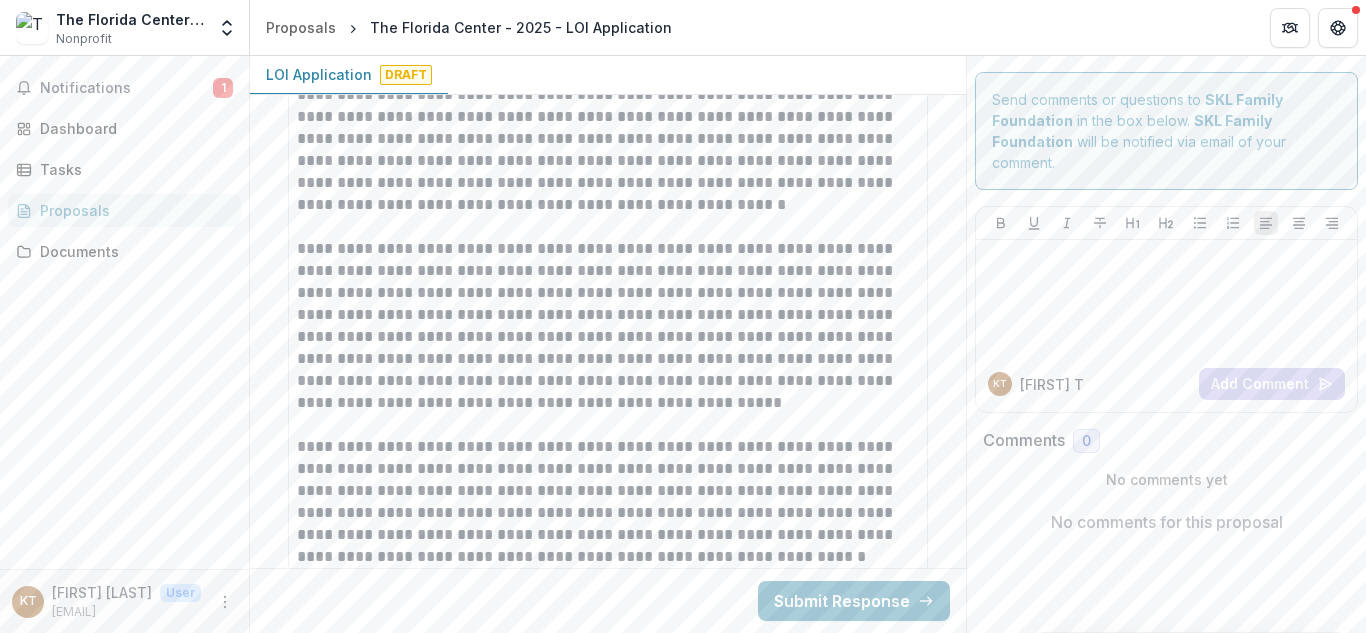 scroll, scrollTop: 1977, scrollLeft: 0, axis: vertical 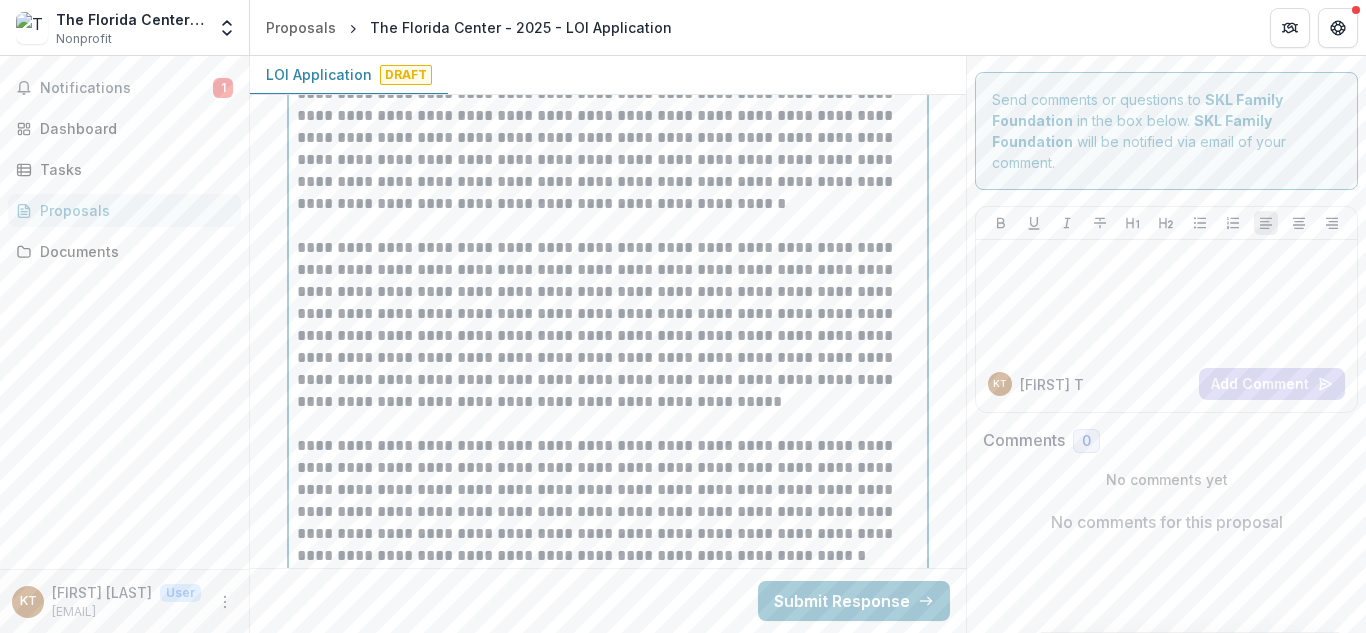 click on "**********" at bounding box center [608, 292] 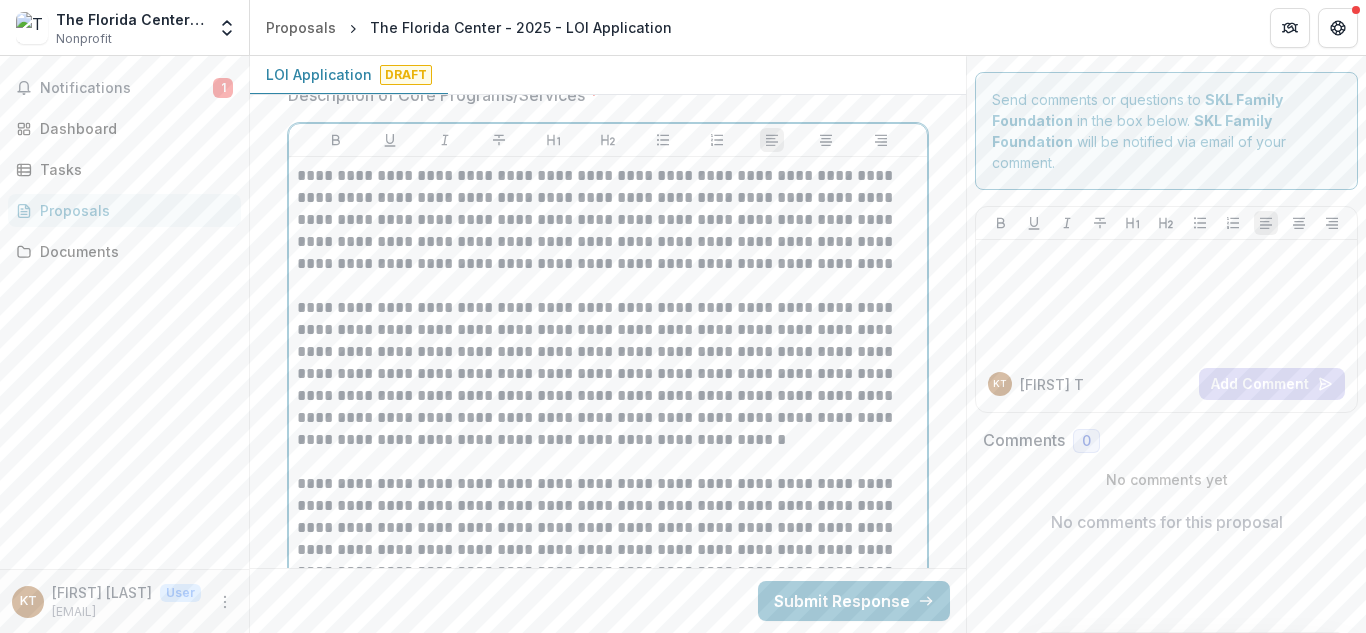 scroll, scrollTop: 1740, scrollLeft: 0, axis: vertical 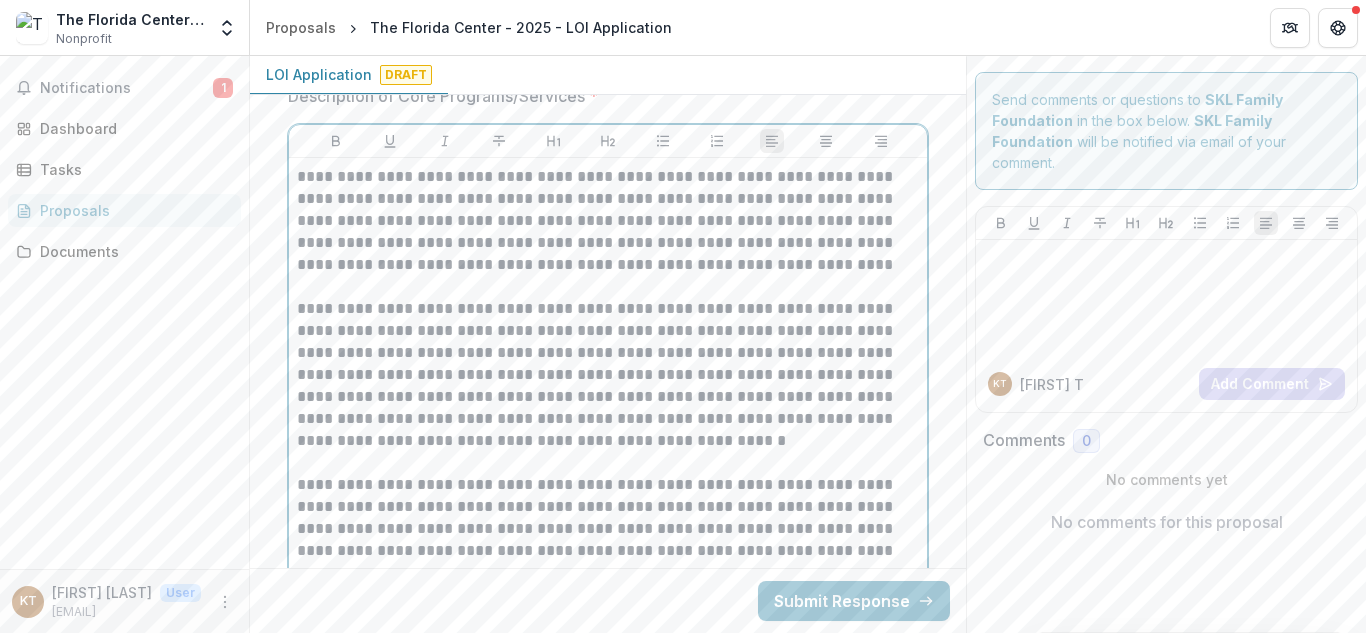 click on "**********" at bounding box center (608, 375) 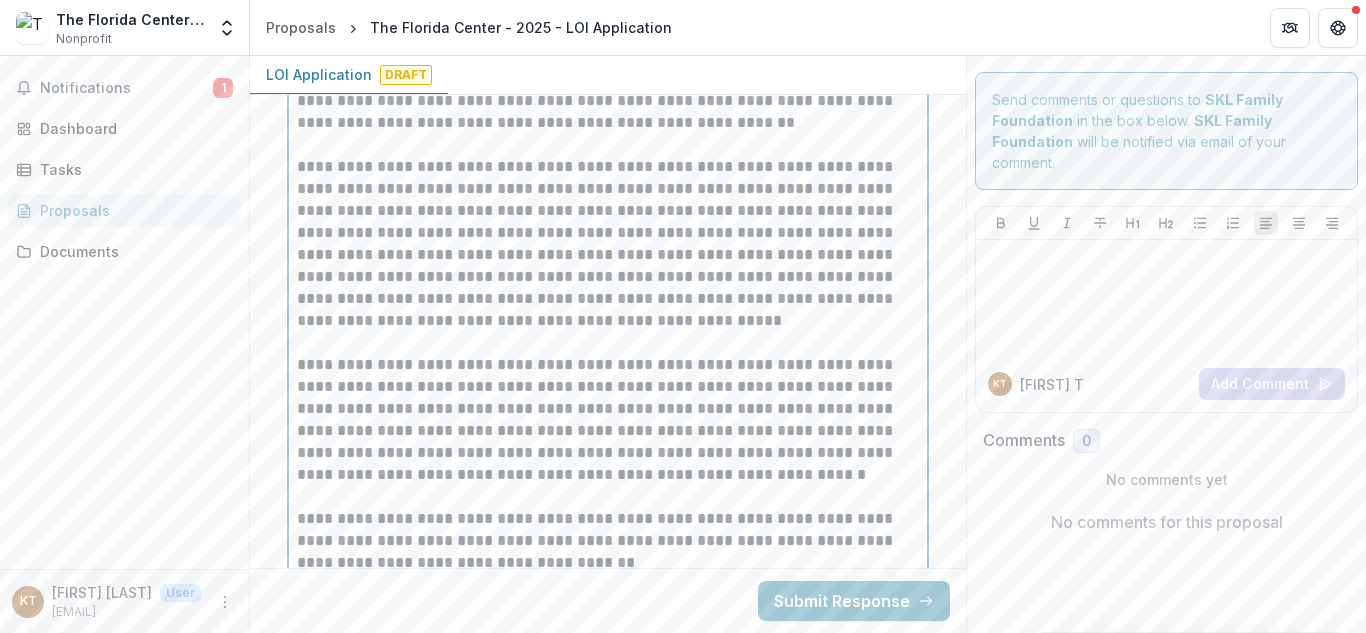 scroll, scrollTop: 2059, scrollLeft: 0, axis: vertical 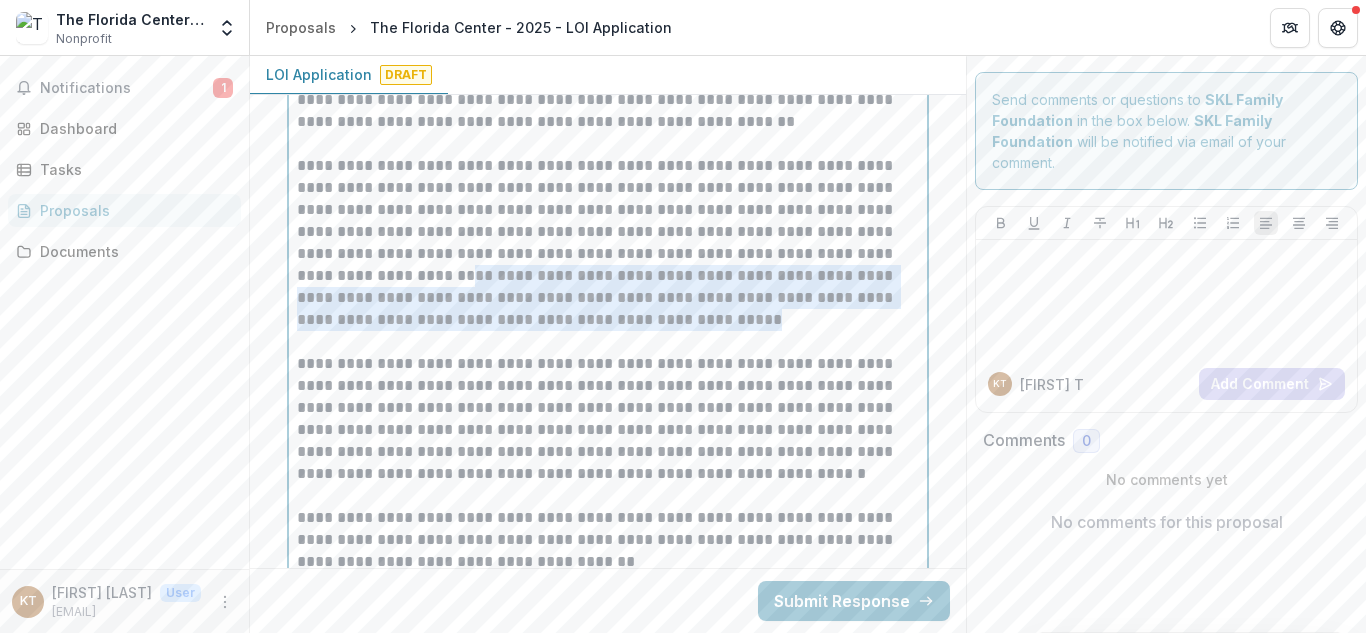 drag, startPoint x: 613, startPoint y: 323, endPoint x: 861, endPoint y: 255, distance: 257.15366 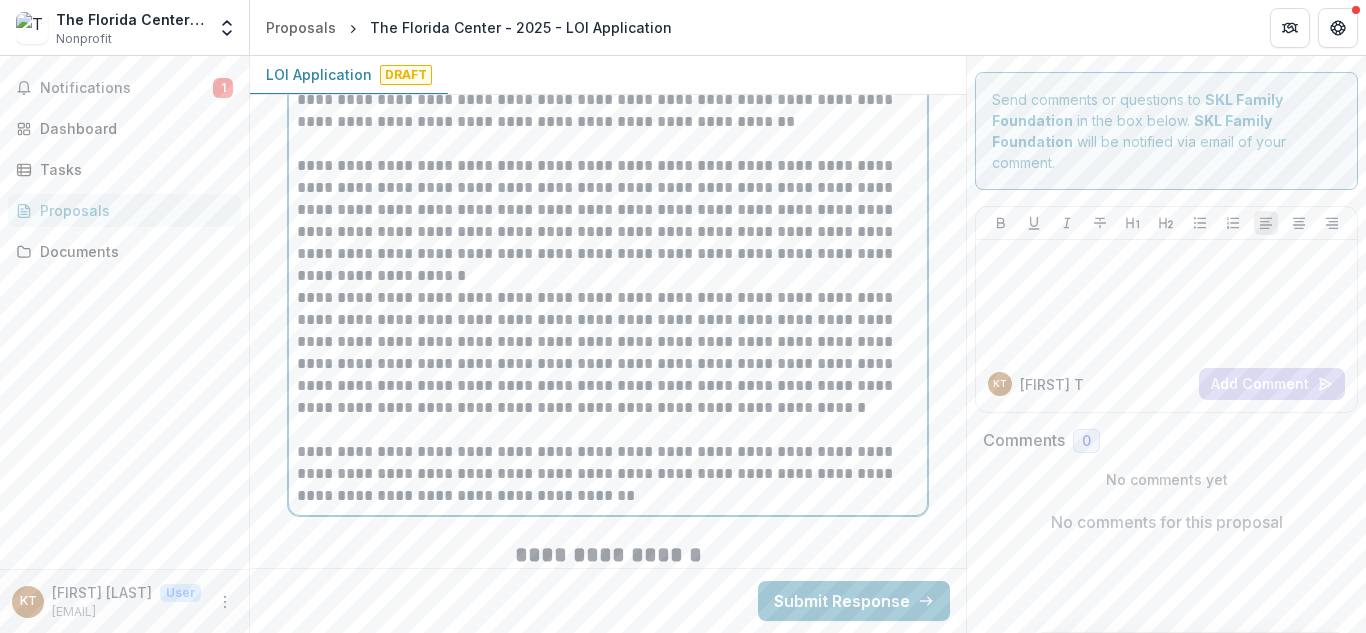 click on "**********" at bounding box center (608, 210) 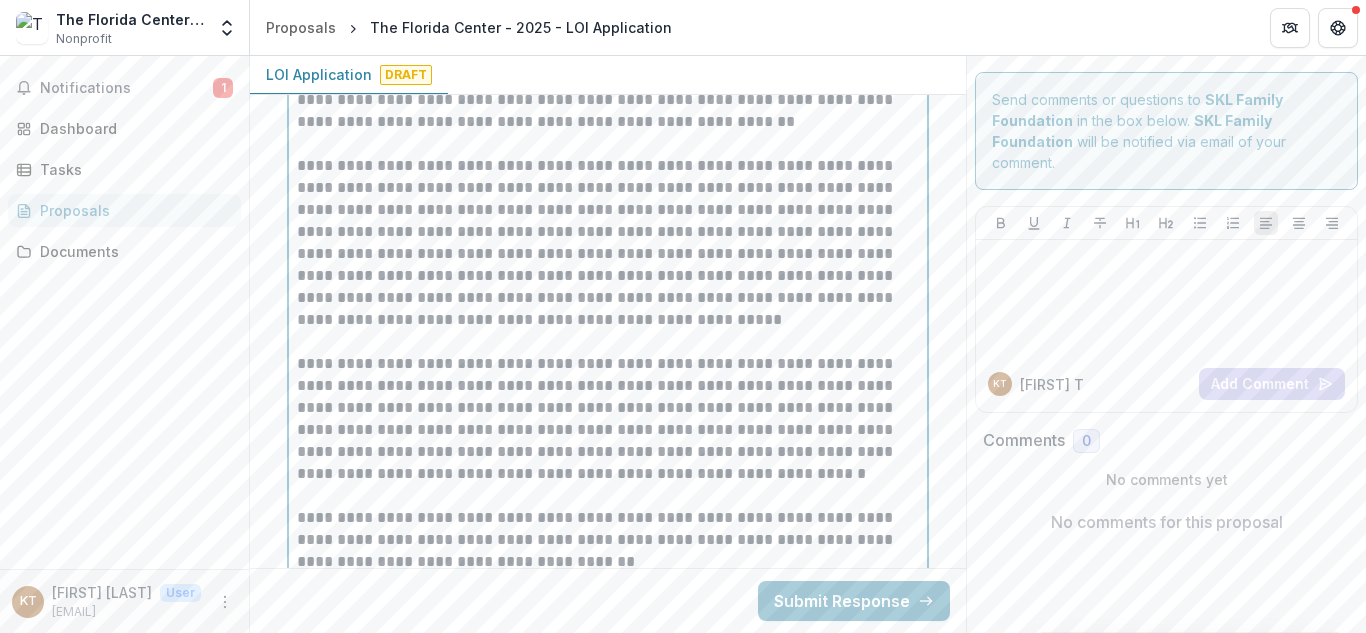 click on "**********" at bounding box center [608, 243] 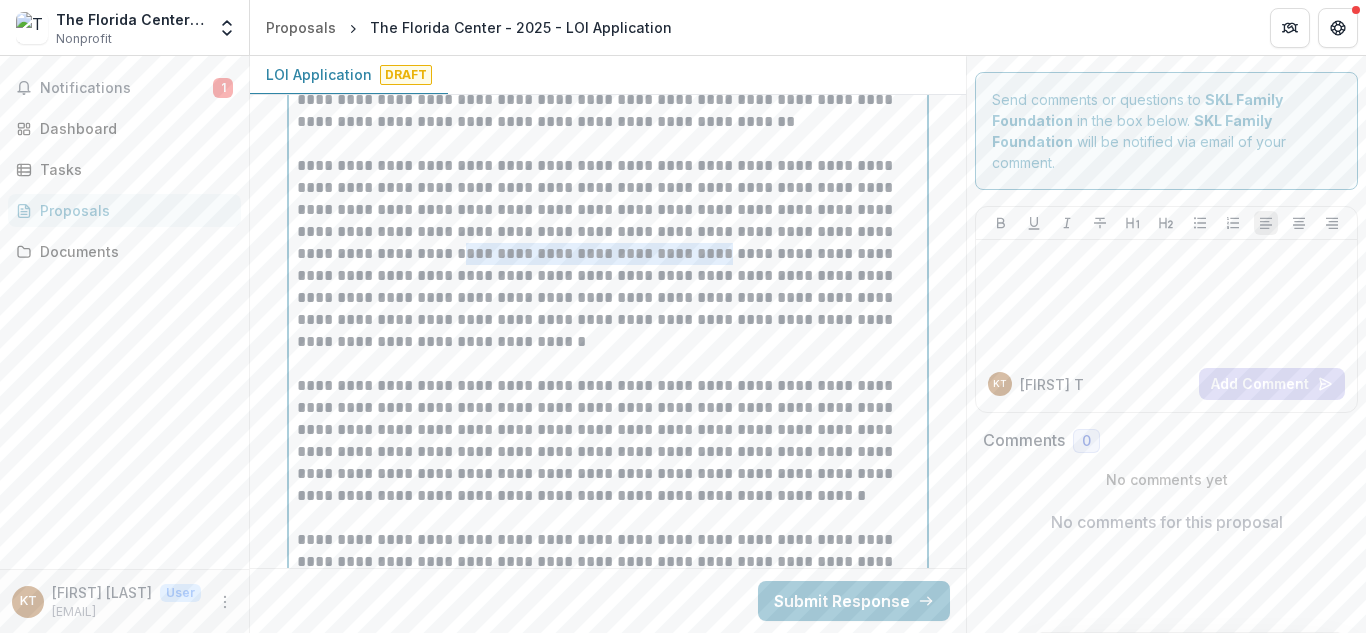 drag, startPoint x: 558, startPoint y: 252, endPoint x: 295, endPoint y: 251, distance: 263.0019 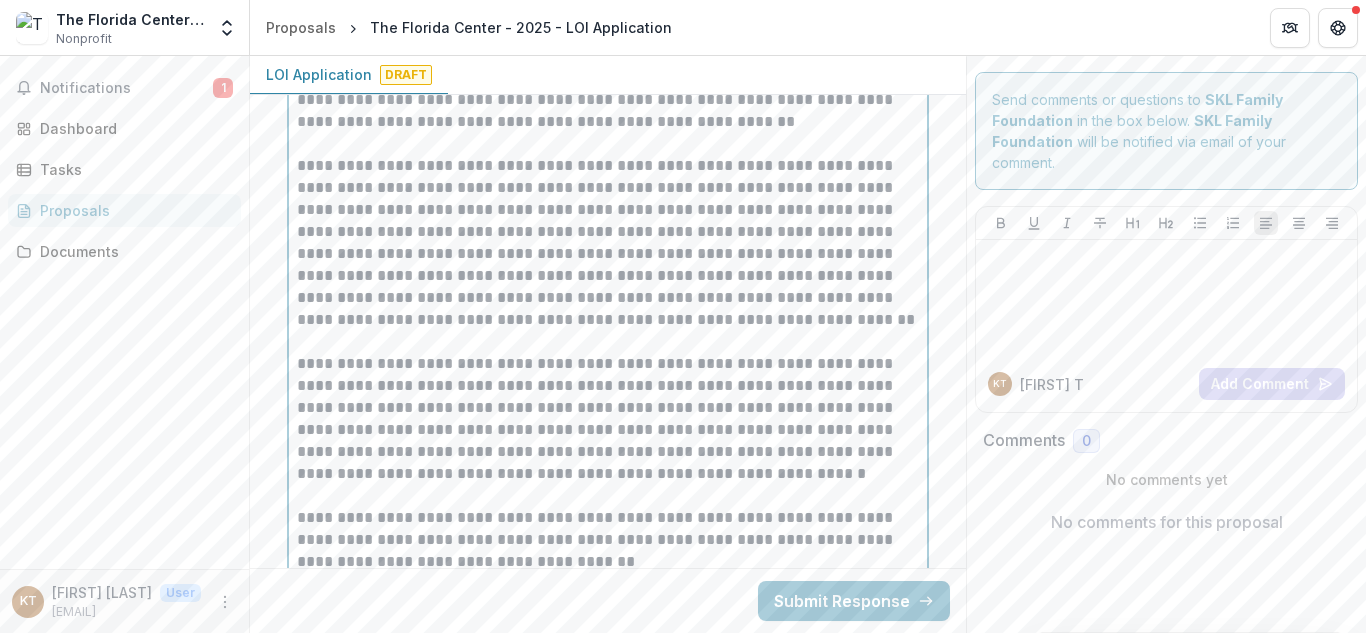 click on "**********" at bounding box center [608, 243] 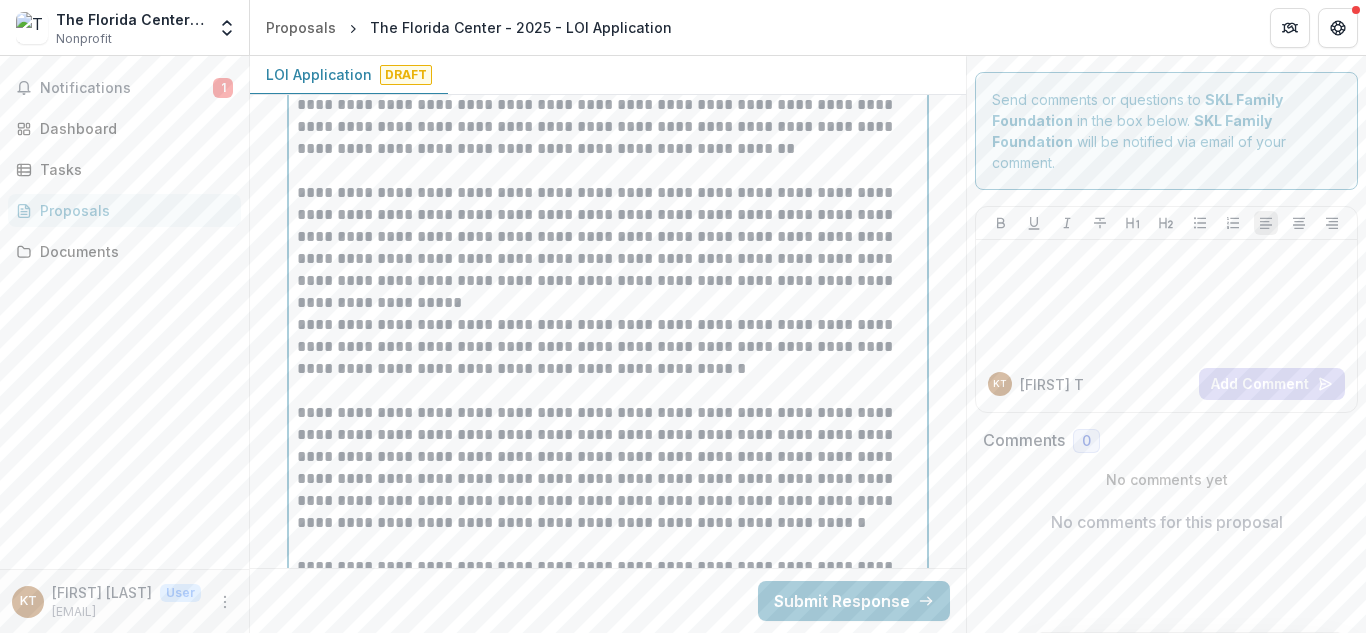 scroll, scrollTop: 2033, scrollLeft: 0, axis: vertical 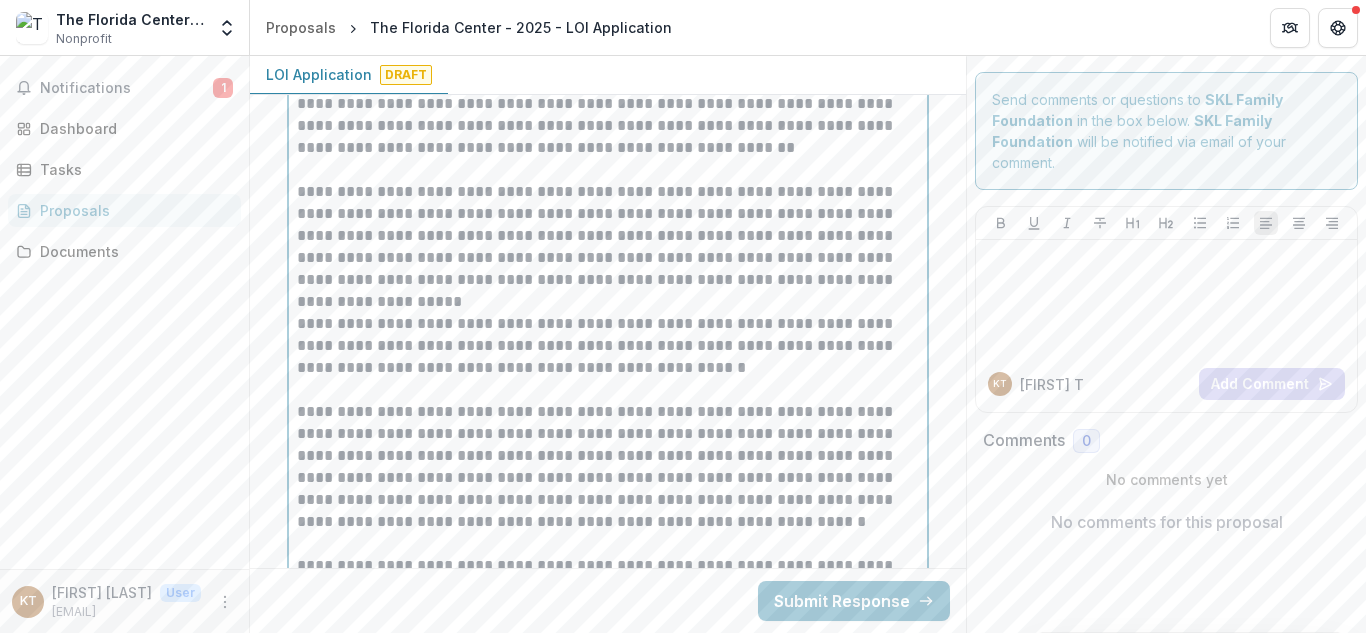 click on "**********" at bounding box center [608, 346] 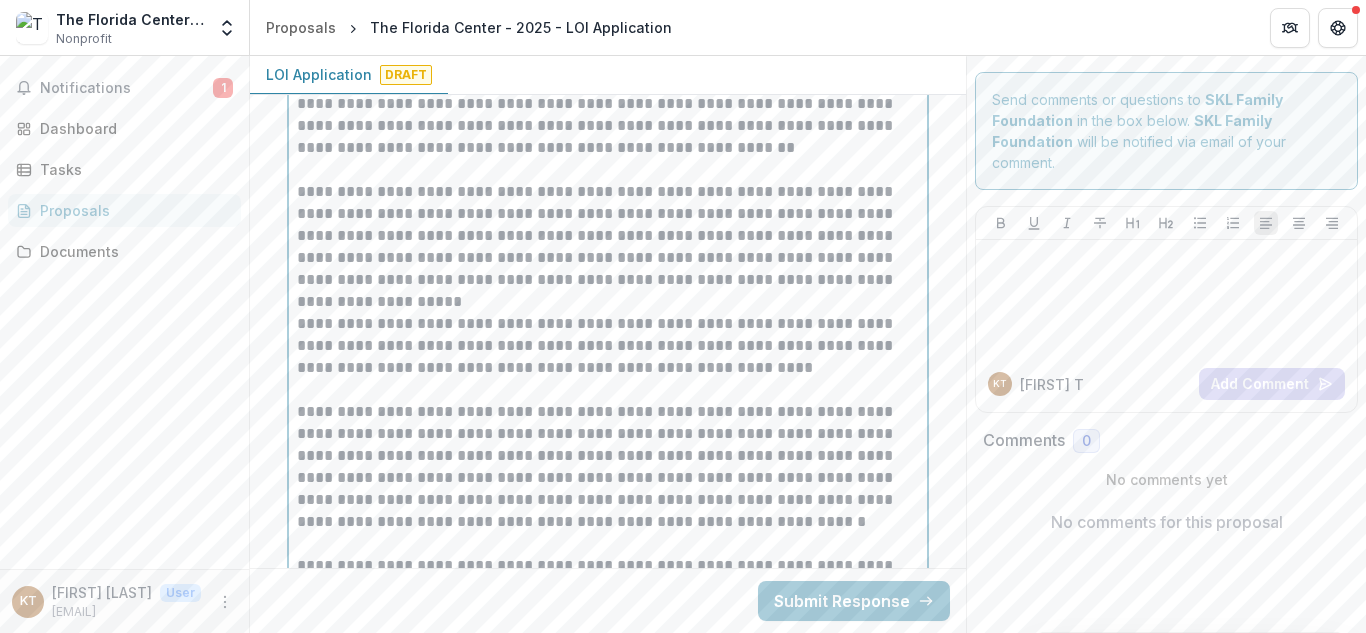 click on "**********" at bounding box center [608, 346] 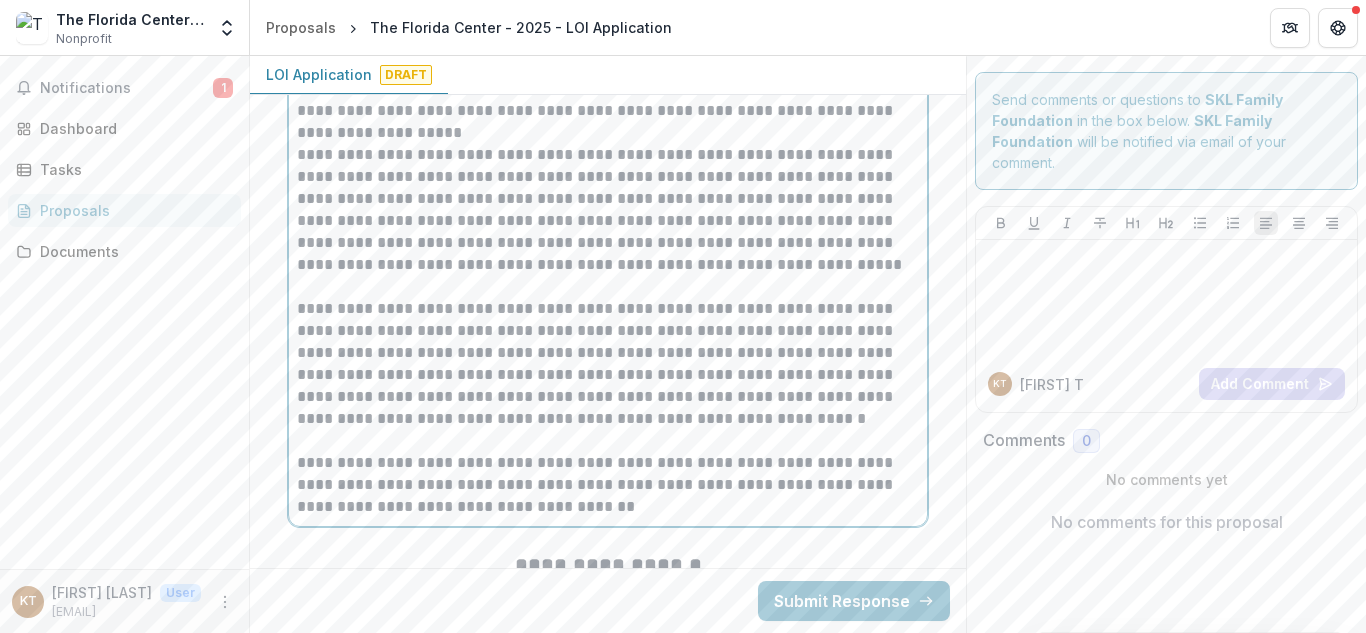 scroll, scrollTop: 2203, scrollLeft: 0, axis: vertical 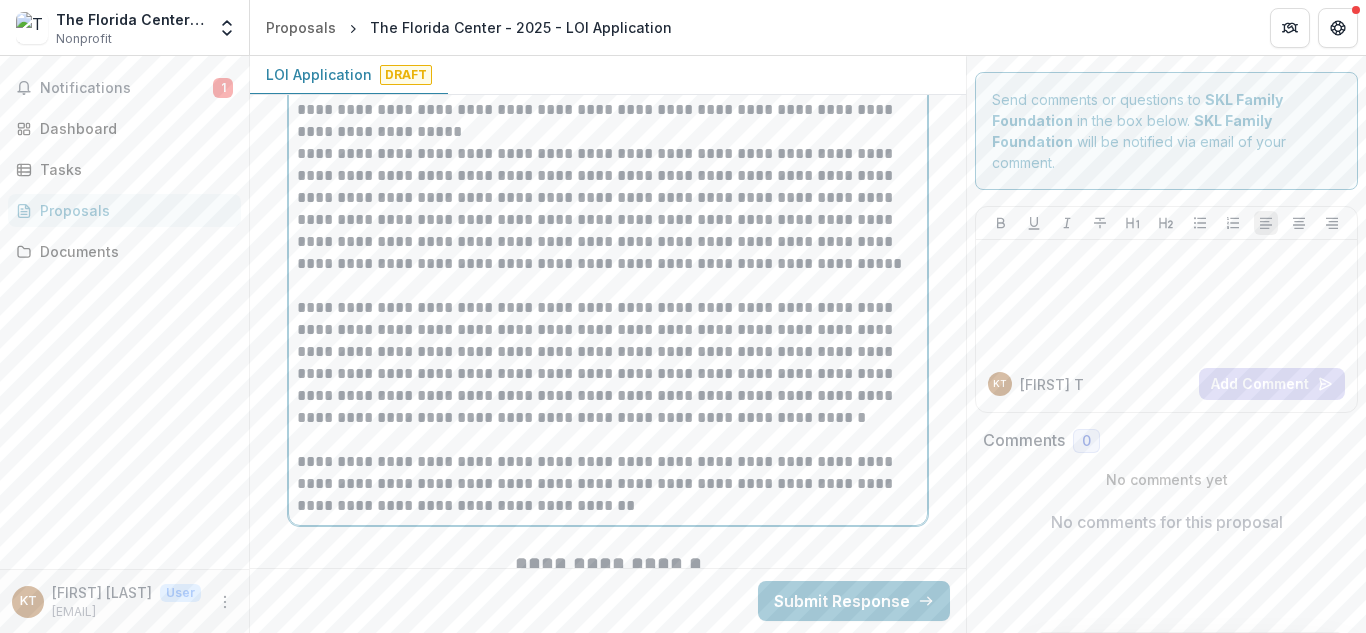 click on "**********" at bounding box center [608, 363] 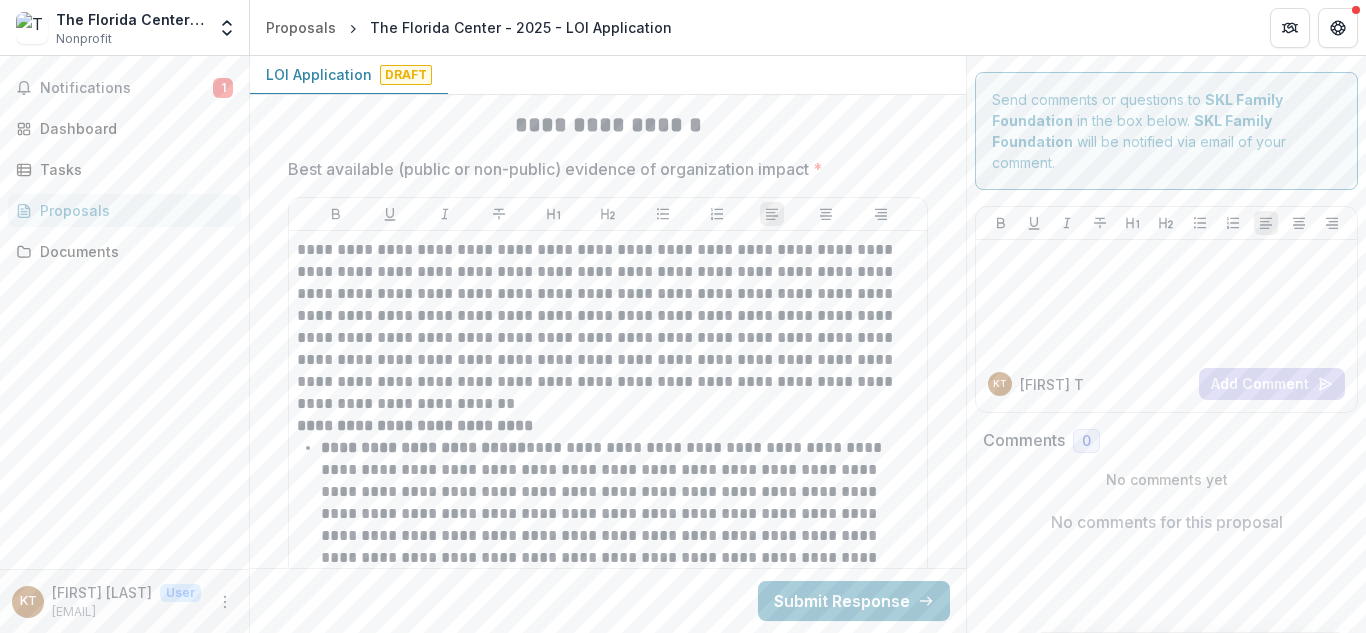 scroll, scrollTop: 3722, scrollLeft: 0, axis: vertical 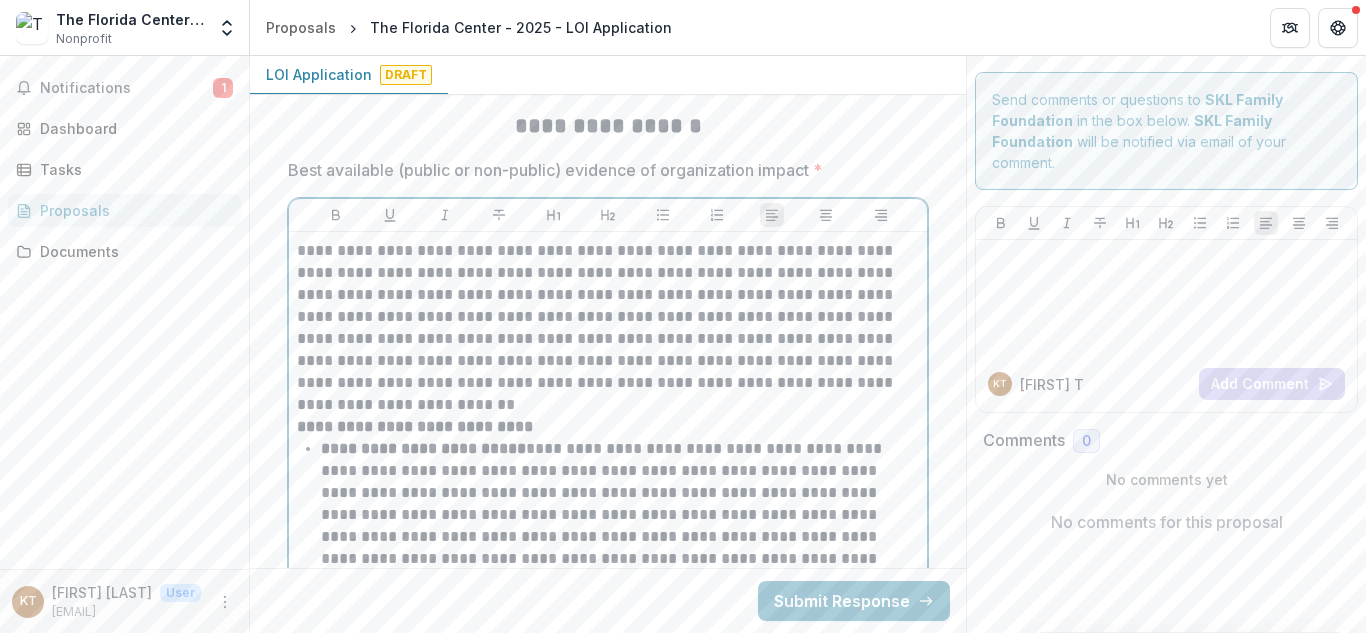 click on "**********" at bounding box center (608, 328) 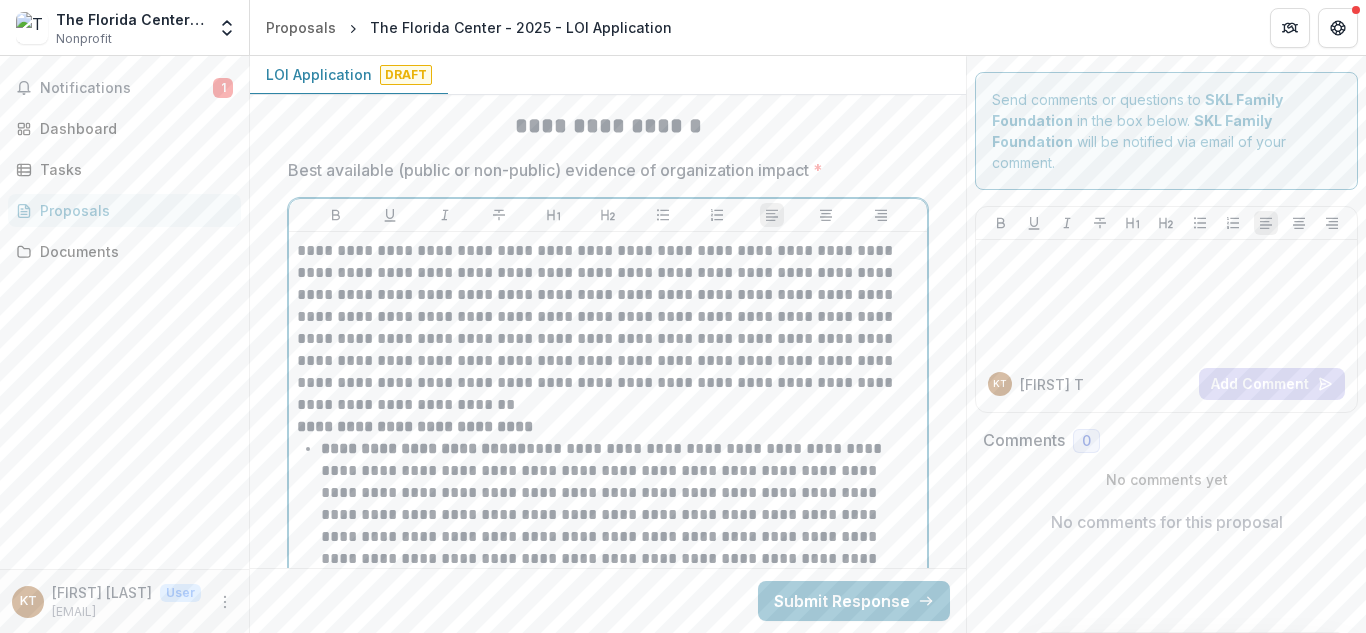 click on "**********" at bounding box center (608, 328) 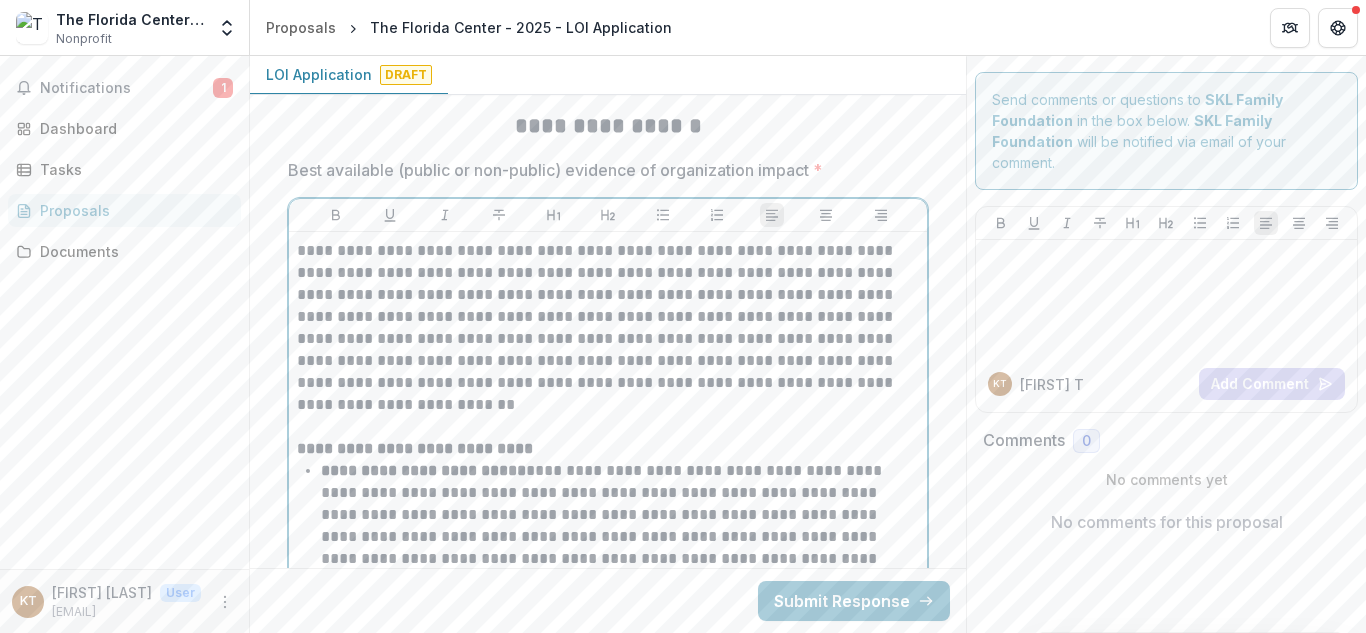 scroll, scrollTop: 3887, scrollLeft: 0, axis: vertical 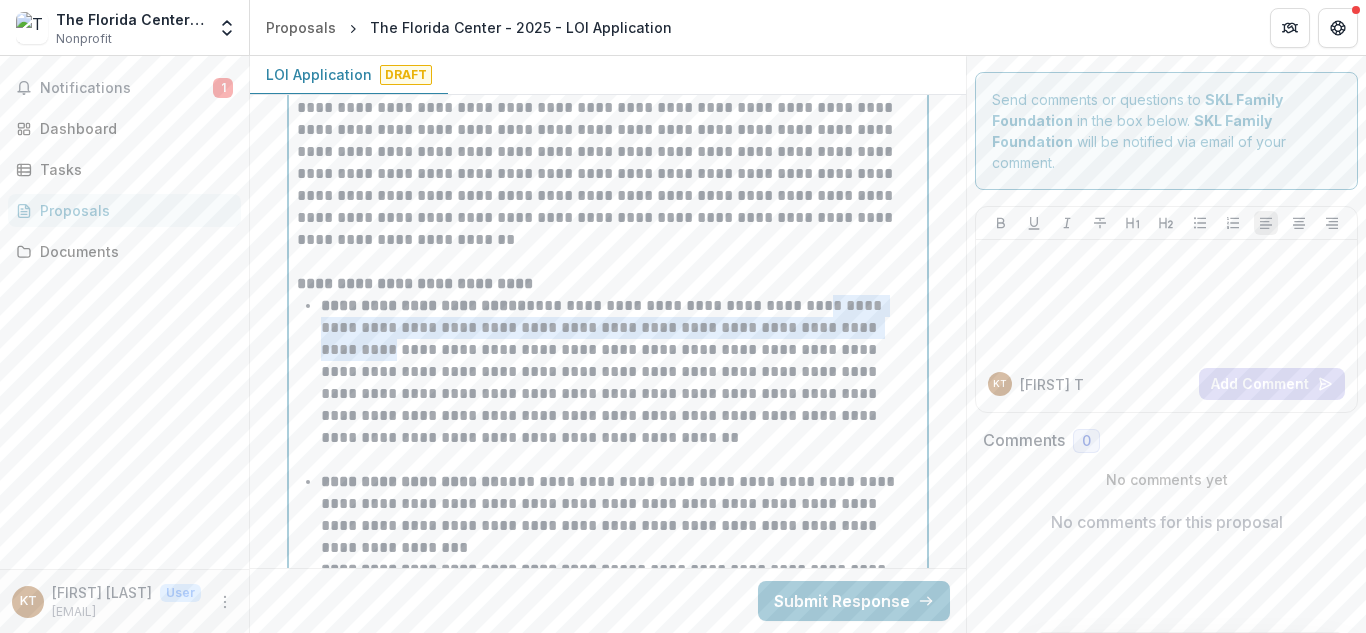 drag, startPoint x: 418, startPoint y: 349, endPoint x: 820, endPoint y: 302, distance: 404.7382 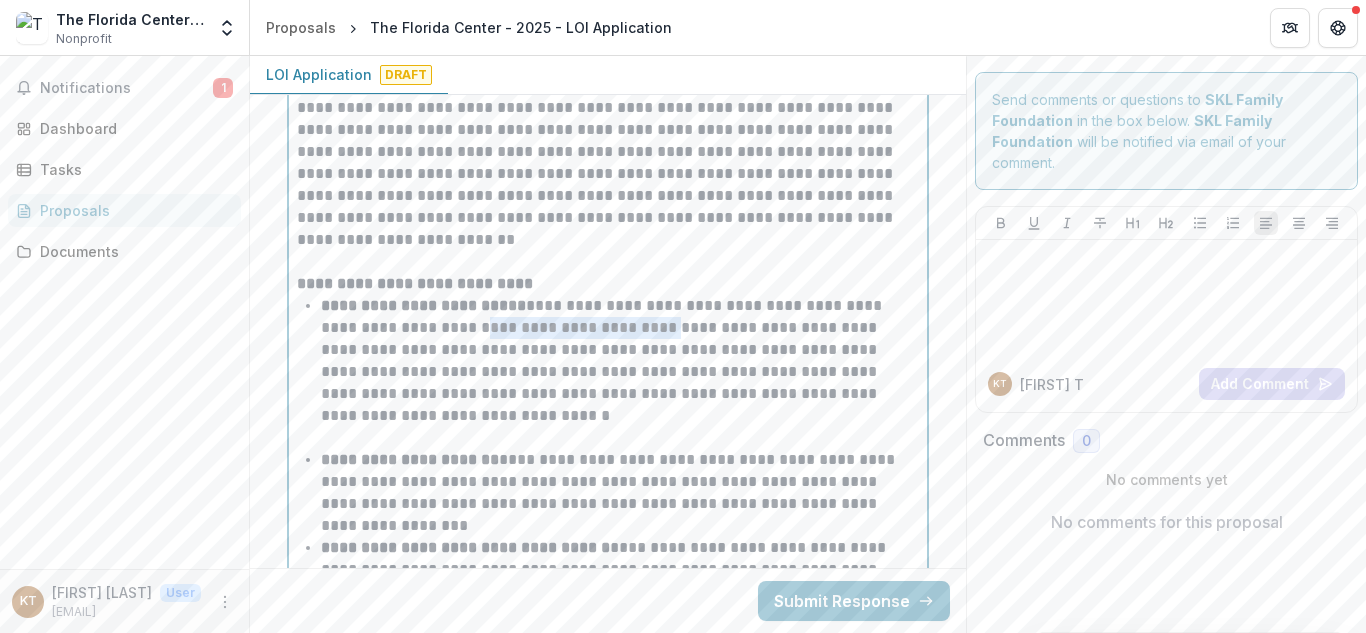 drag, startPoint x: 441, startPoint y: 324, endPoint x: 638, endPoint y: 324, distance: 197 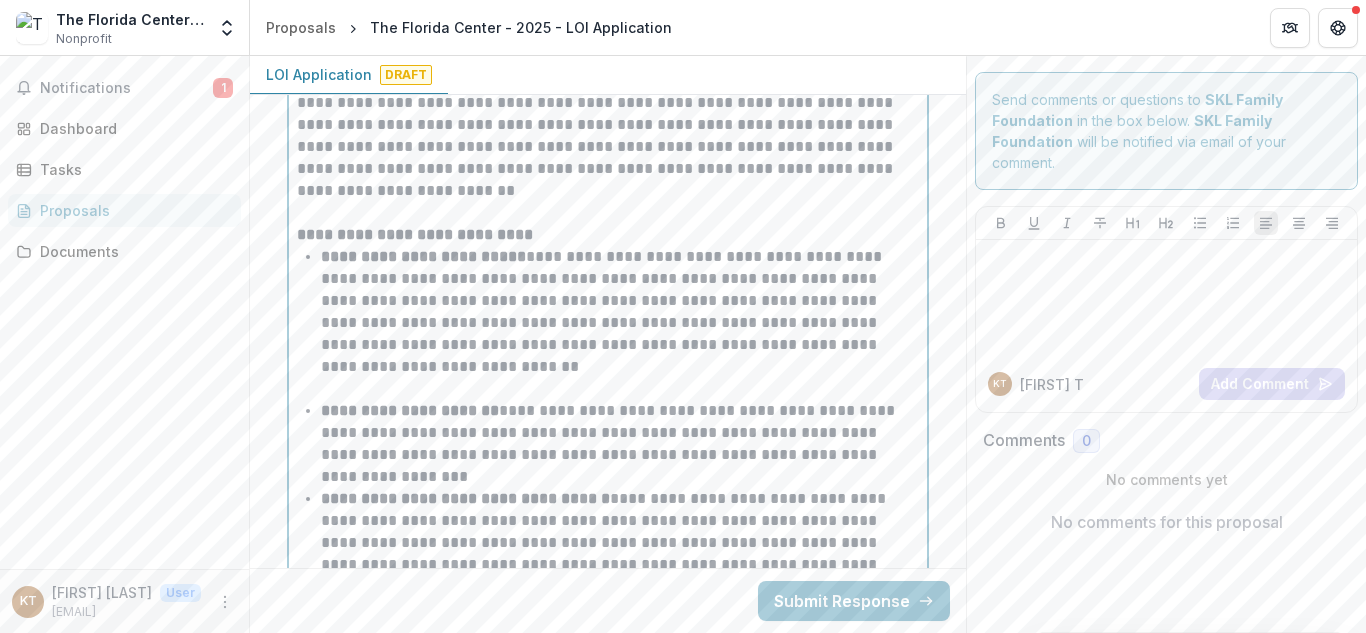 scroll, scrollTop: 3936, scrollLeft: 0, axis: vertical 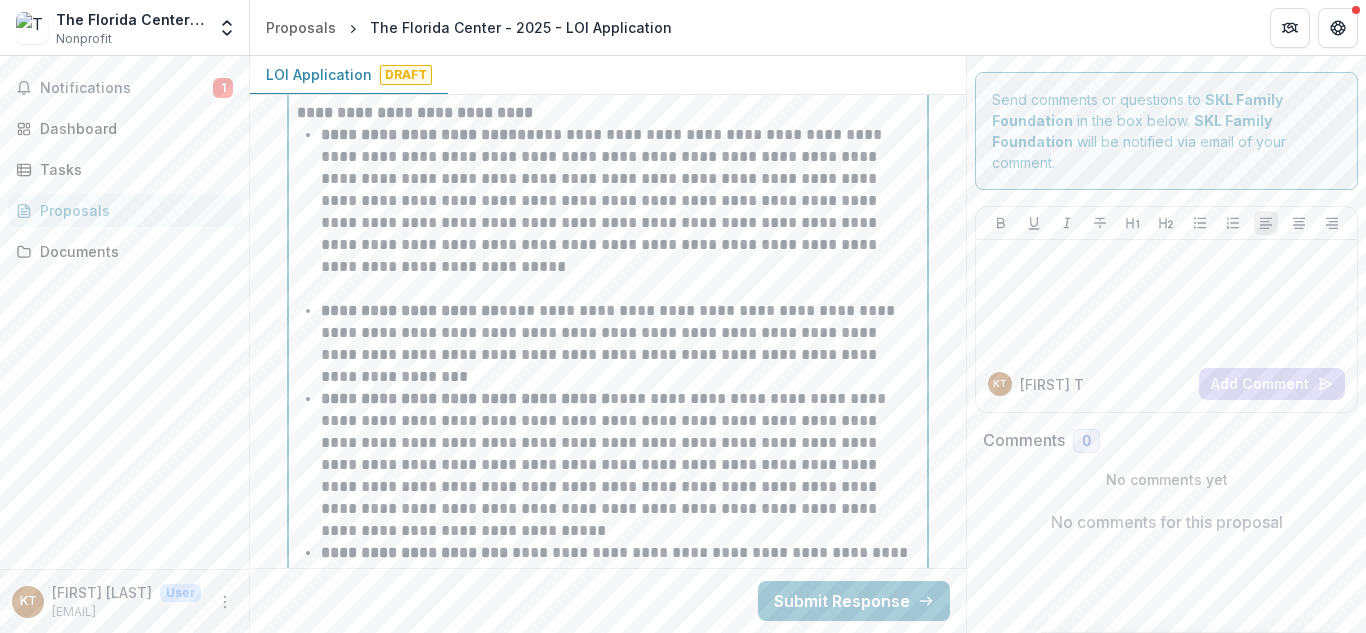 click on "**********" at bounding box center [620, 344] 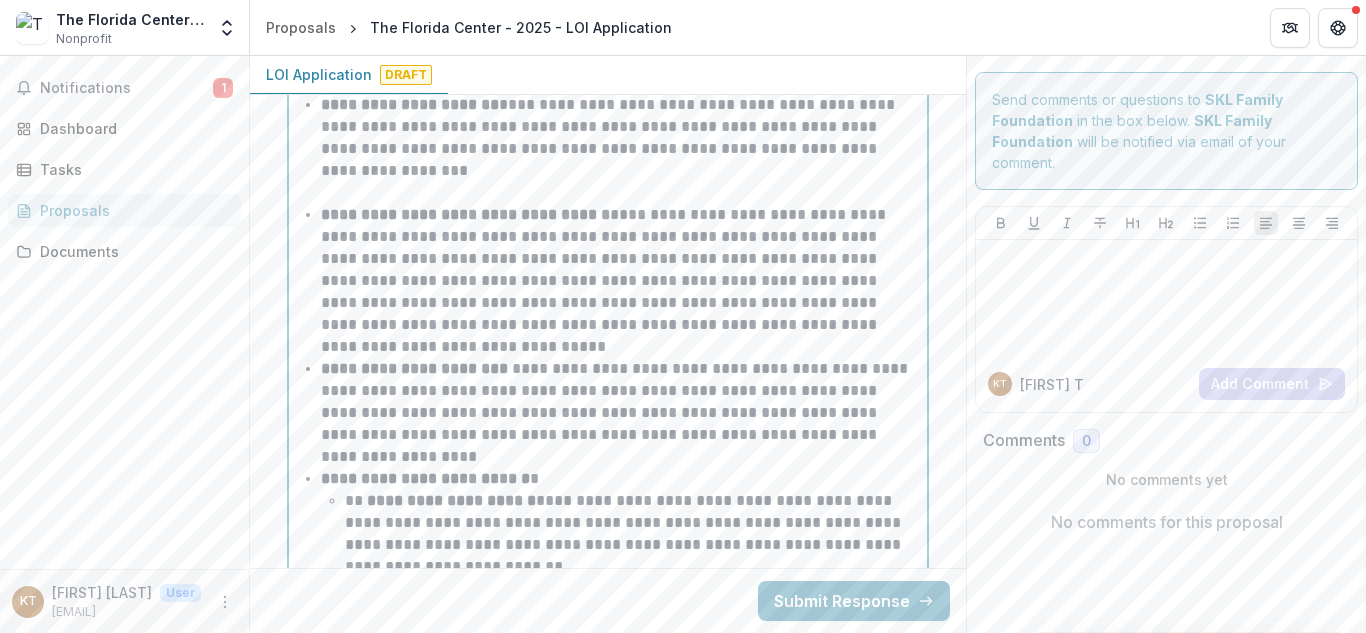 scroll, scrollTop: 4266, scrollLeft: 0, axis: vertical 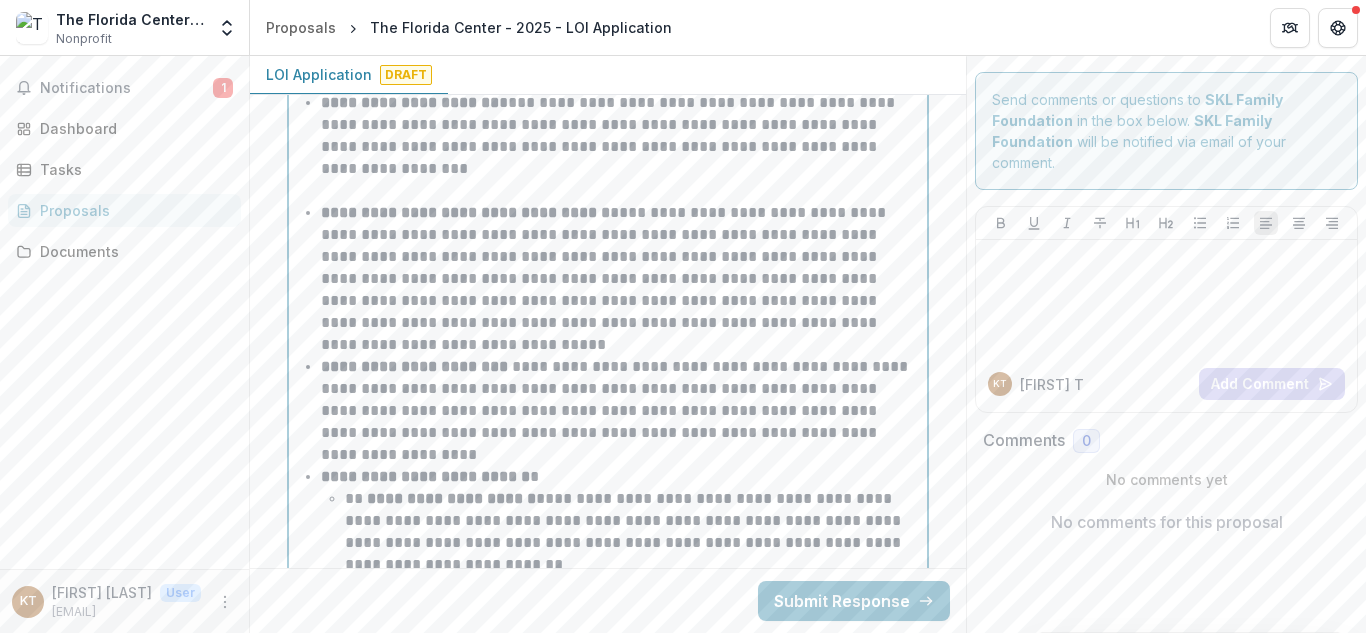 click on "**********" at bounding box center [620, 279] 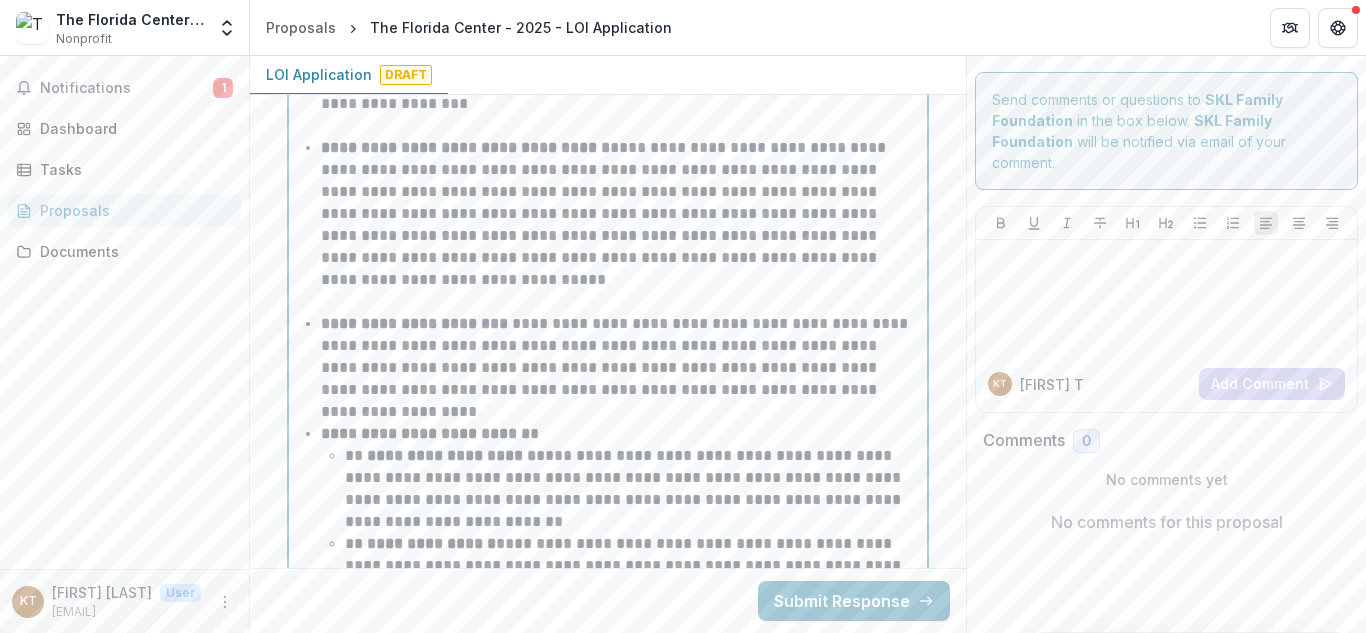 scroll, scrollTop: 4332, scrollLeft: 0, axis: vertical 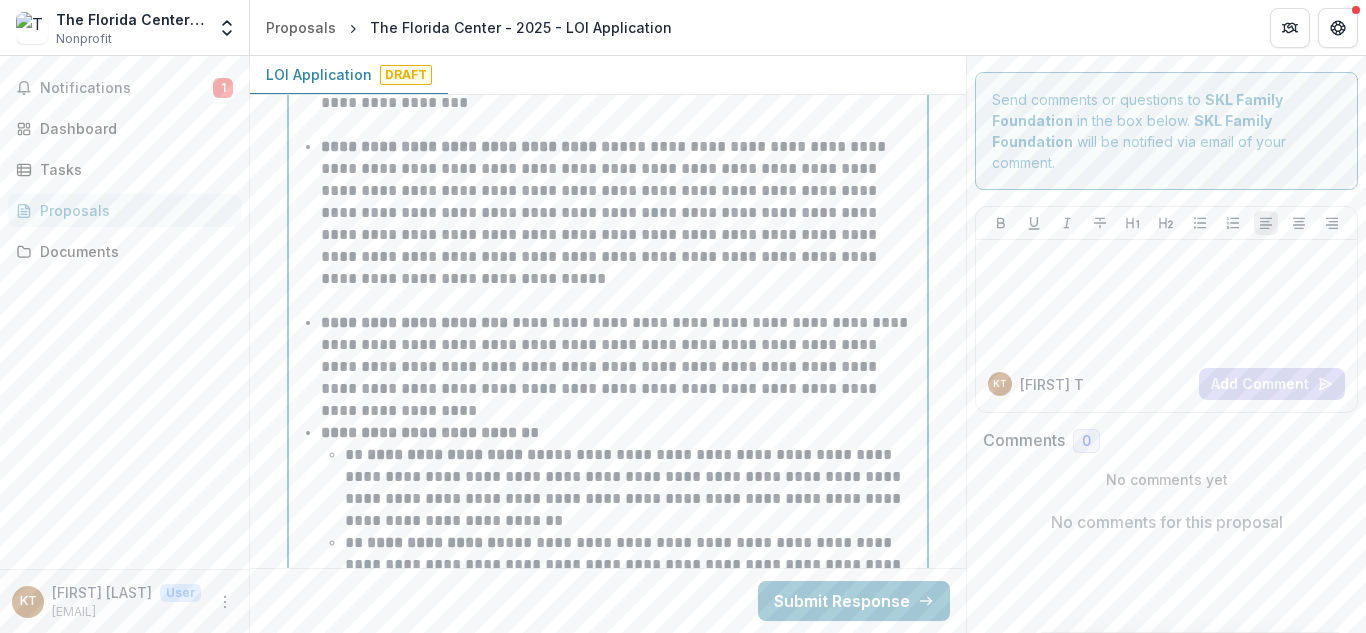 click on "**********" at bounding box center (620, 367) 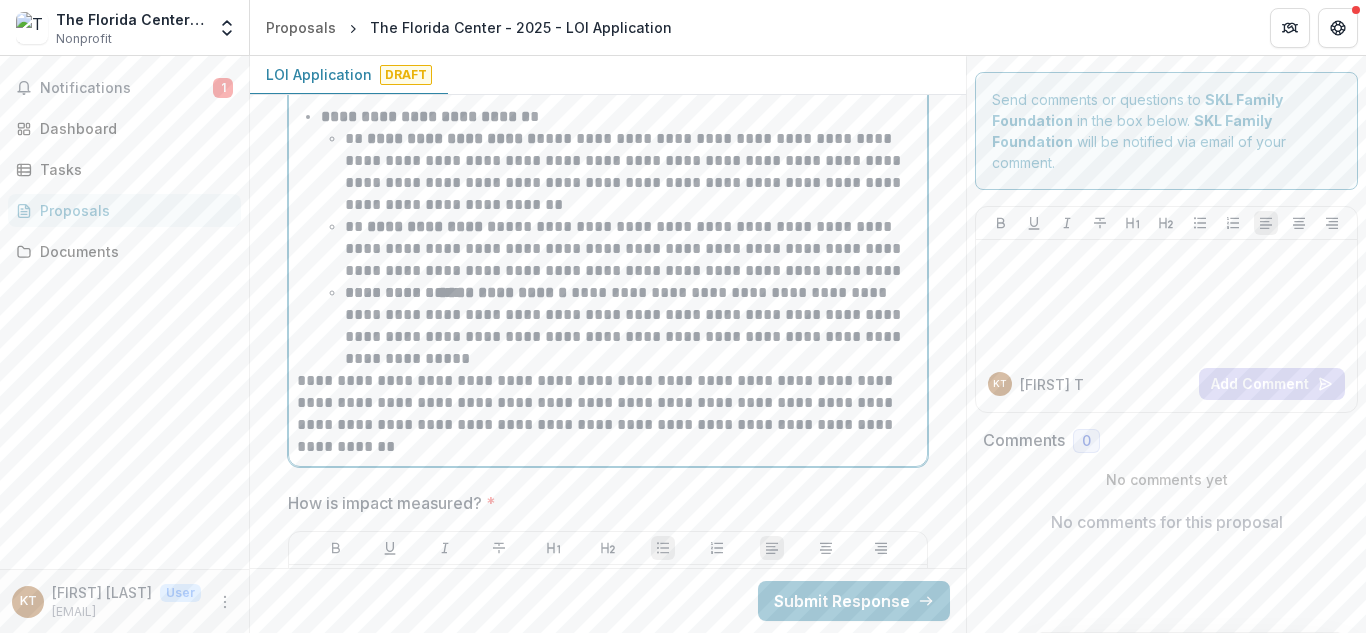 scroll, scrollTop: 4678, scrollLeft: 0, axis: vertical 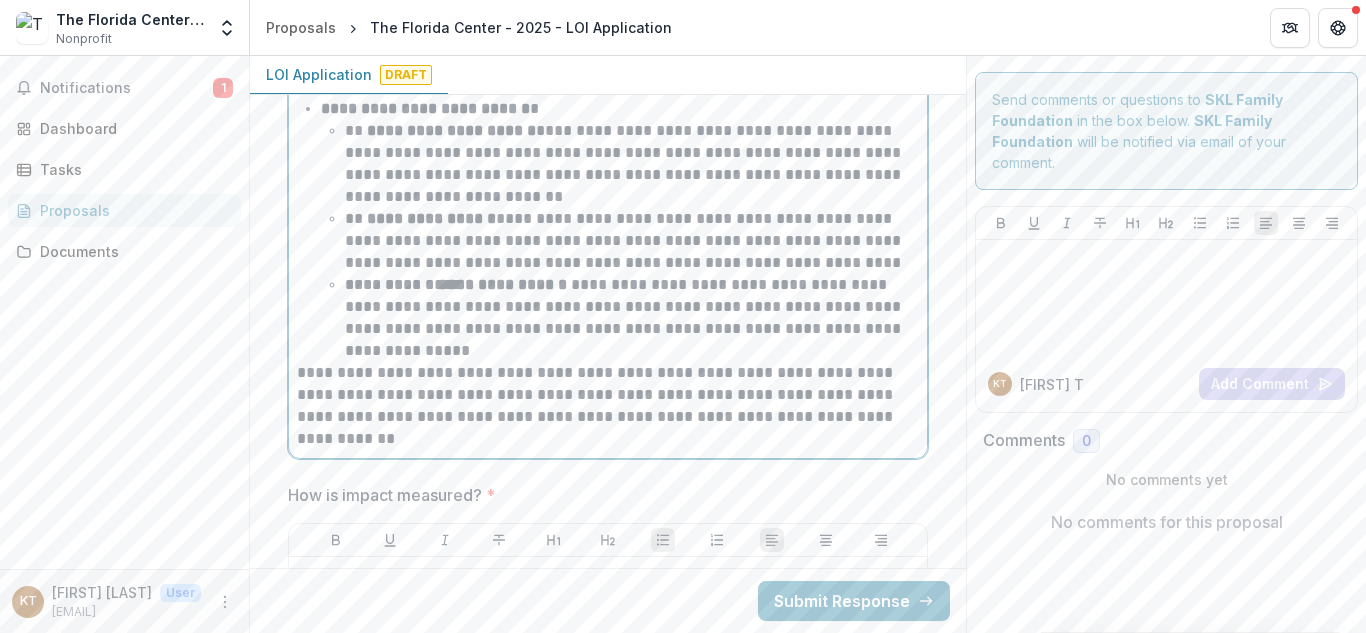 click on "**********" at bounding box center (632, 318) 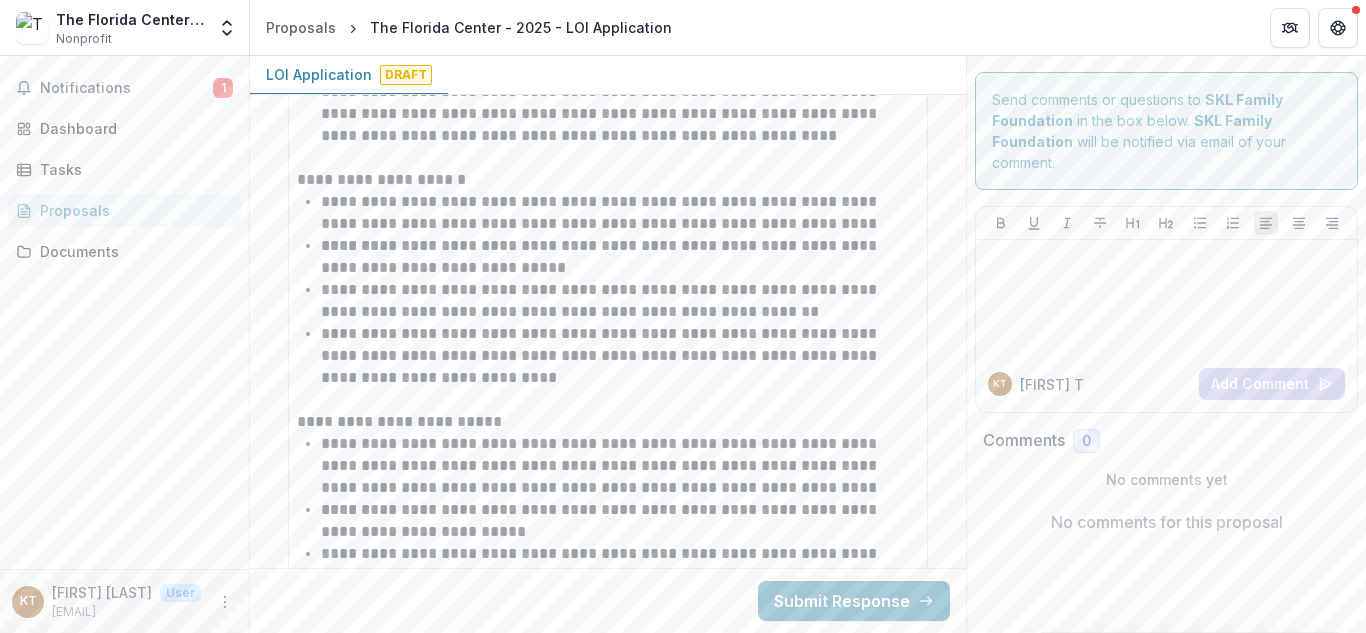 scroll, scrollTop: 5715, scrollLeft: 0, axis: vertical 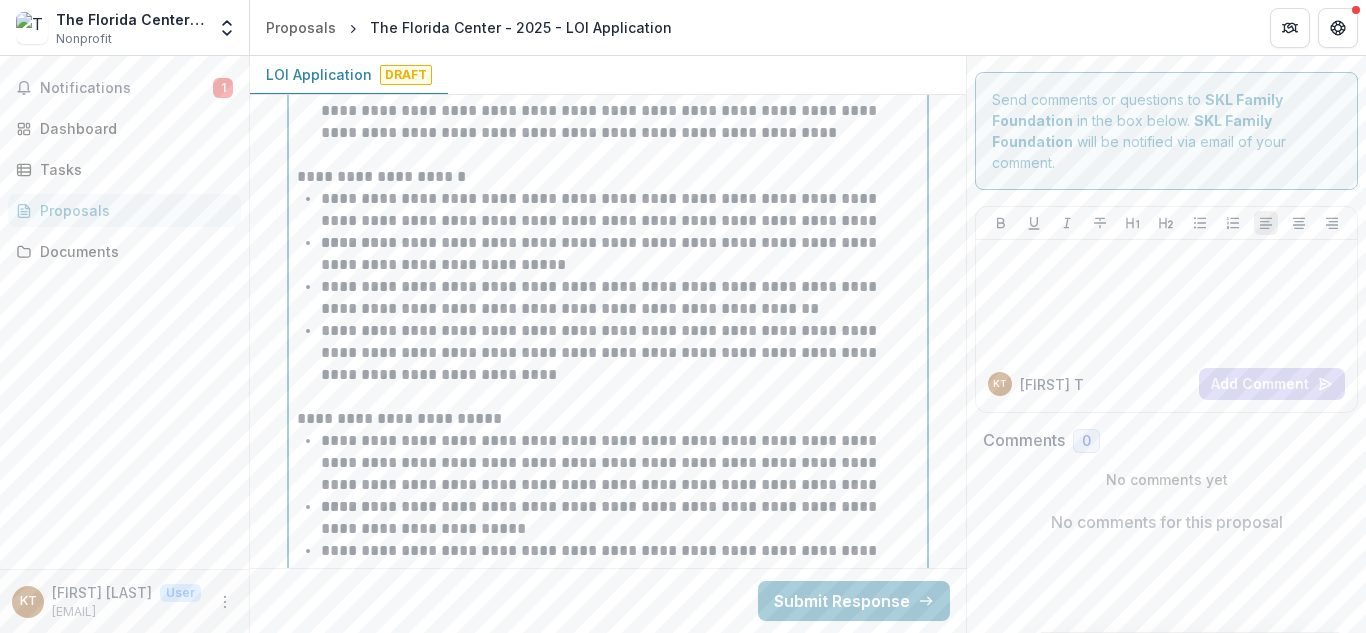 click on "**********" at bounding box center (620, 254) 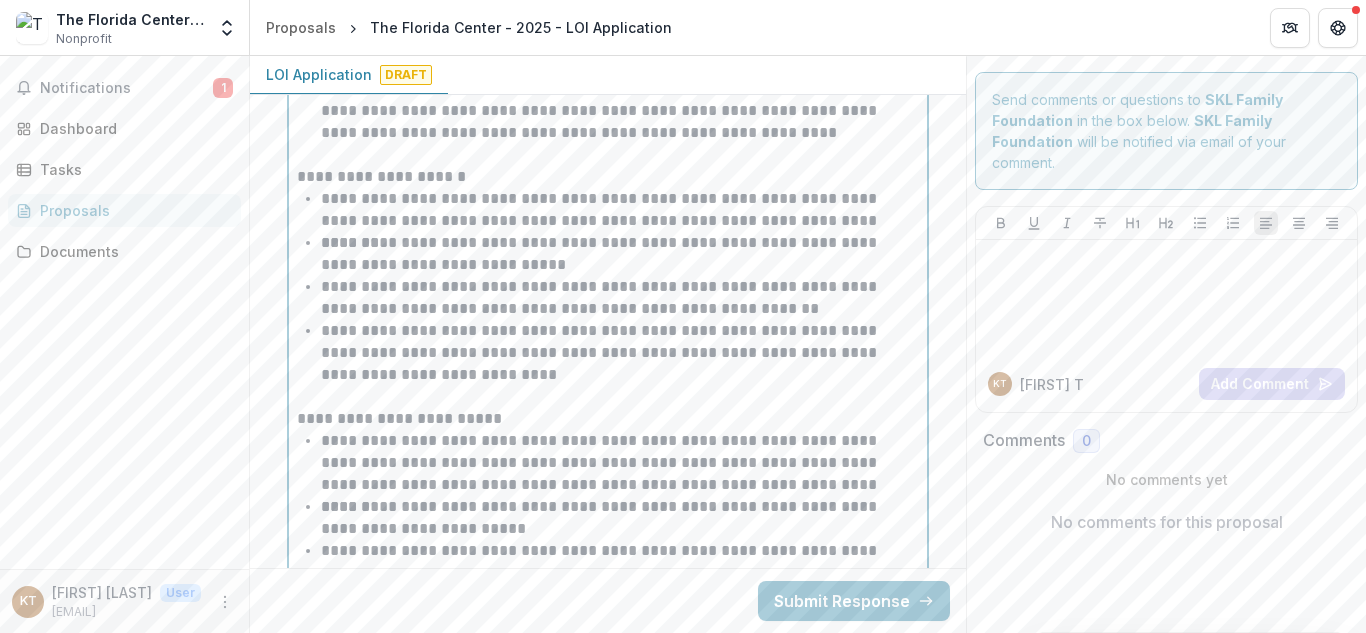 click on "**********" at bounding box center (620, 254) 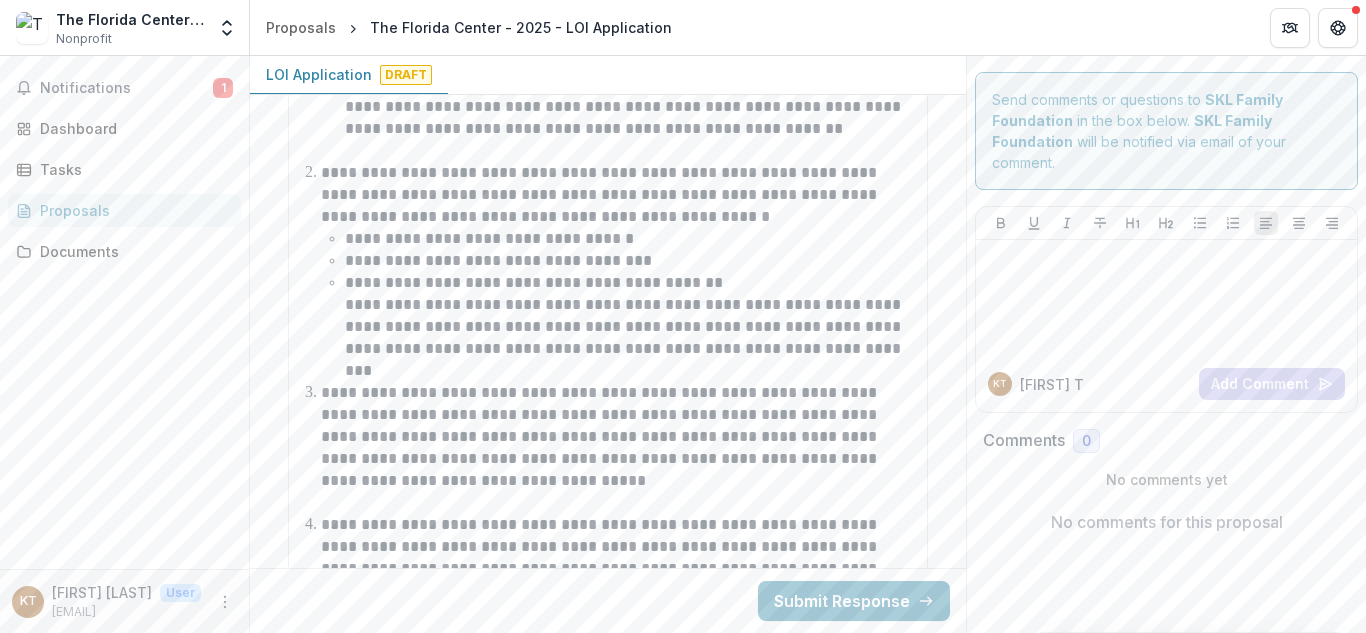 scroll, scrollTop: 7023, scrollLeft: 0, axis: vertical 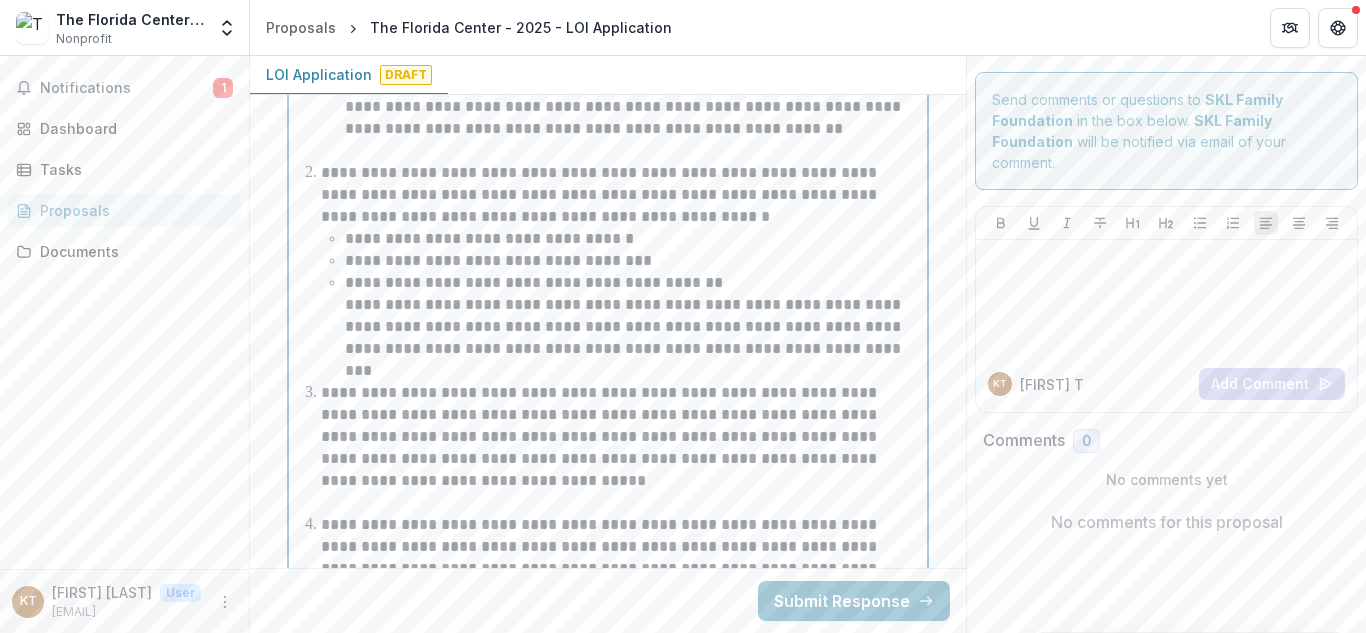 click on "**********" at bounding box center (632, 327) 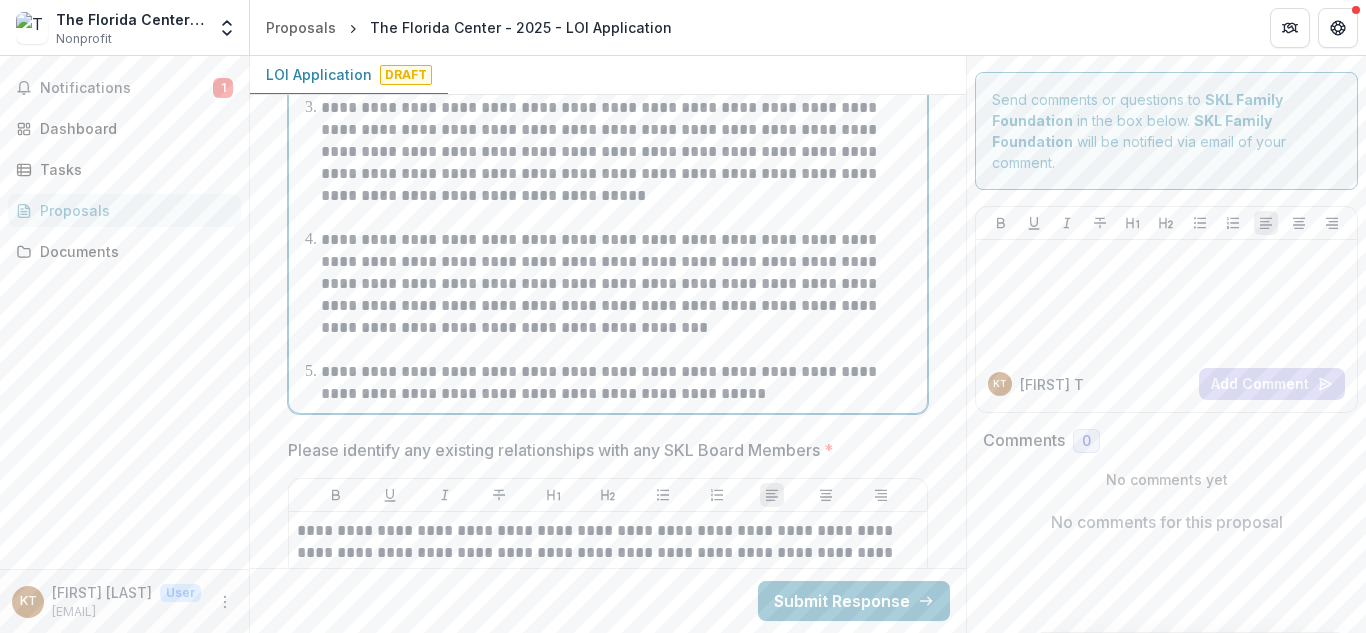 scroll, scrollTop: 7351, scrollLeft: 0, axis: vertical 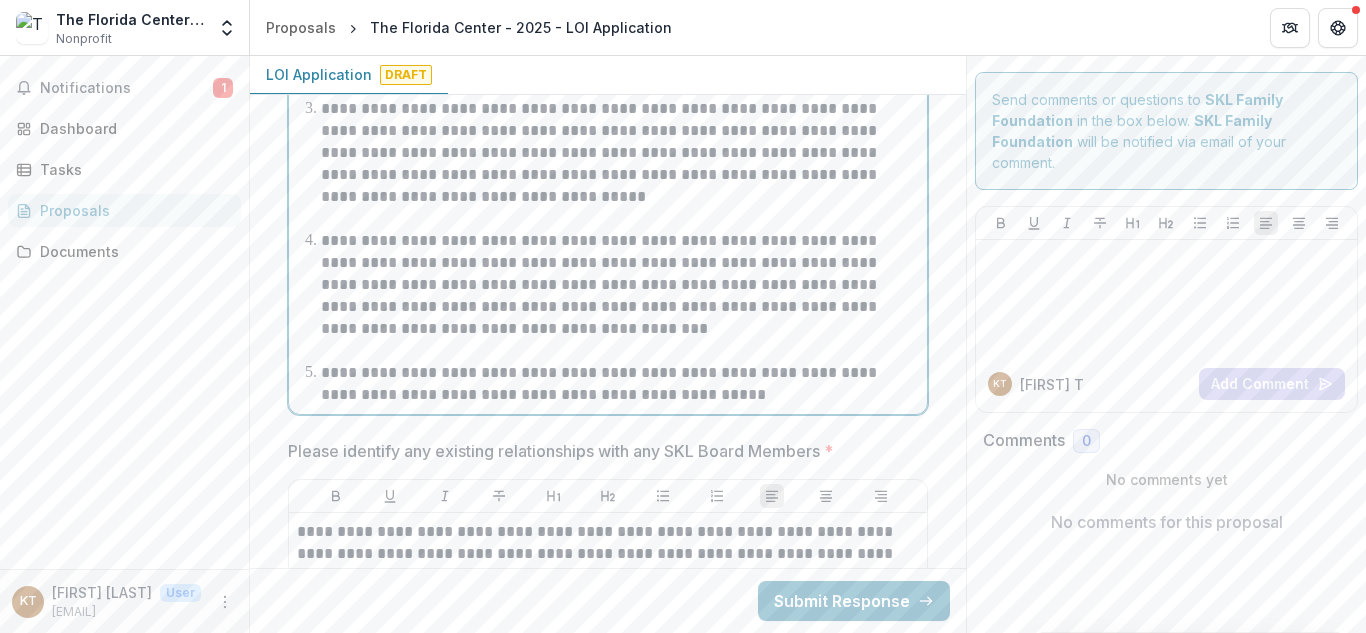 click on "**********" at bounding box center [620, 285] 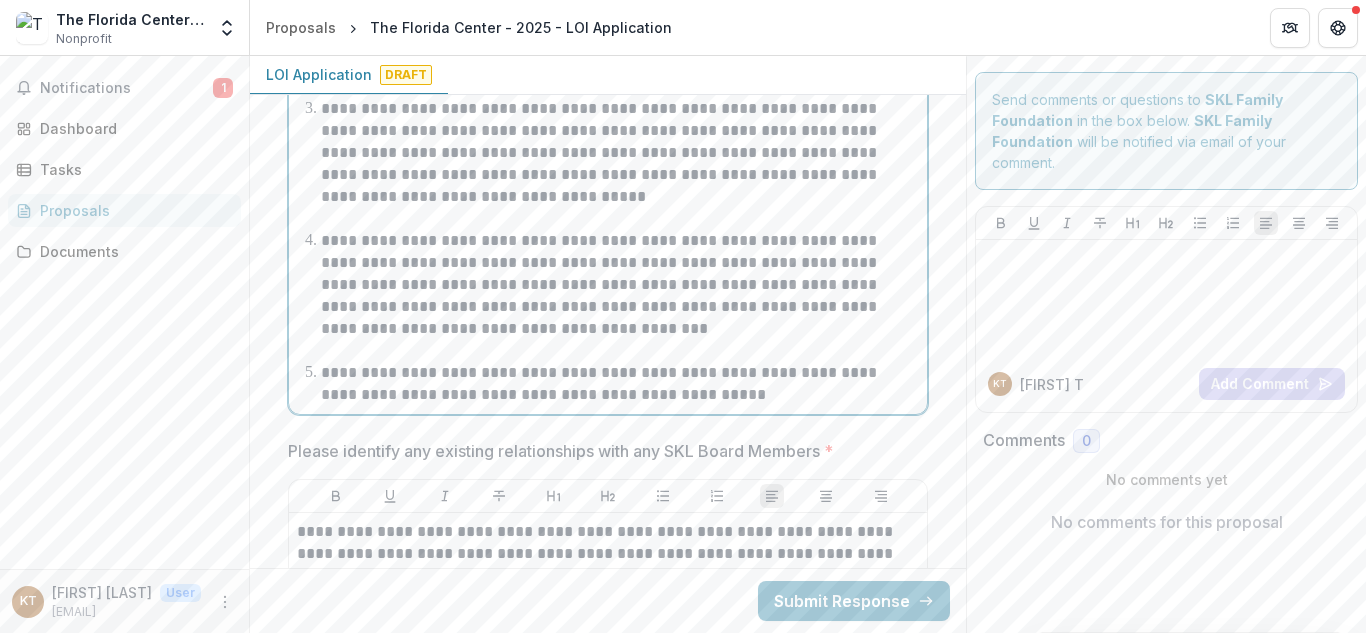 click on "**********" at bounding box center (620, 285) 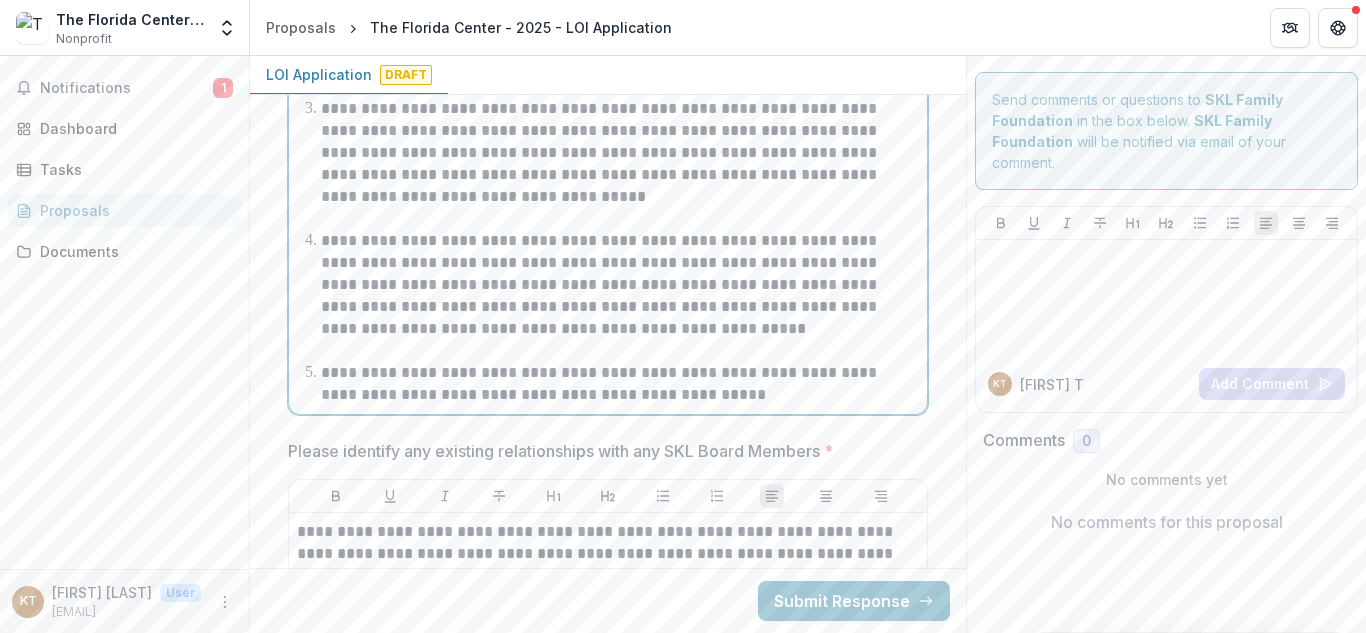 click on "**********" at bounding box center (620, 285) 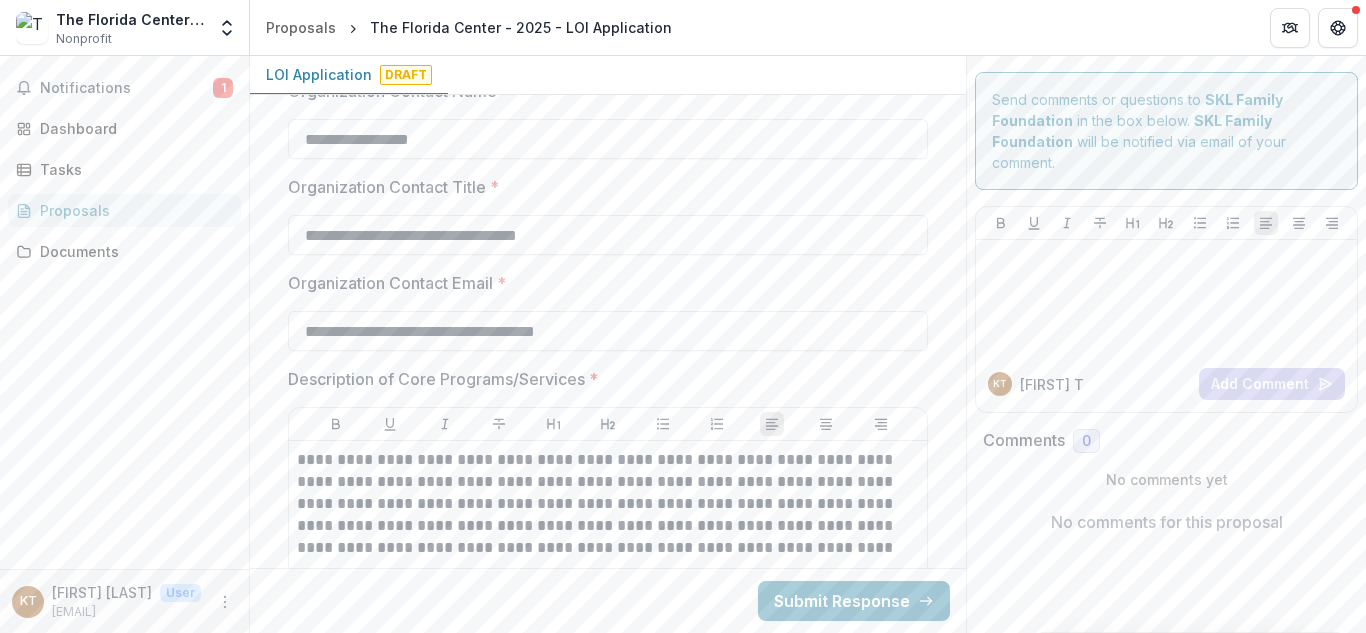 scroll, scrollTop: 0, scrollLeft: 0, axis: both 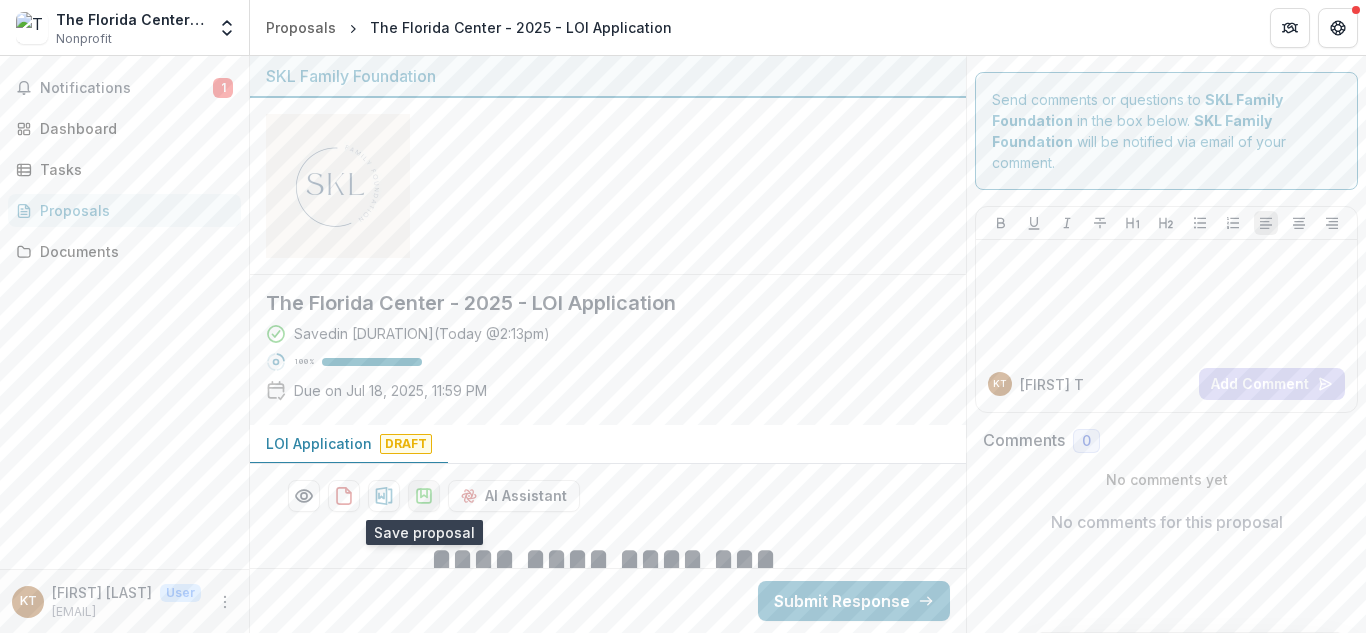 click 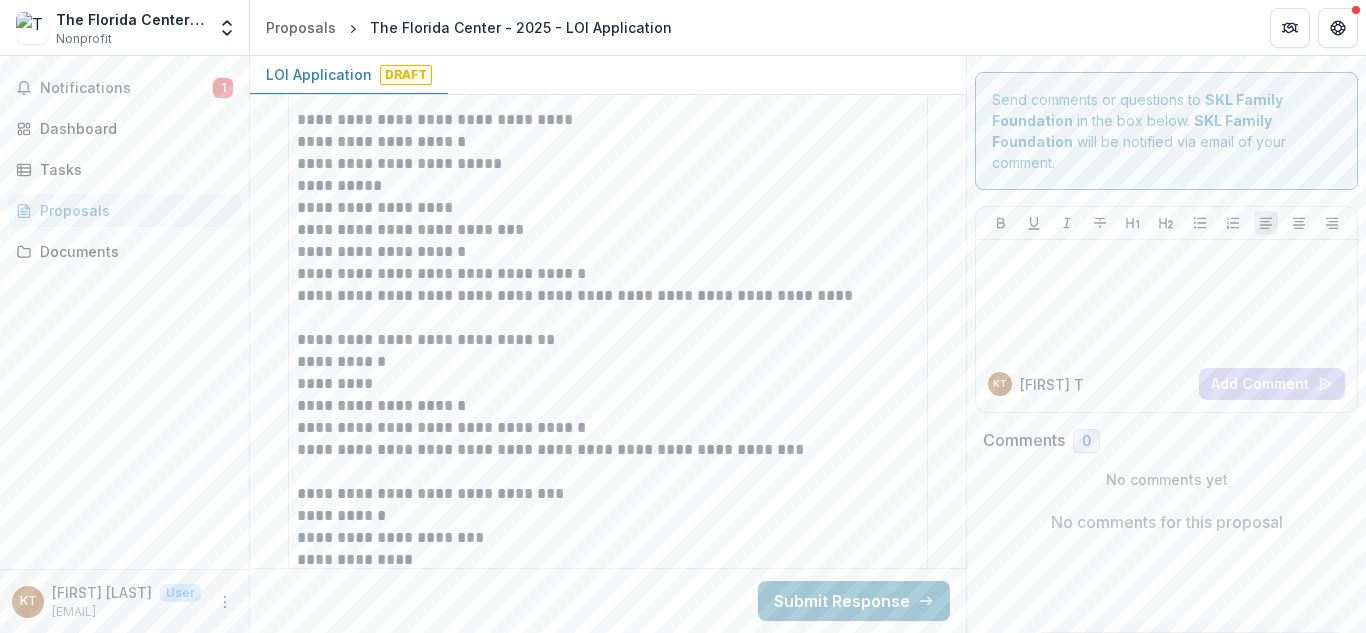 scroll, scrollTop: 10182, scrollLeft: 0, axis: vertical 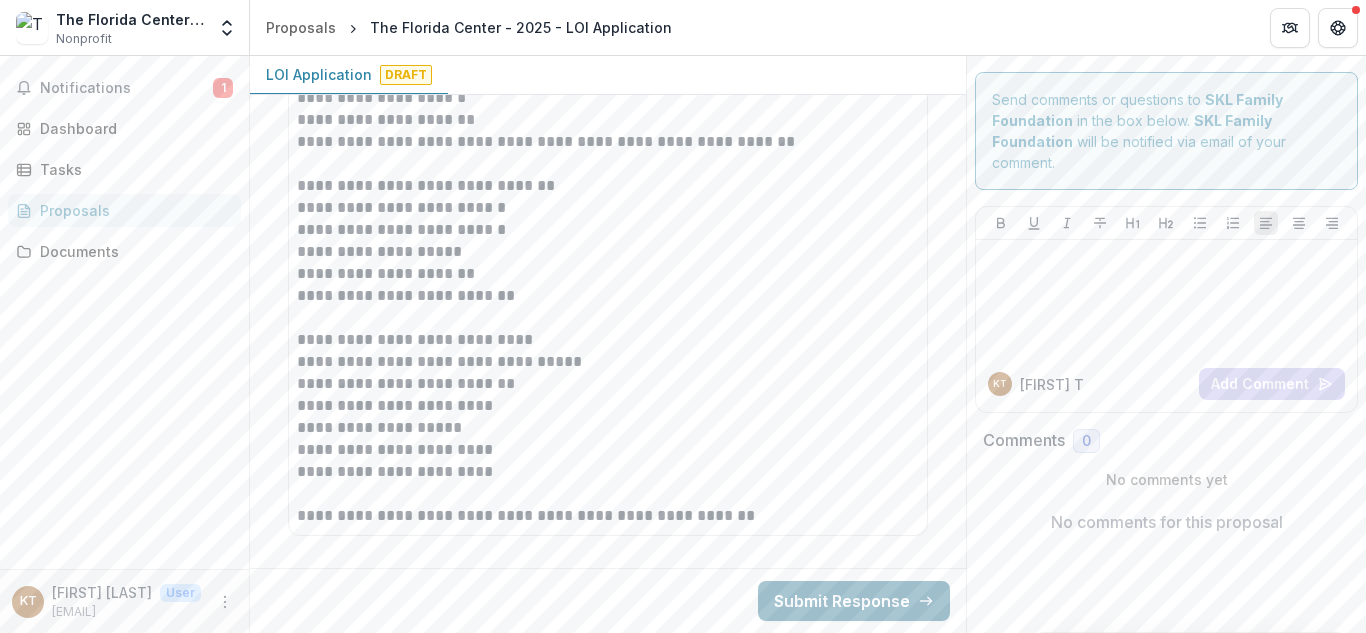click on "Submit Response" at bounding box center [854, 601] 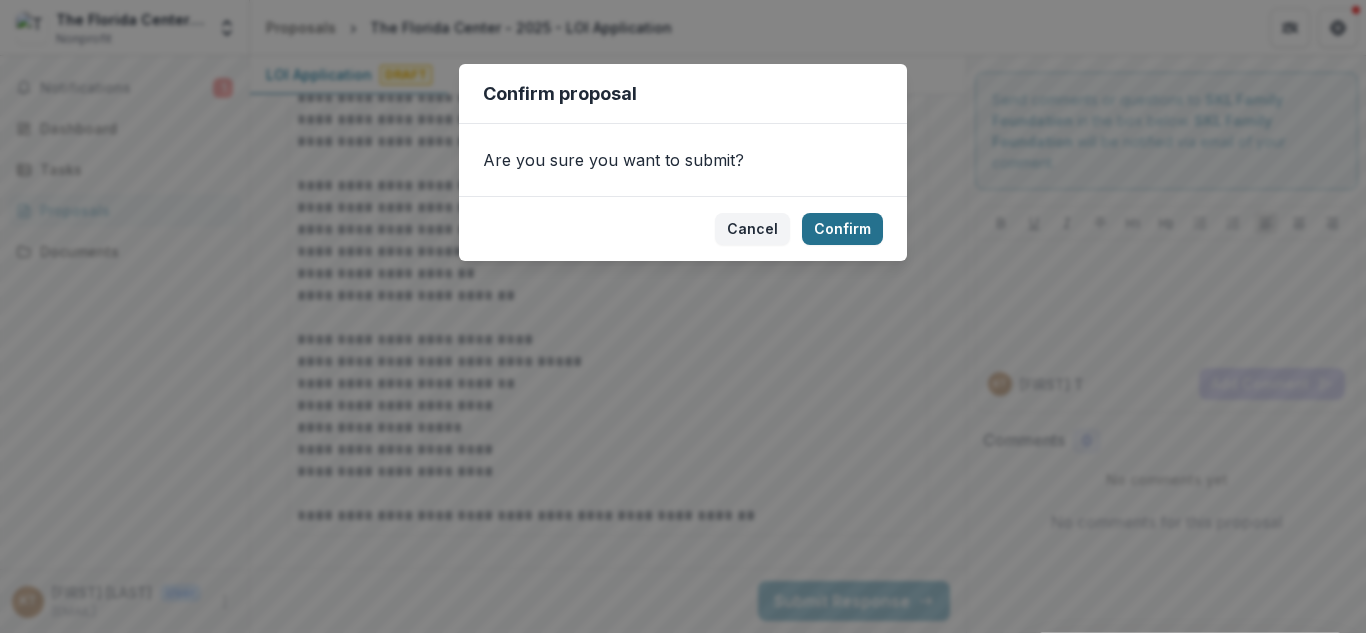 click on "Confirm" at bounding box center [842, 229] 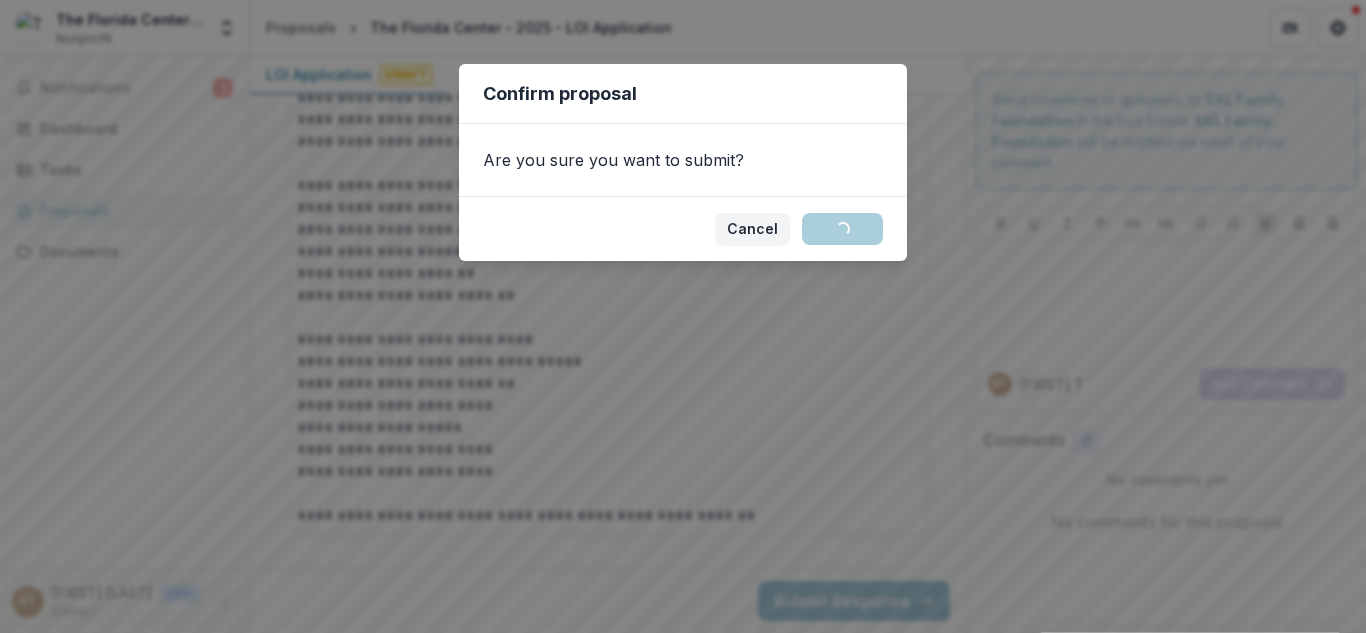 click on "Confirm proposal Are you sure you want to submit? Cancel Loading... Confirm" at bounding box center (683, 316) 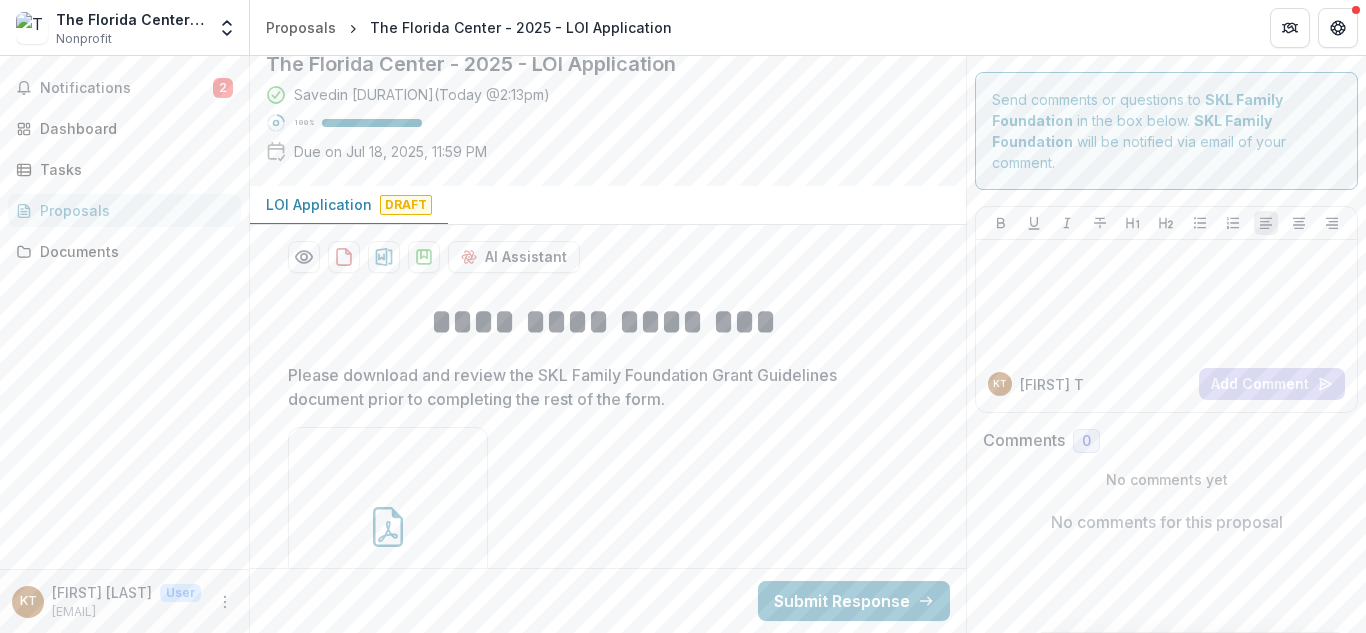 scroll, scrollTop: 0, scrollLeft: 0, axis: both 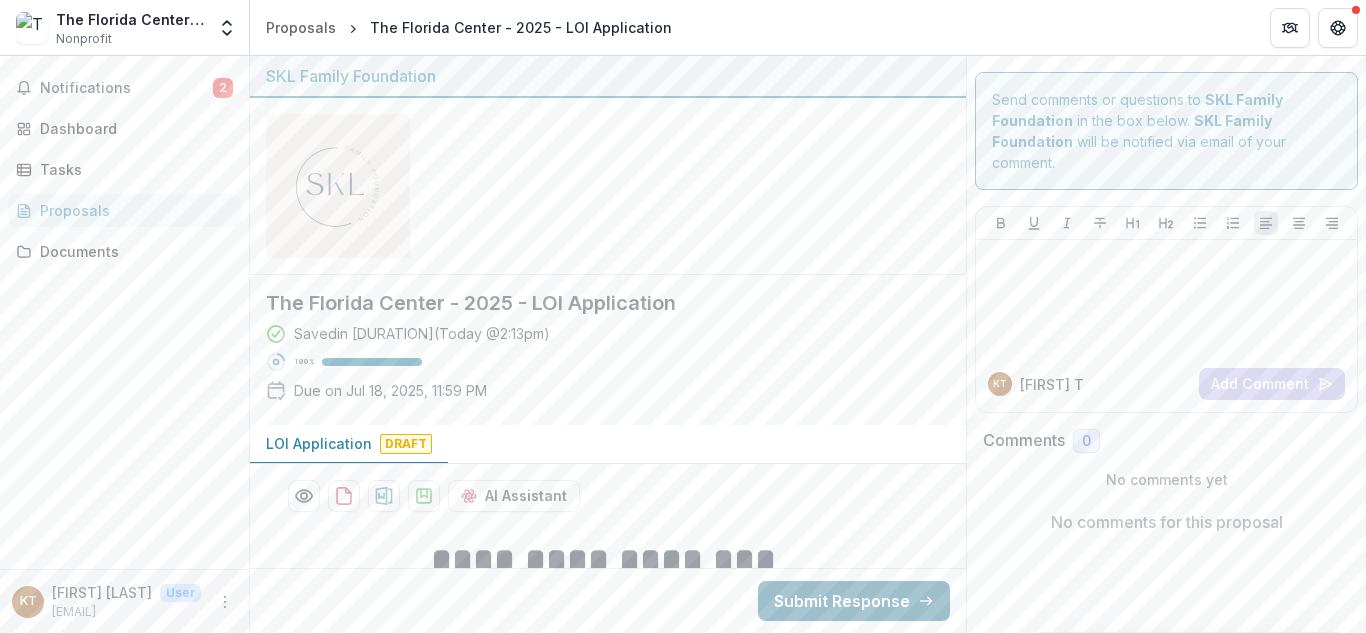 click on "Submit Response" at bounding box center [854, 601] 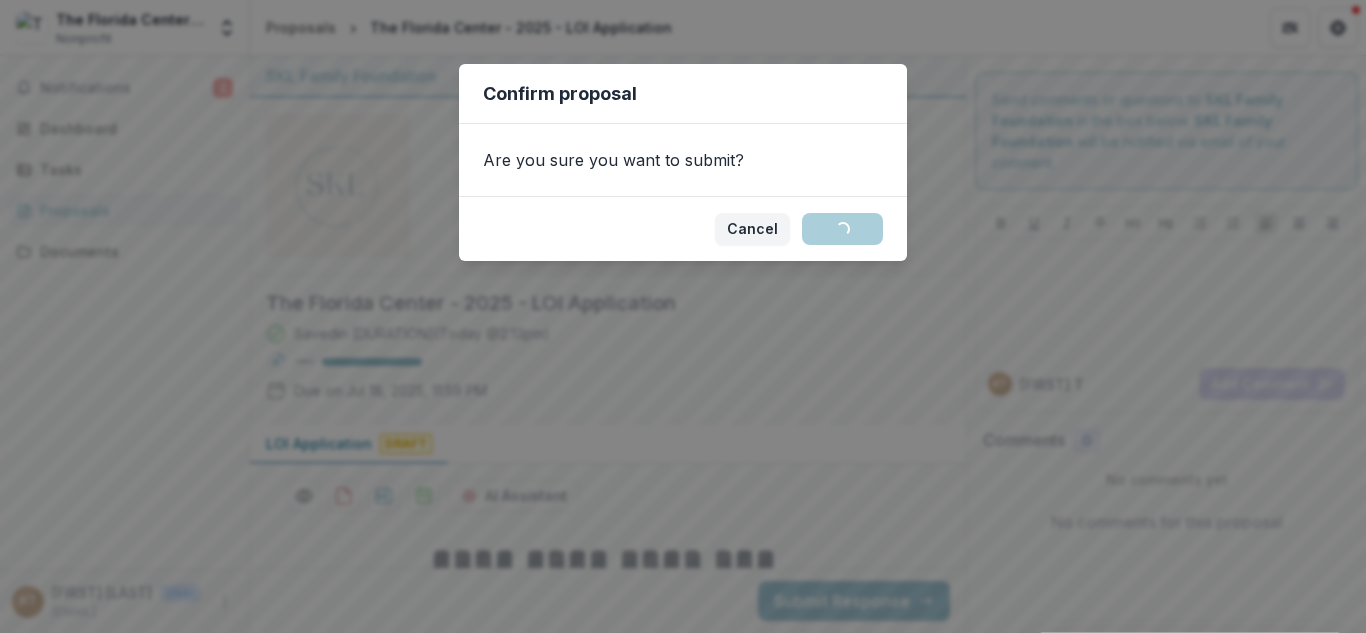 click on "Confirm proposal Are you sure you want to submit? Cancel Loading... Confirm" at bounding box center (683, 316) 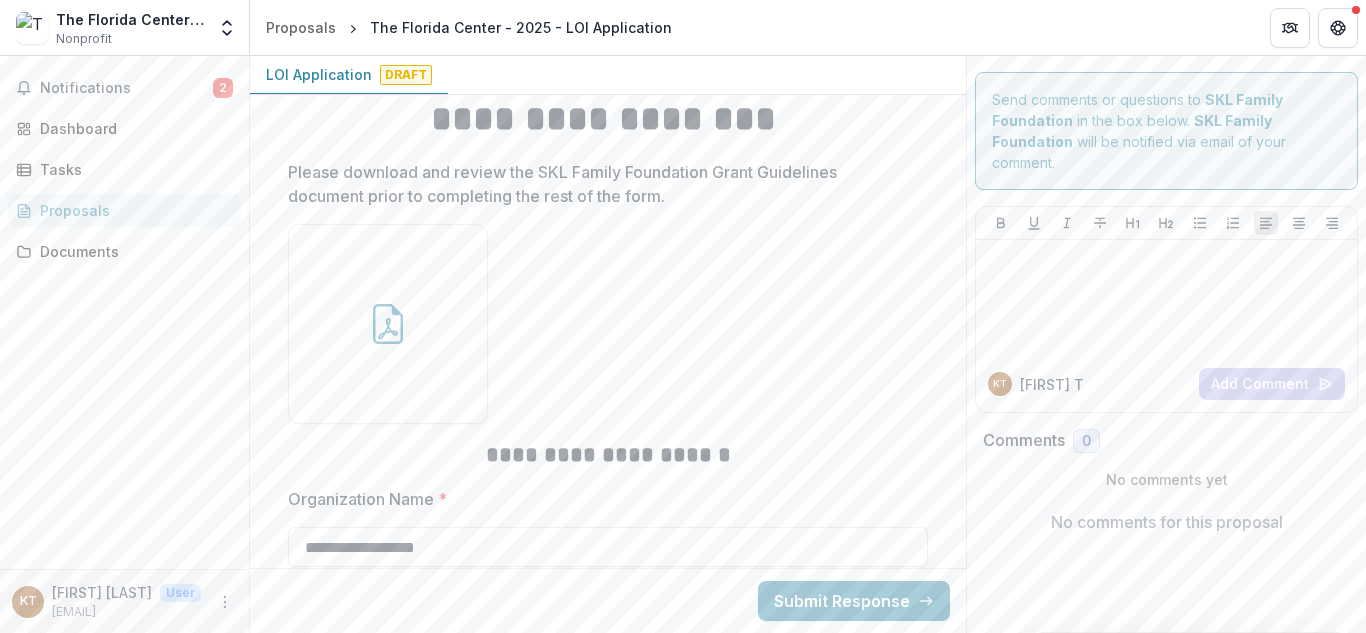 scroll, scrollTop: 381, scrollLeft: 0, axis: vertical 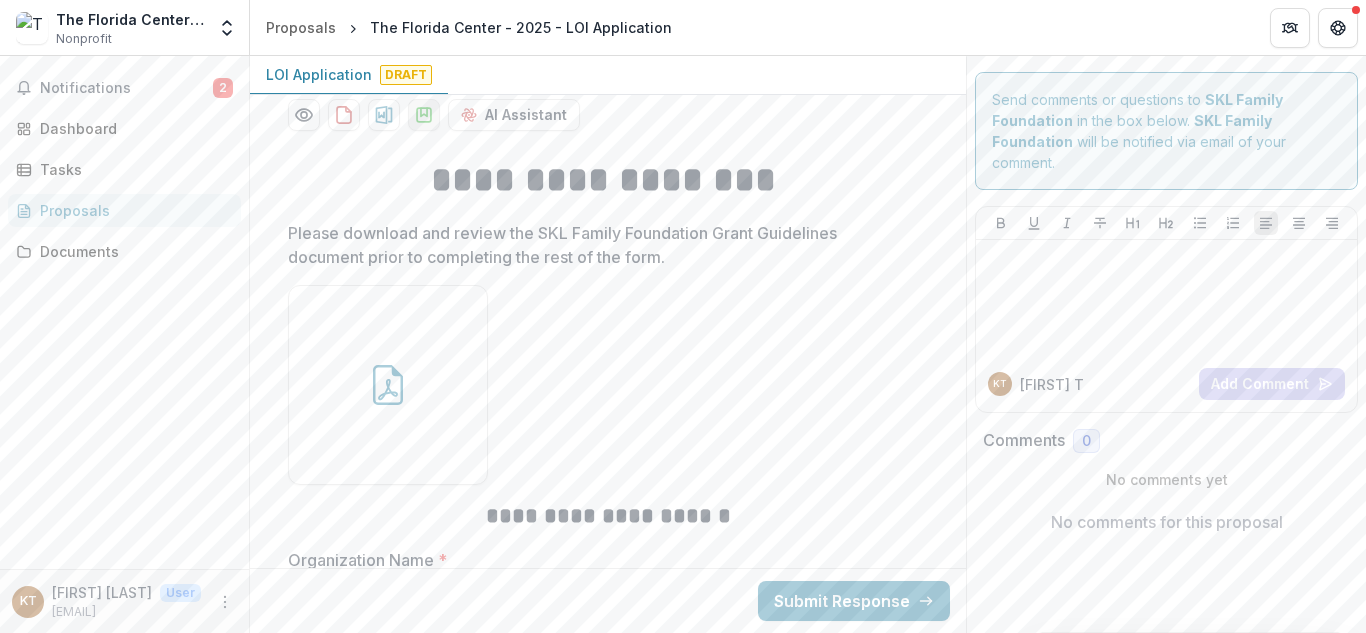 click 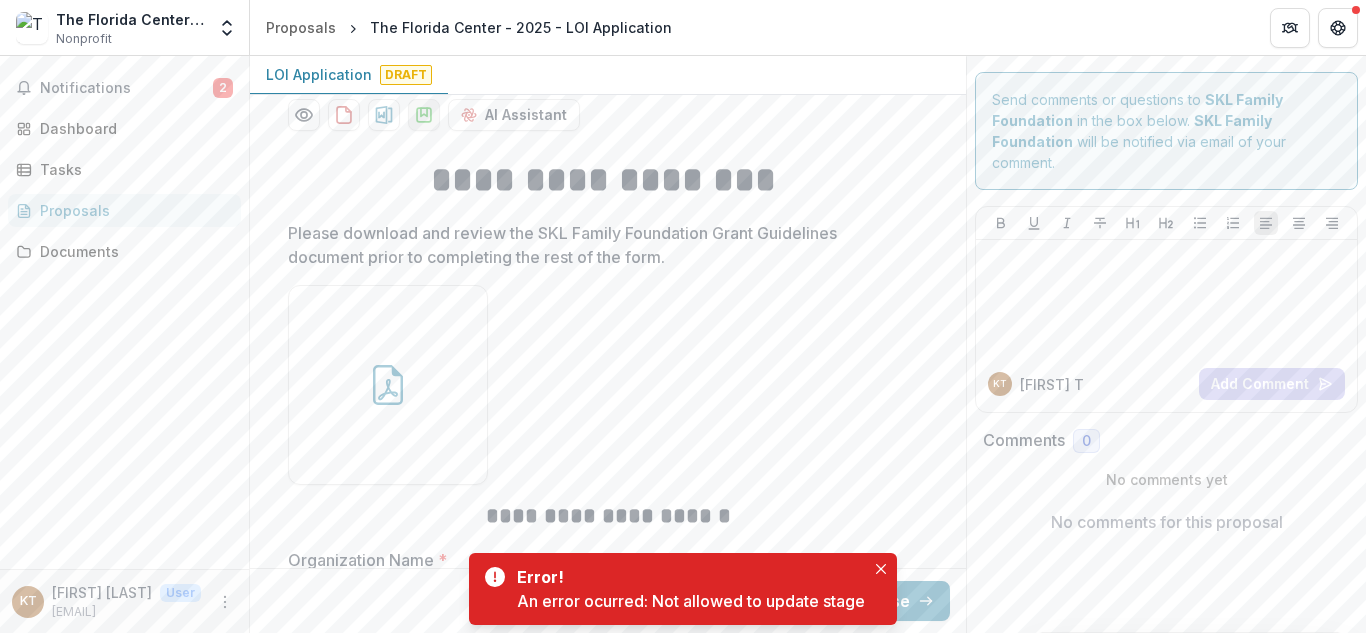 click 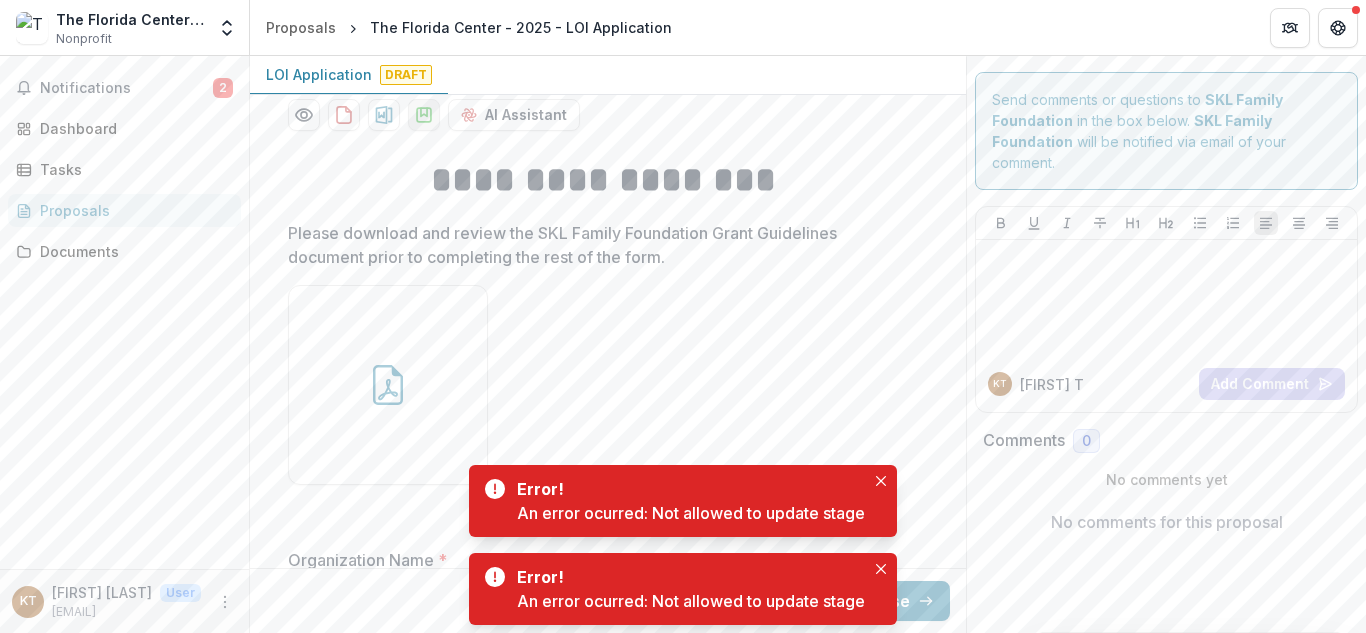 click 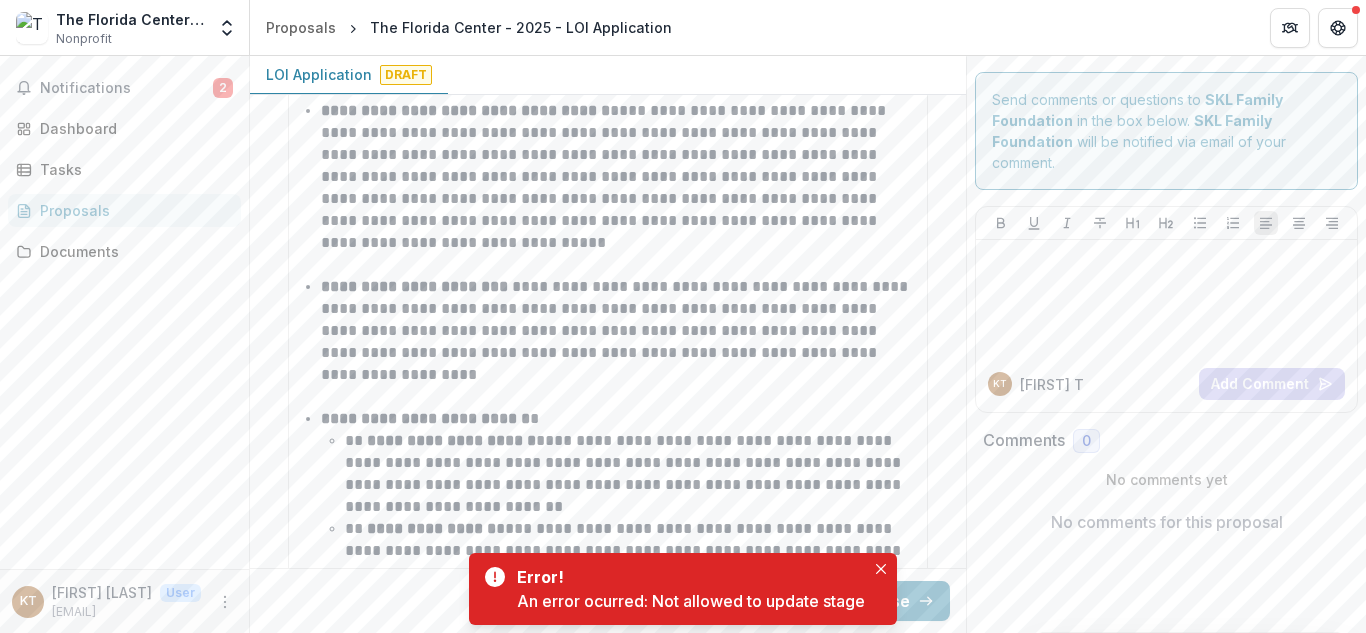 scroll, scrollTop: 4539, scrollLeft: 0, axis: vertical 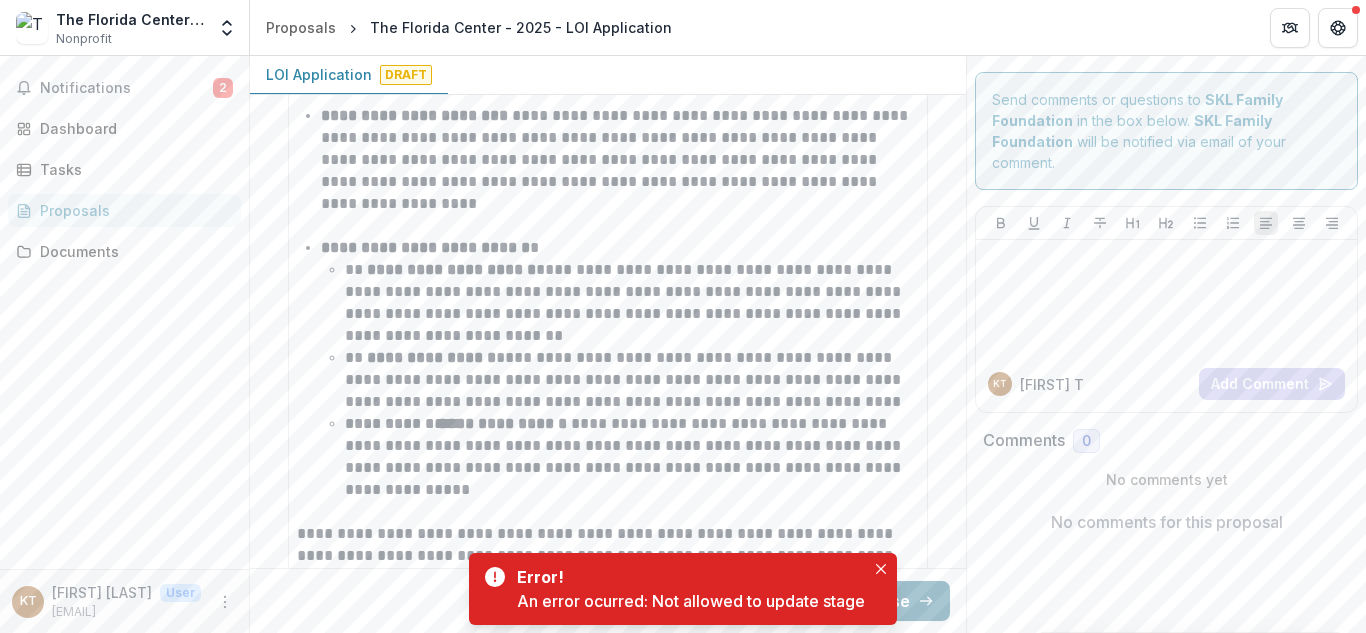 click on "Submit Response" at bounding box center (854, 601) 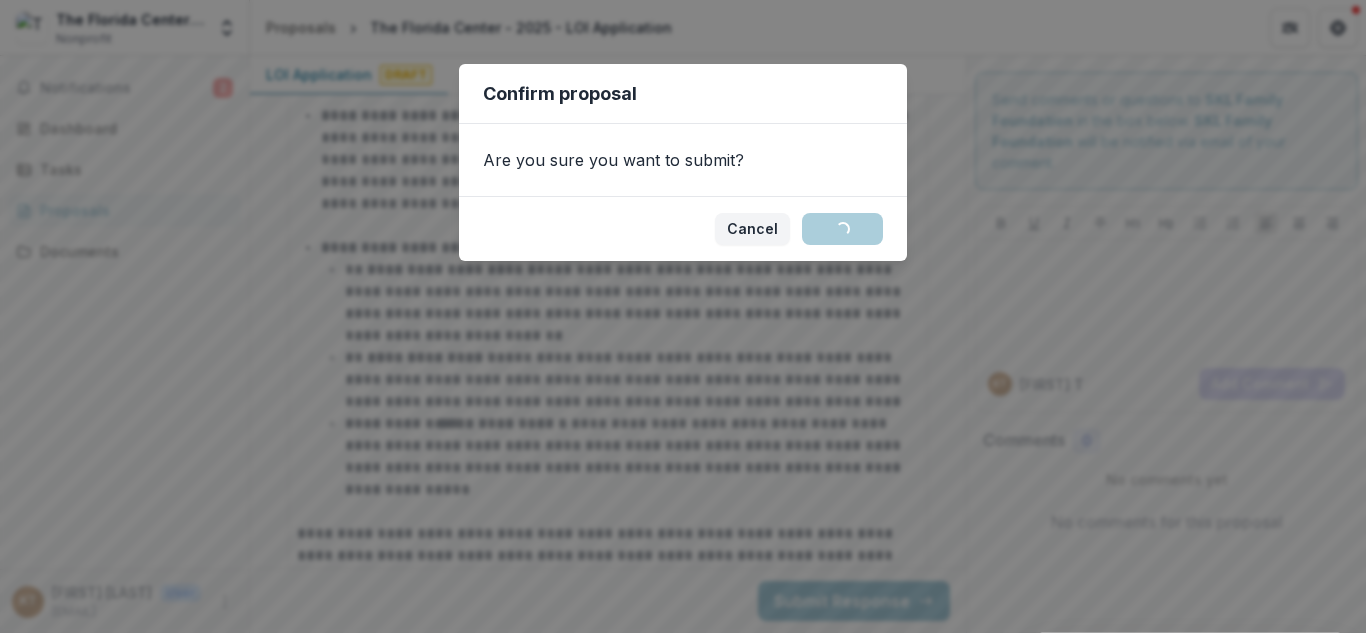 click on "Confirm proposal Are you sure you want to submit? Cancel Loading... Confirm" at bounding box center [683, 316] 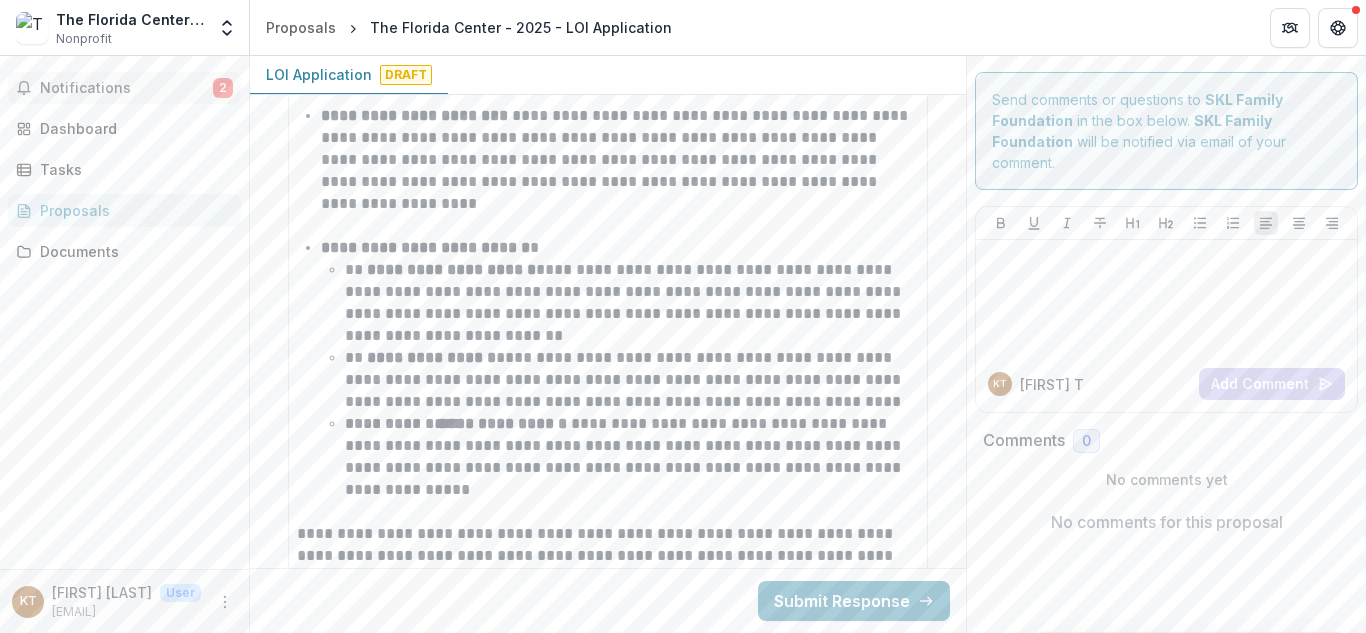 click on "Notifications" at bounding box center [126, 88] 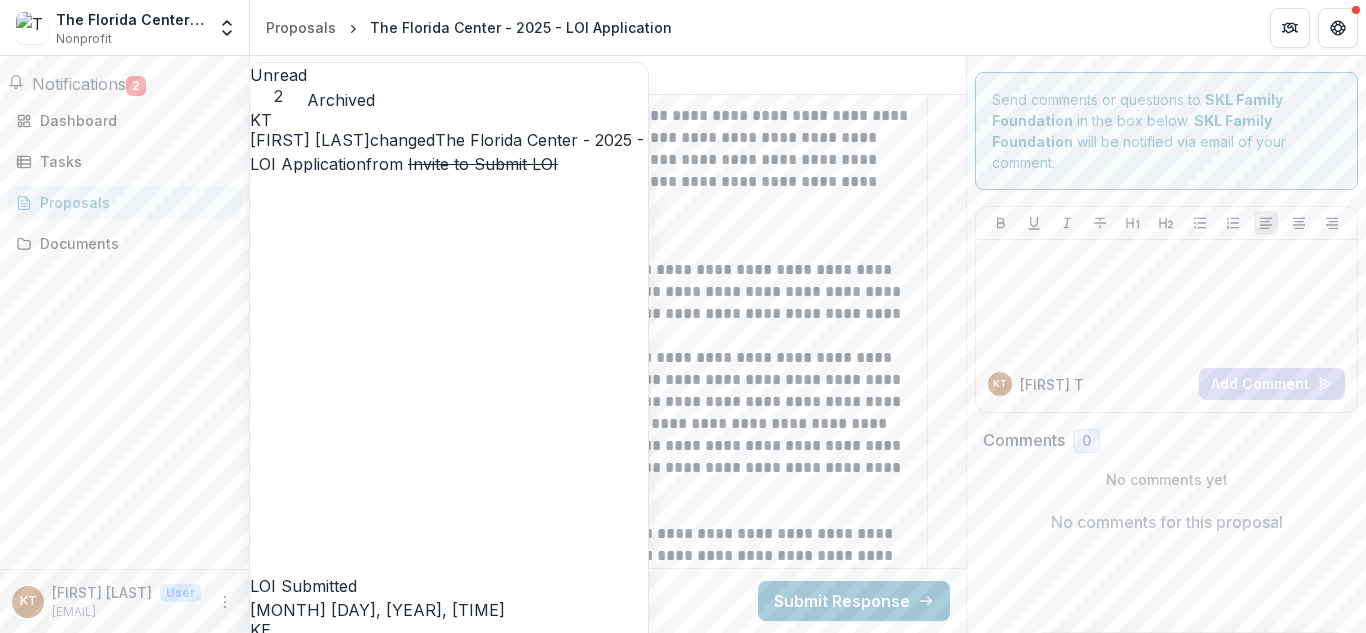 click on "The Florida Center - 2025 - LOI Application" at bounding box center [447, 152] 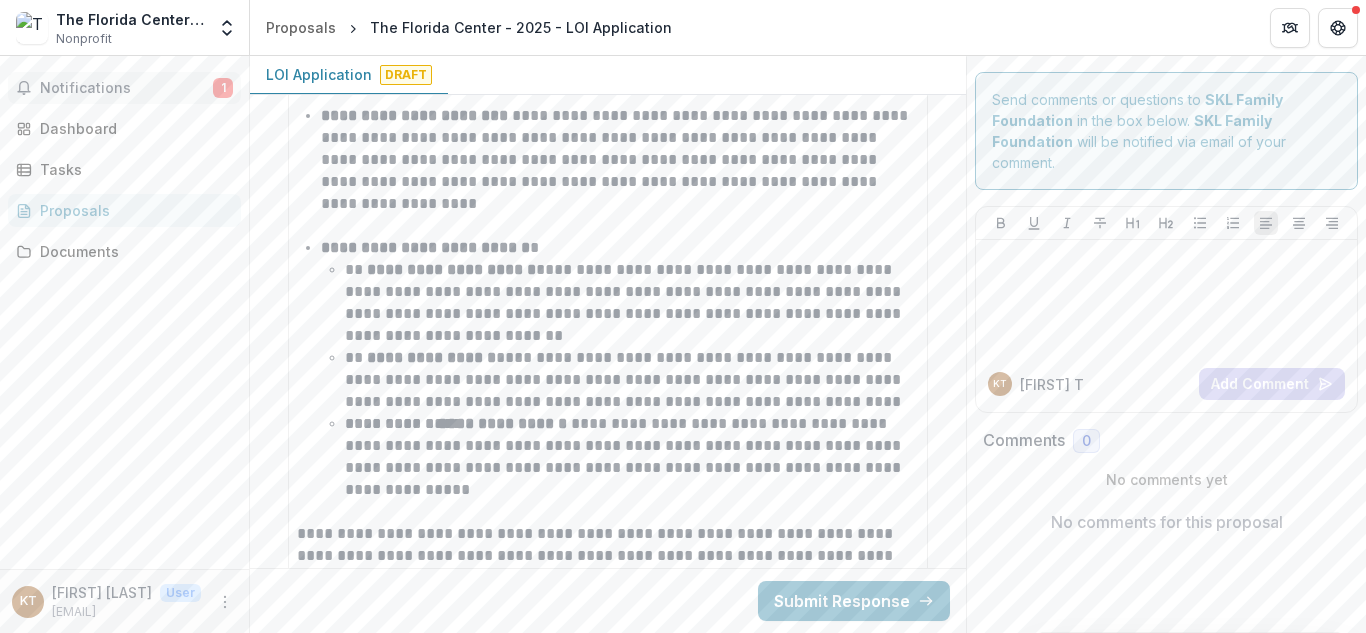 click on "Notifications" at bounding box center [126, 88] 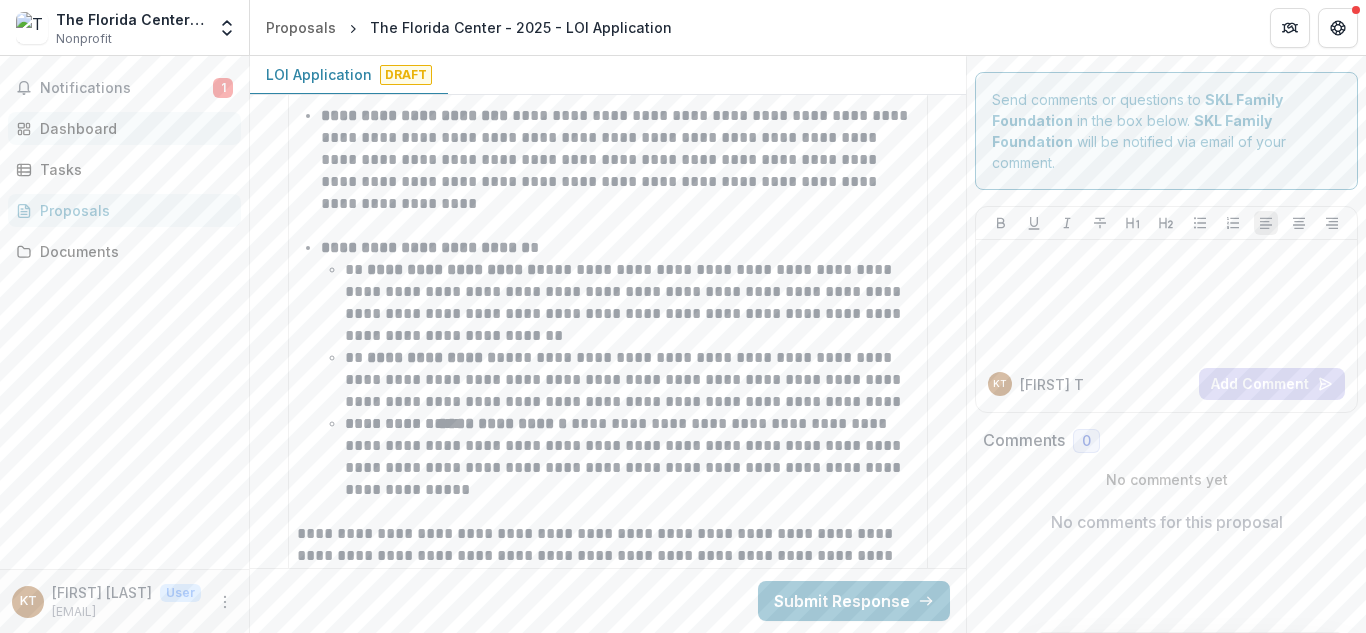 click on "Dashboard" at bounding box center (132, 128) 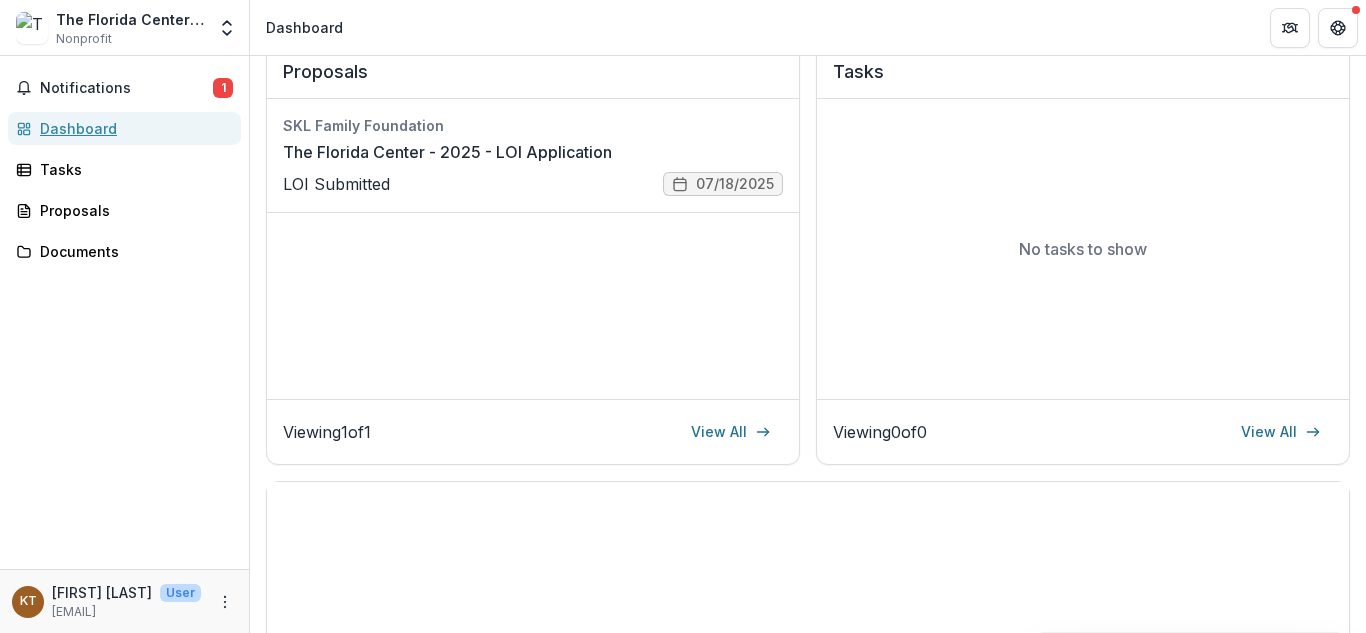 scroll, scrollTop: 142, scrollLeft: 0, axis: vertical 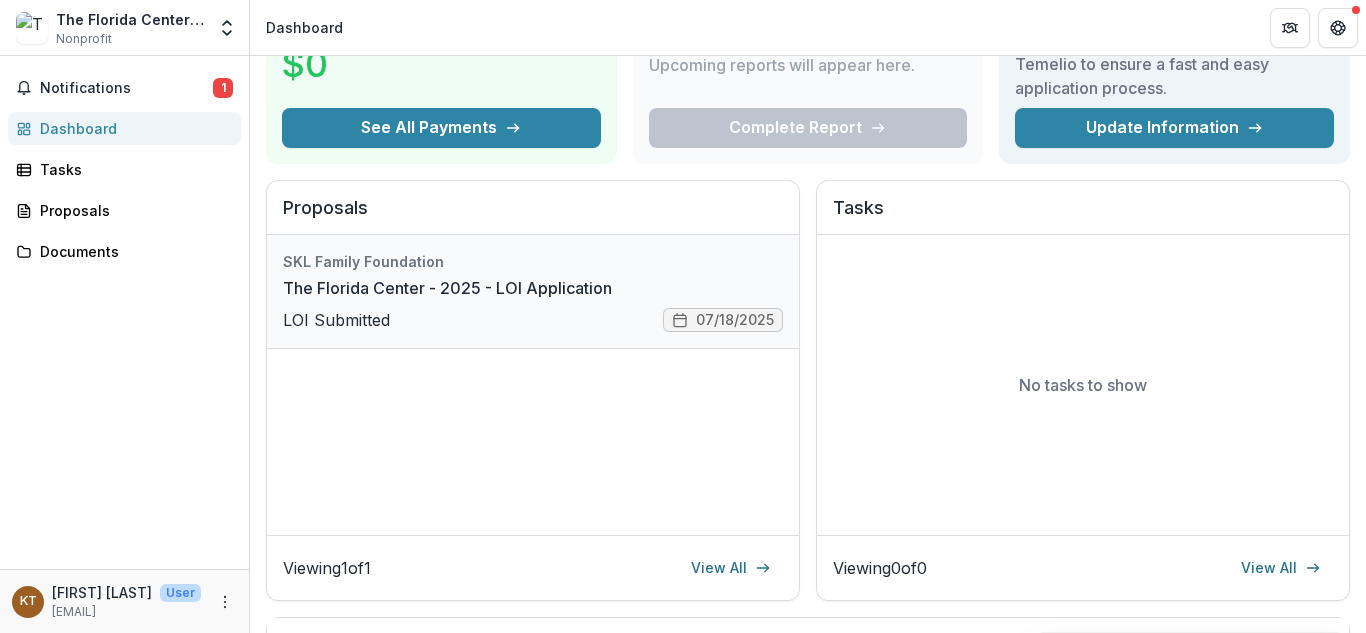 click on "The Florida Center - 2025 - LOI Application" at bounding box center (447, 288) 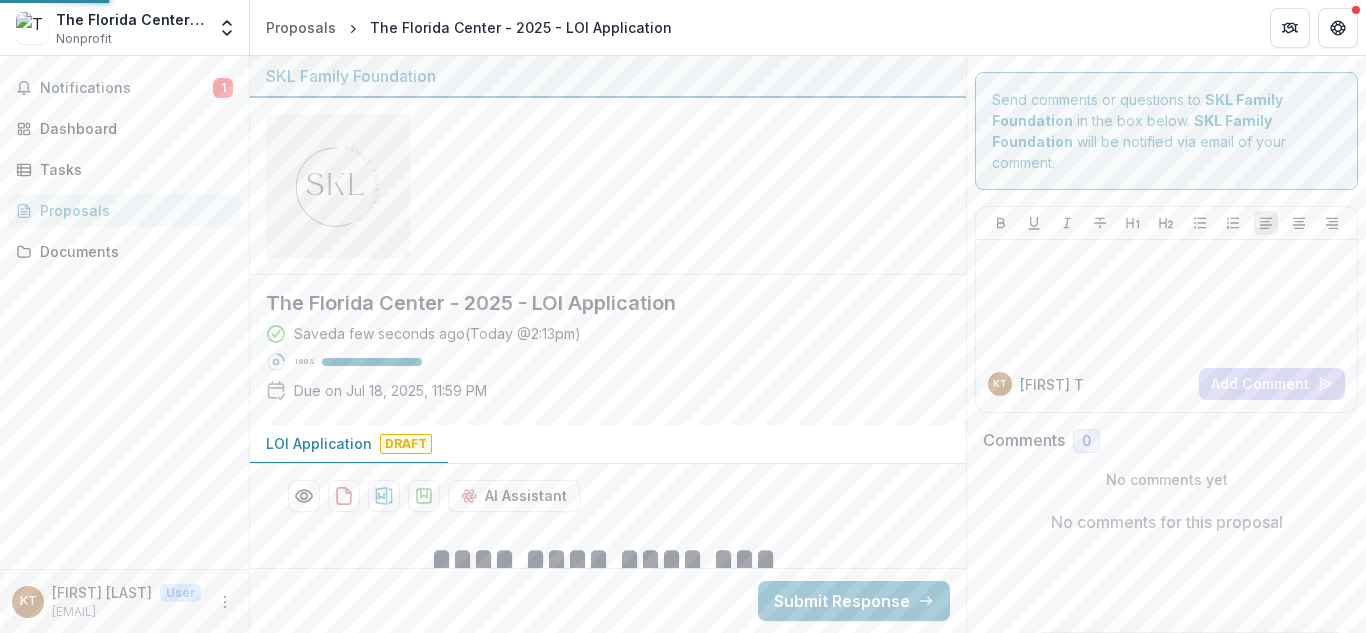 scroll, scrollTop: 0, scrollLeft: 0, axis: both 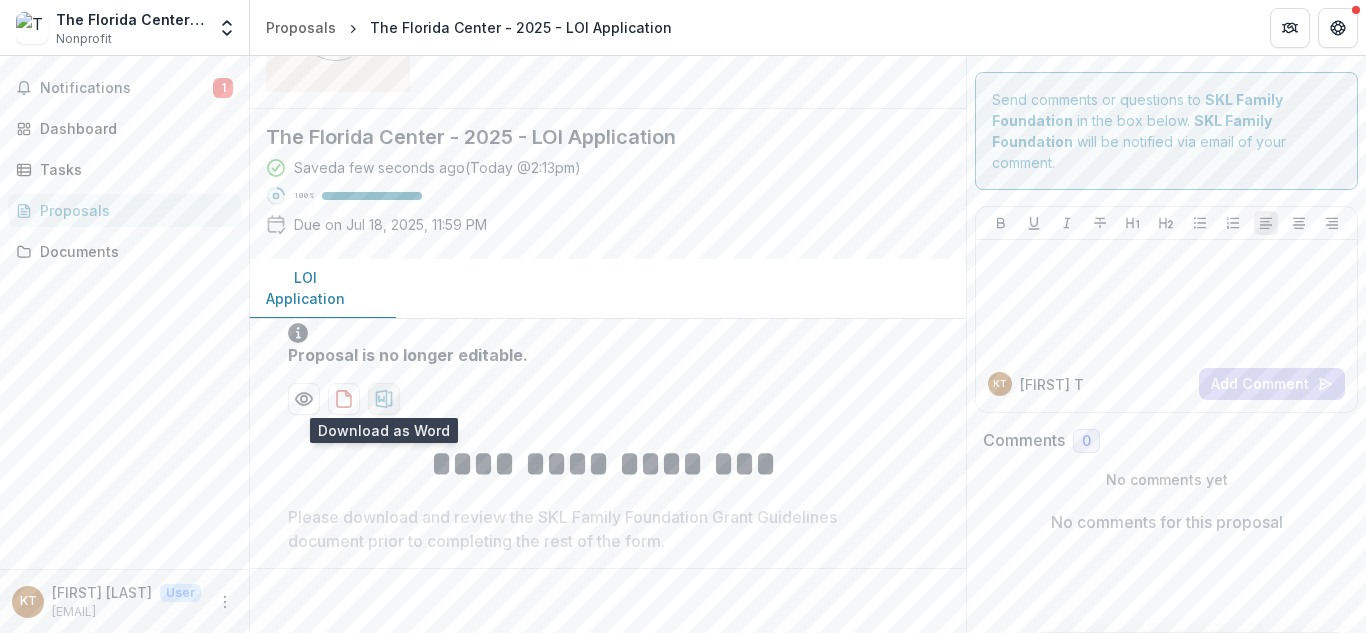 click at bounding box center (384, 399) 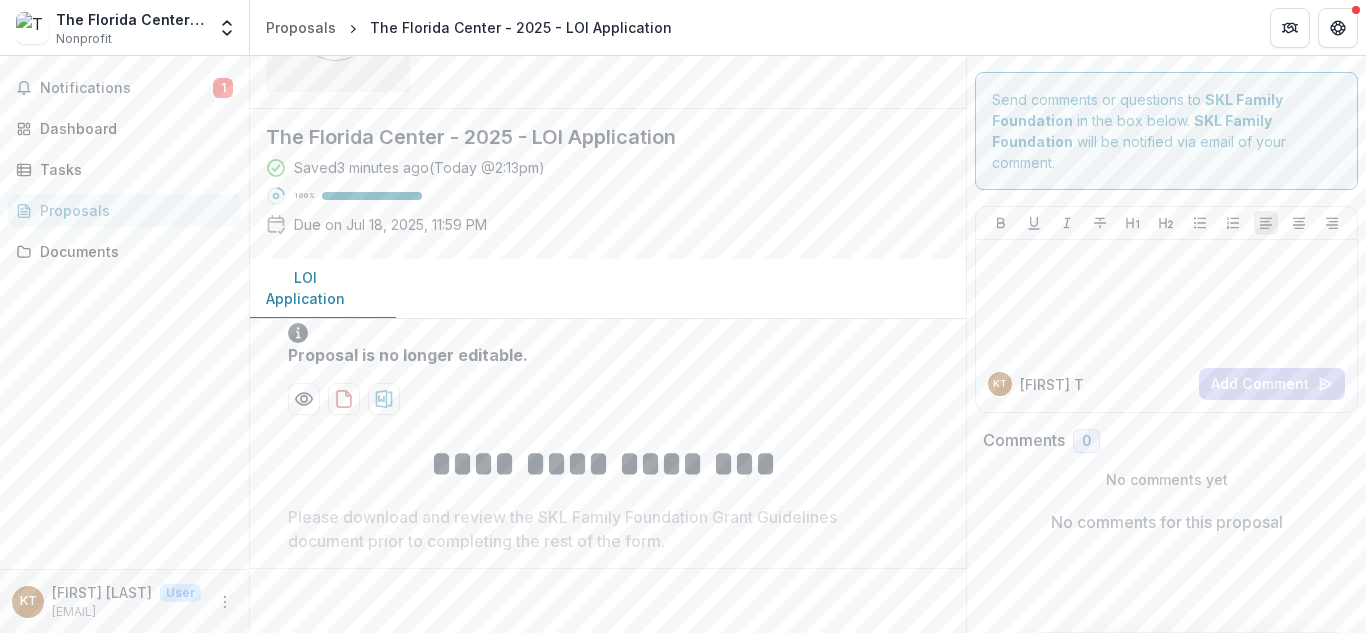 click on "Saved 3 minutes ago ( Today @ [TIME] ) 100 % Due on [MONTH] [DAY], [YEAR], [TIME]" at bounding box center (592, 200) 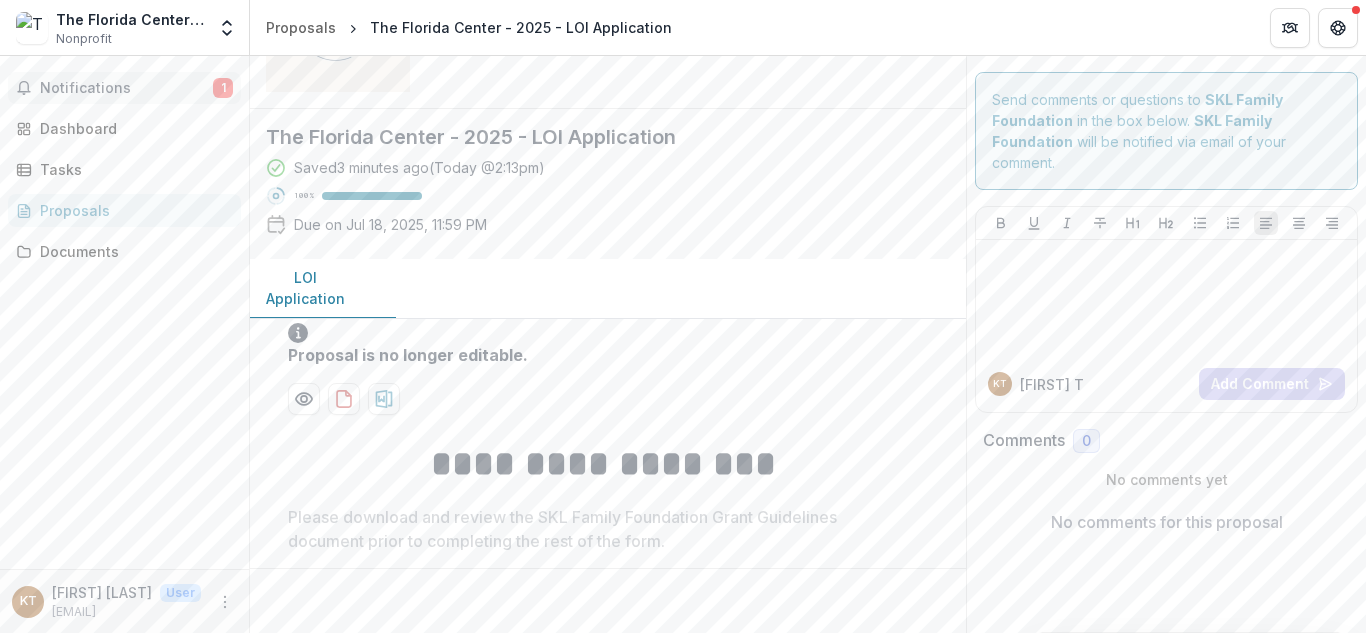 click on "Notifications" at bounding box center (126, 88) 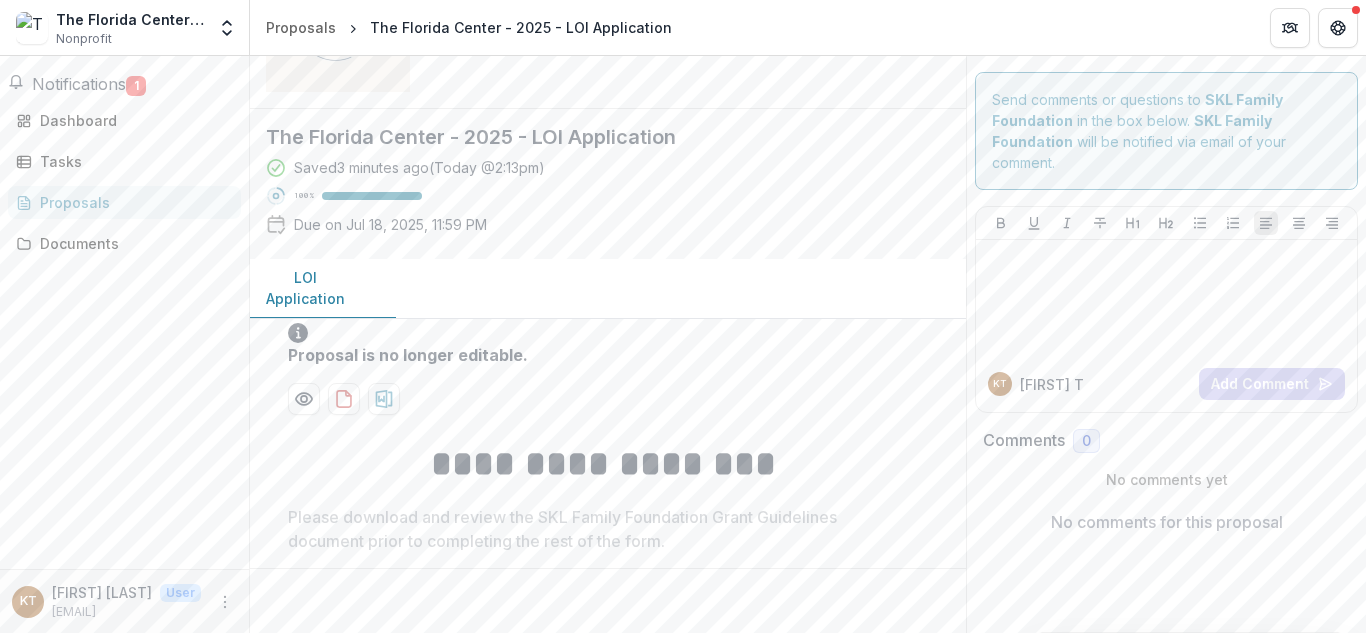 click on "Notifications 1 Unread 1 Archived KE [FIRST] [LAST] changed the deadline of The [STATE] Center - 2025 - LOI Application to 07/18/2025 Jul 11, 2025, 9:34 AM Mark all as read KT [FIRST] [LAST] changed The [STATE] Center - 2025 - LOI Application from Invite to Submit LOI LOI Submitted Jul 14, 2025, 2:13 PM KE [FIRST] [LAST] changed the deadline of The [STATE] Center - 2025 - LOI Application to 07/18/2025 Jul 11, 2025, 9:34 AM Dashboard Tasks Proposals Documents" at bounding box center (124, 312) 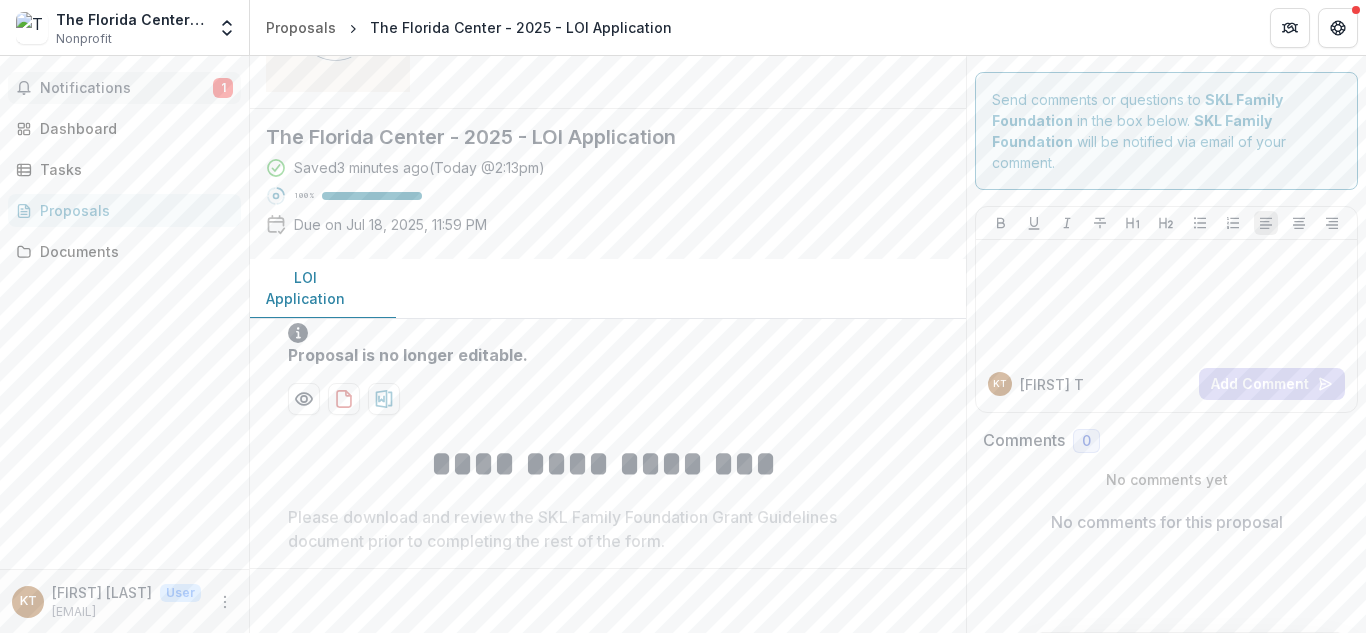 click on "Notifications 1" at bounding box center (124, 88) 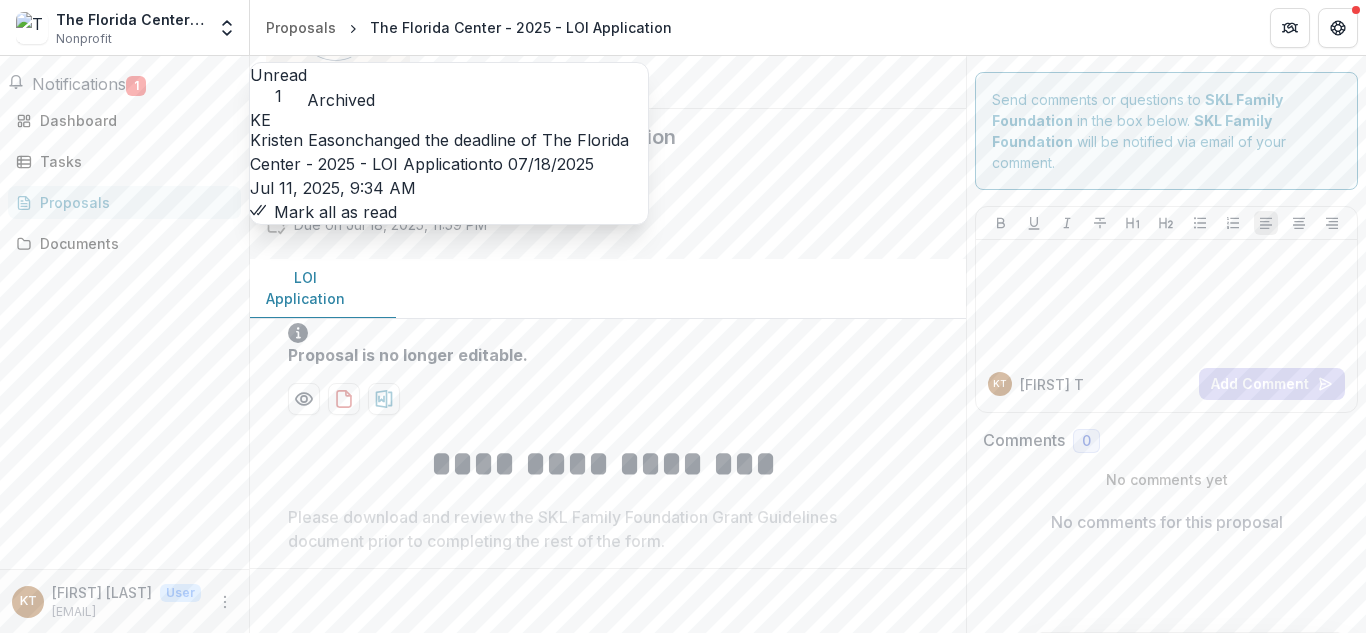 click on "The Florida Center - 2025 - LOI Application" at bounding box center (439, 152) 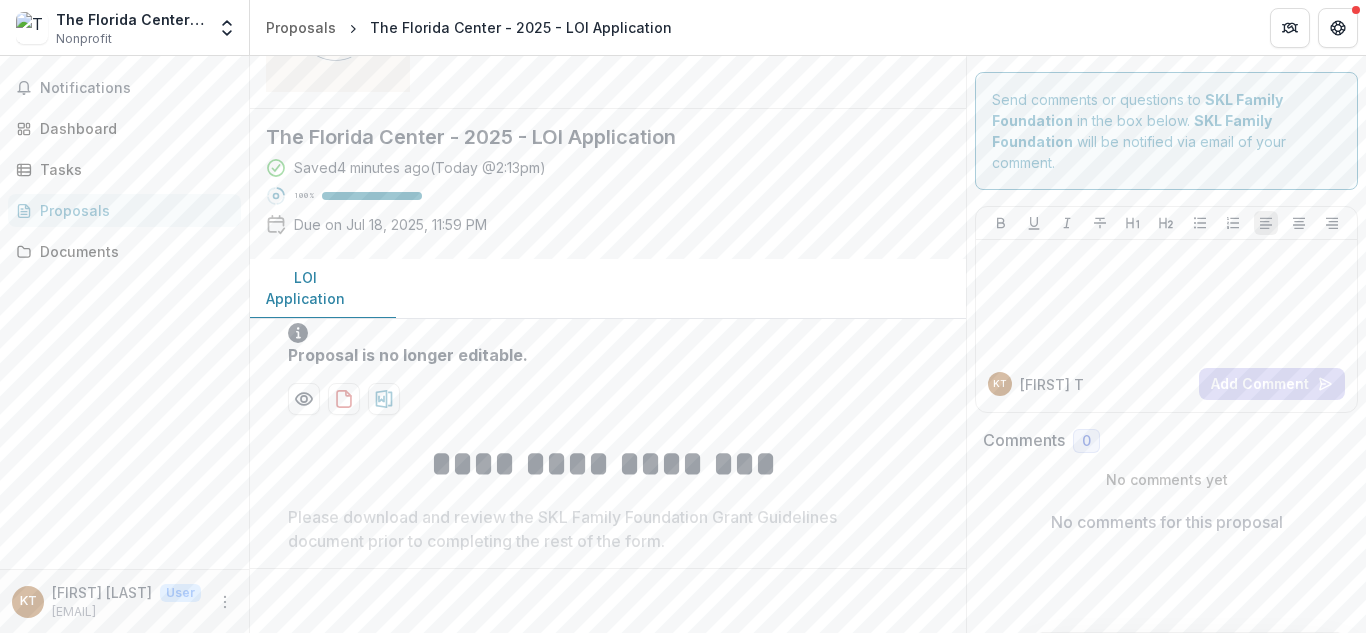 scroll, scrollTop: 0, scrollLeft: 0, axis: both 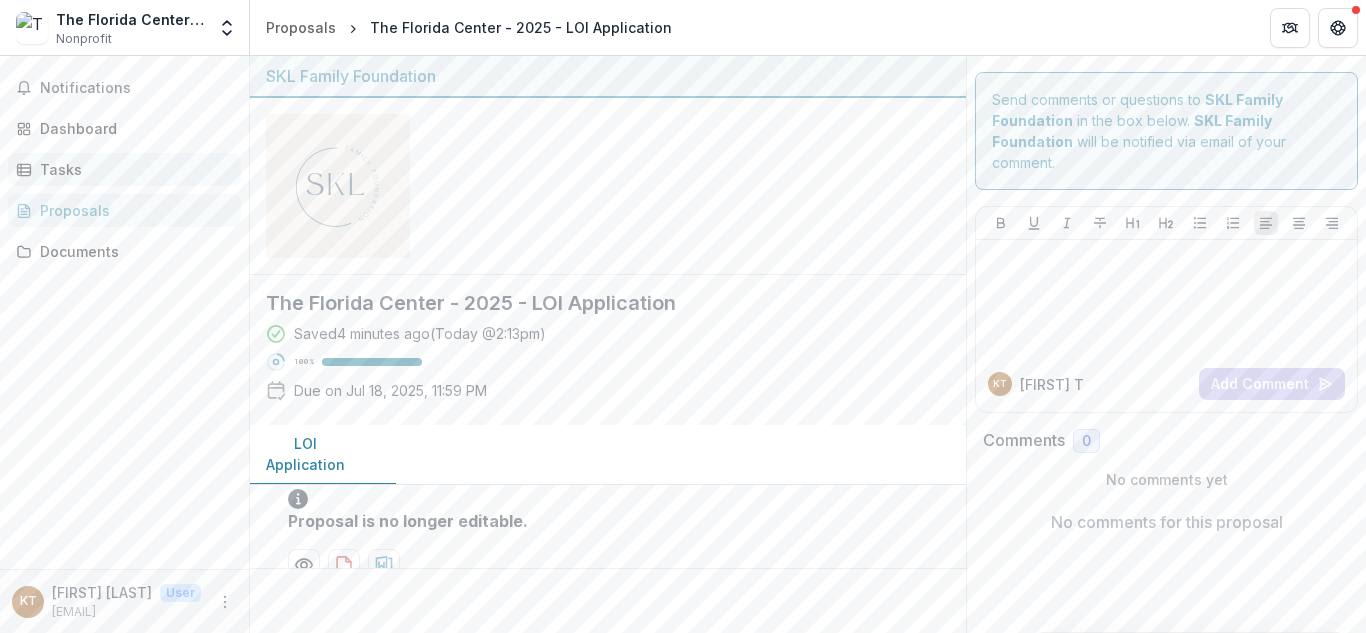 click on "Tasks" at bounding box center (124, 169) 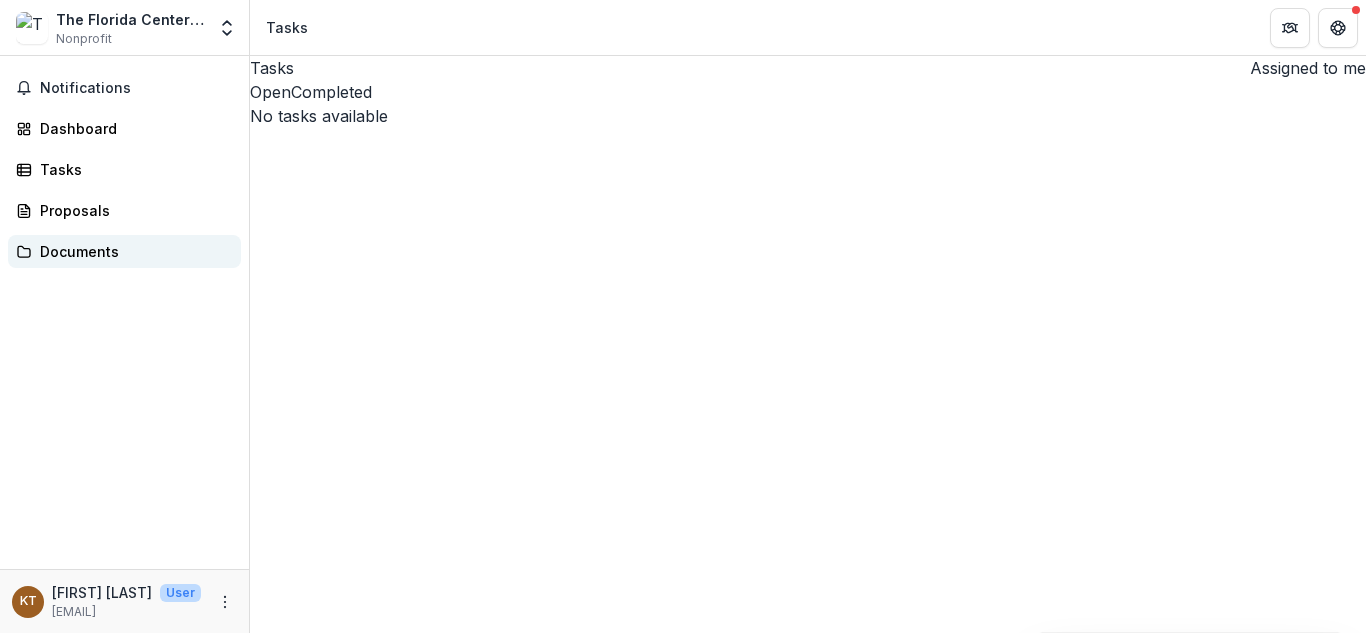 click on "Documents" at bounding box center (132, 251) 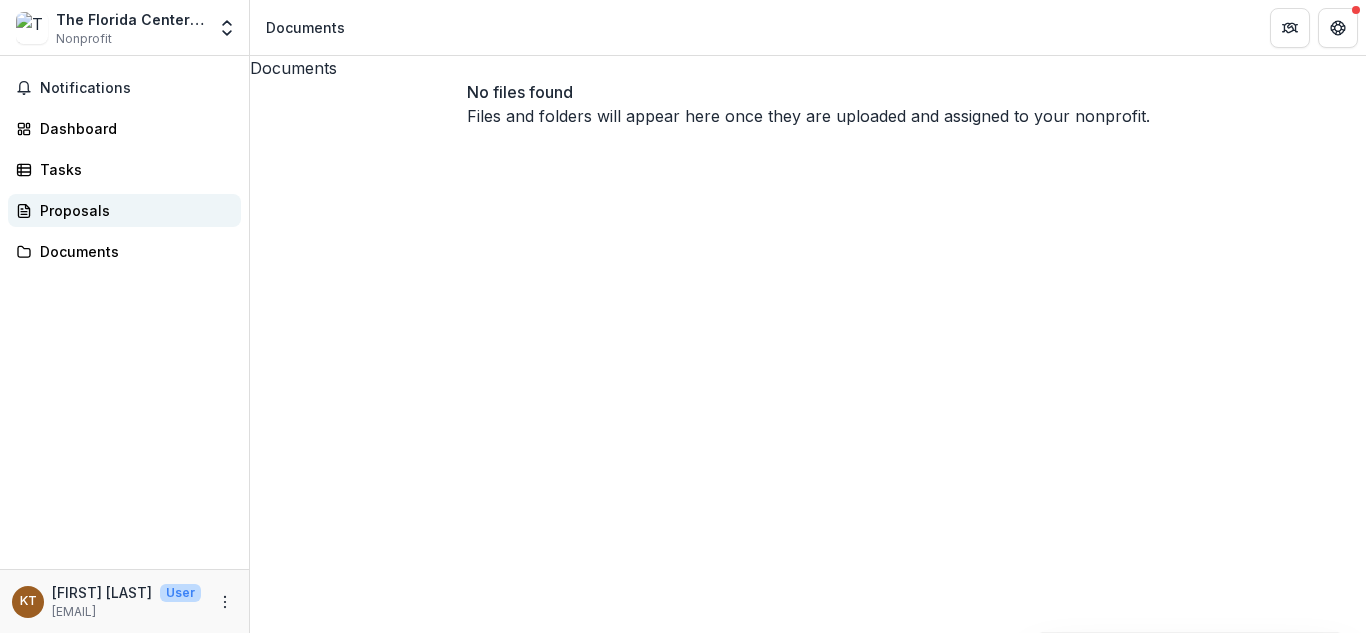 click on "Proposals" at bounding box center (132, 210) 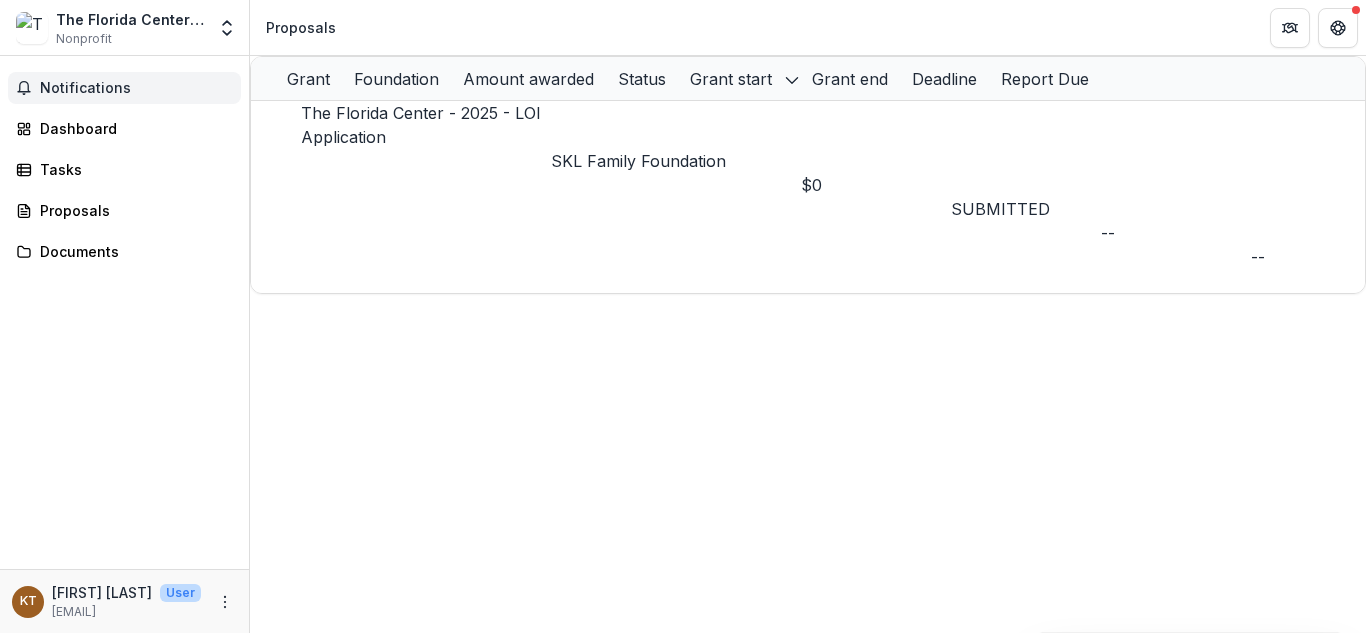 click on "Notifications" at bounding box center (136, 88) 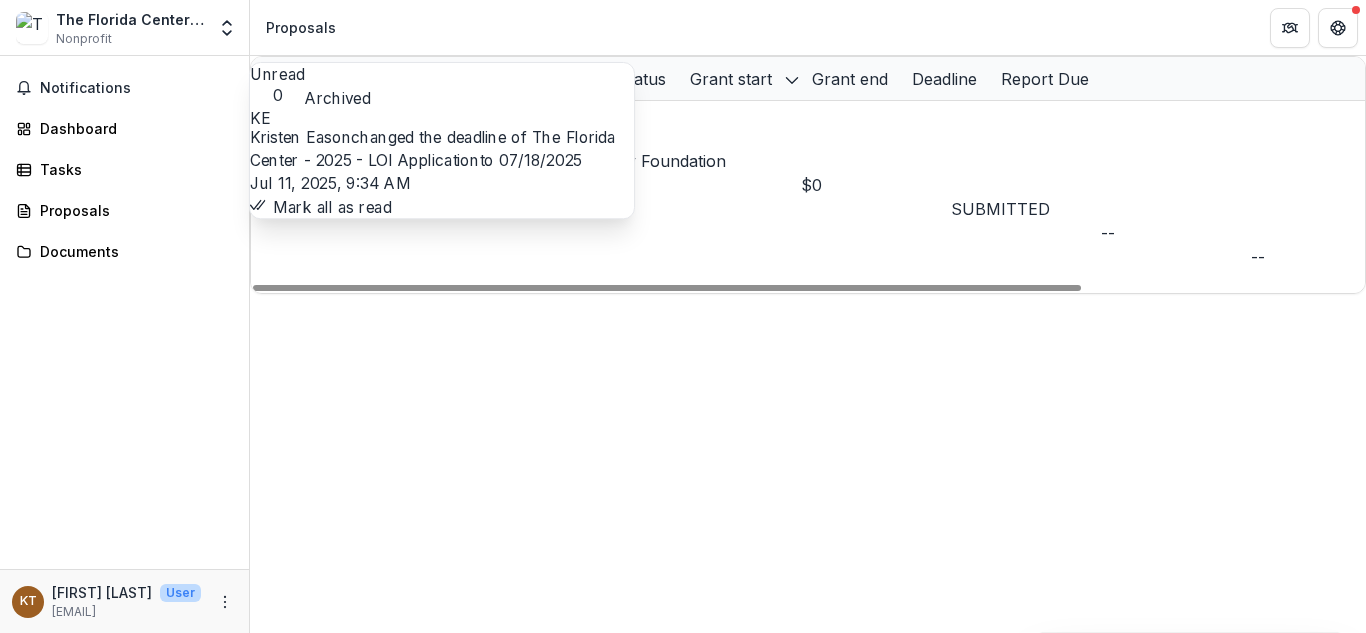 click on "Nonprofit" at bounding box center [84, 39] 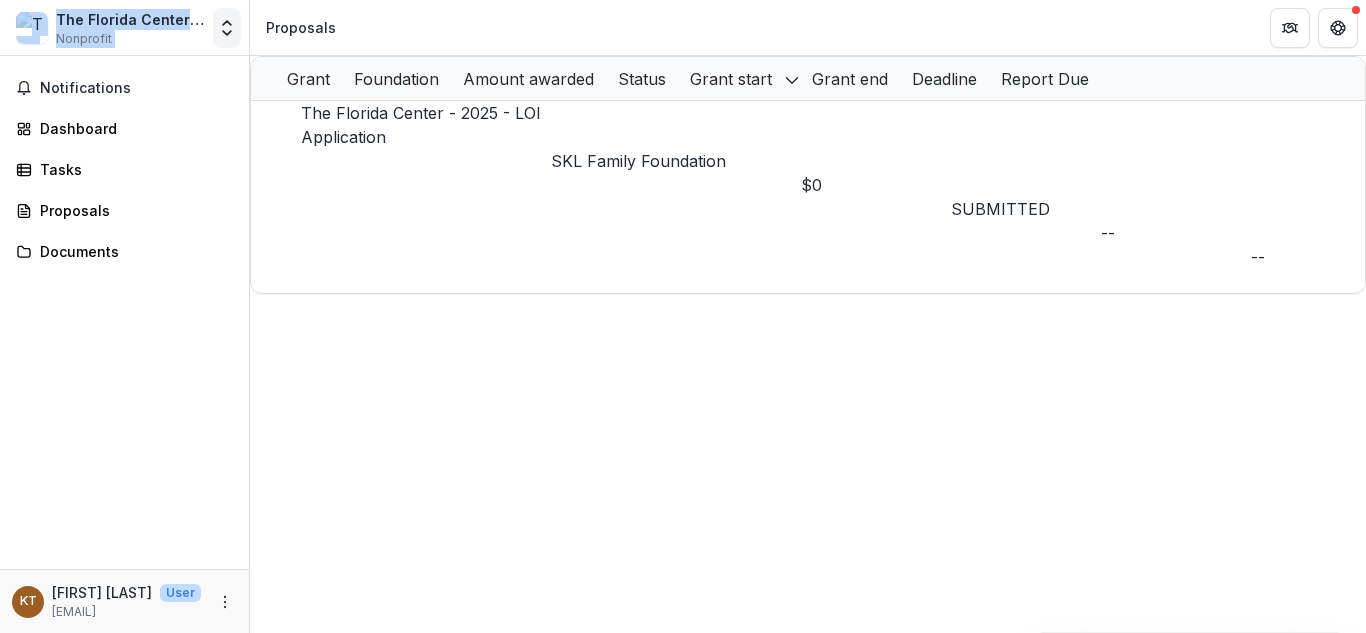 drag, startPoint x: 49, startPoint y: 26, endPoint x: 231, endPoint y: 31, distance: 182.06866 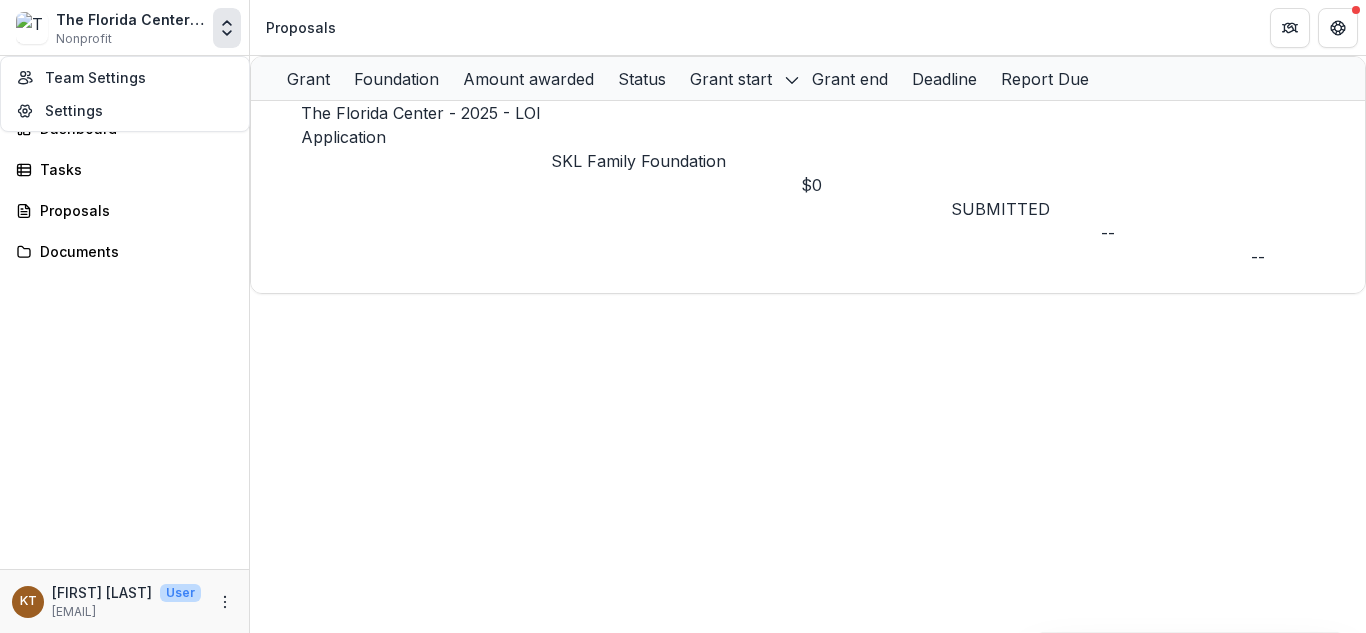 click on "Notifications Dashboard Tasks Proposals Documents" at bounding box center (124, 312) 